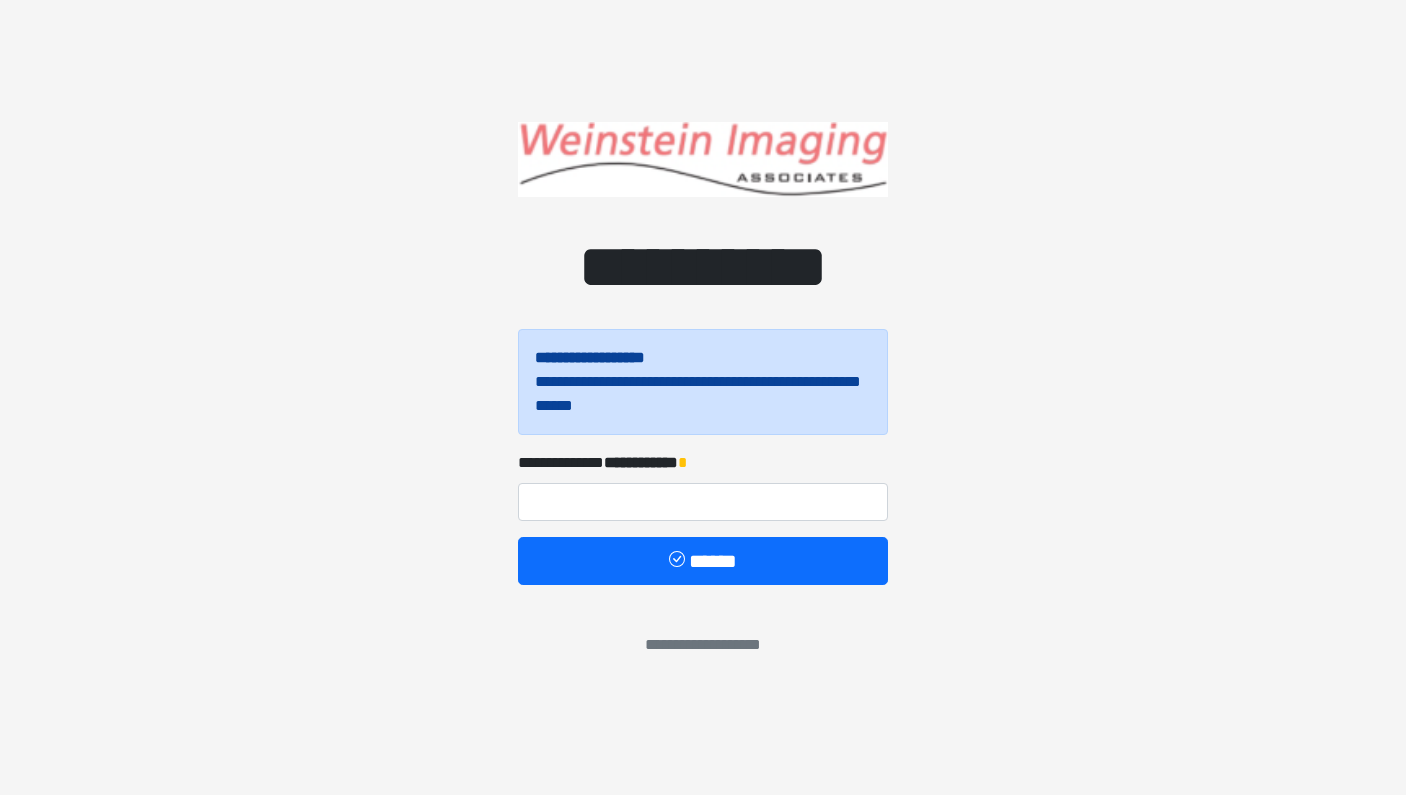scroll, scrollTop: 0, scrollLeft: 0, axis: both 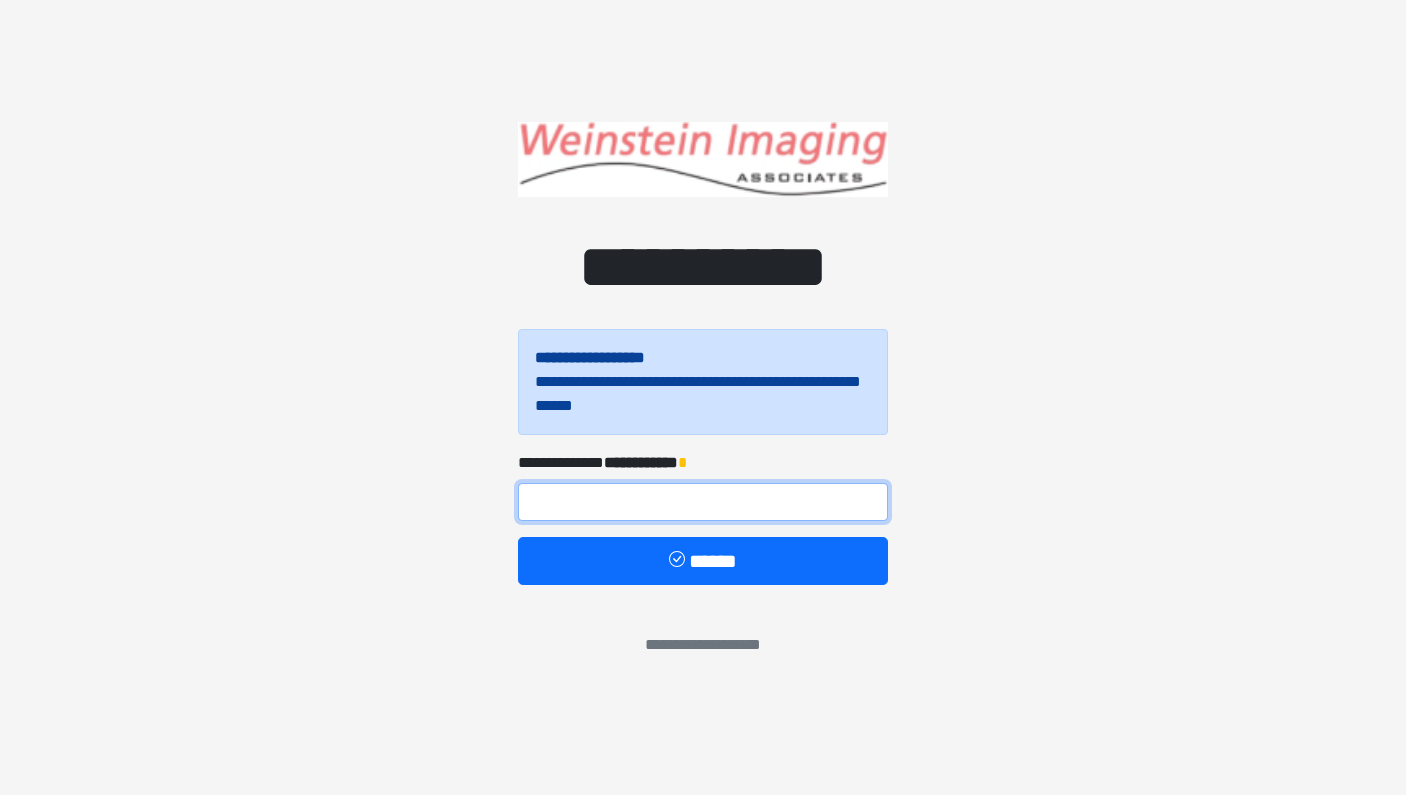 click at bounding box center [703, 502] 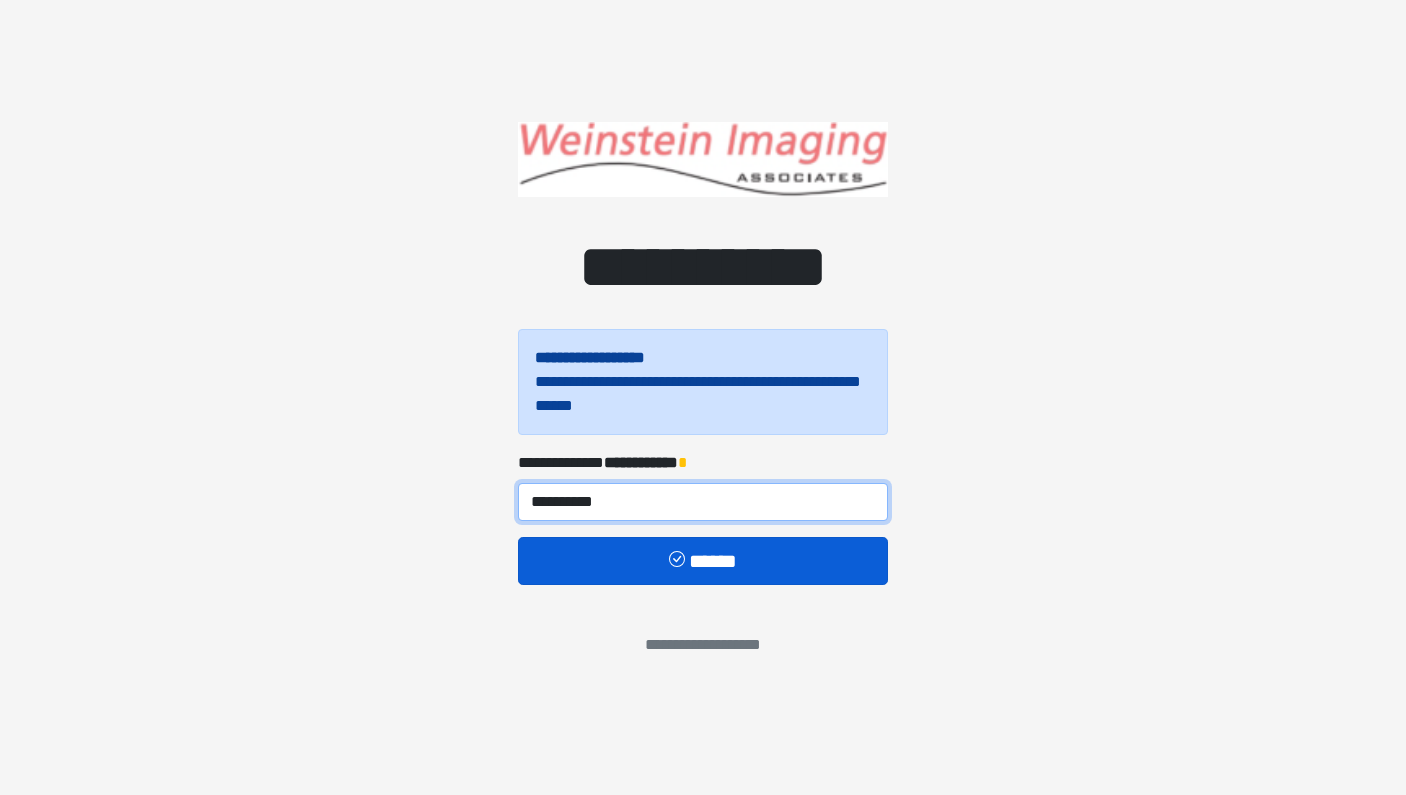 type on "**********" 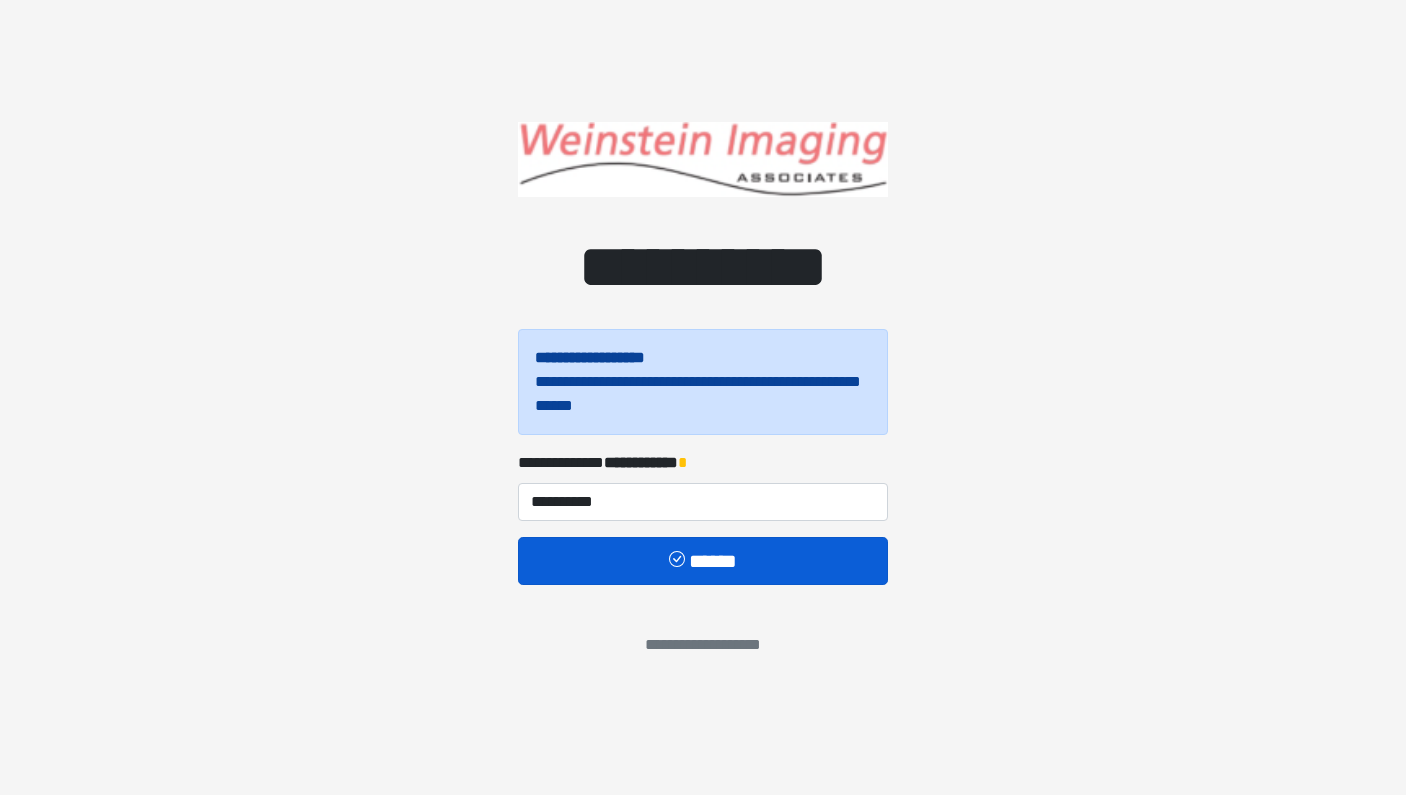 click at bounding box center [679, 561] 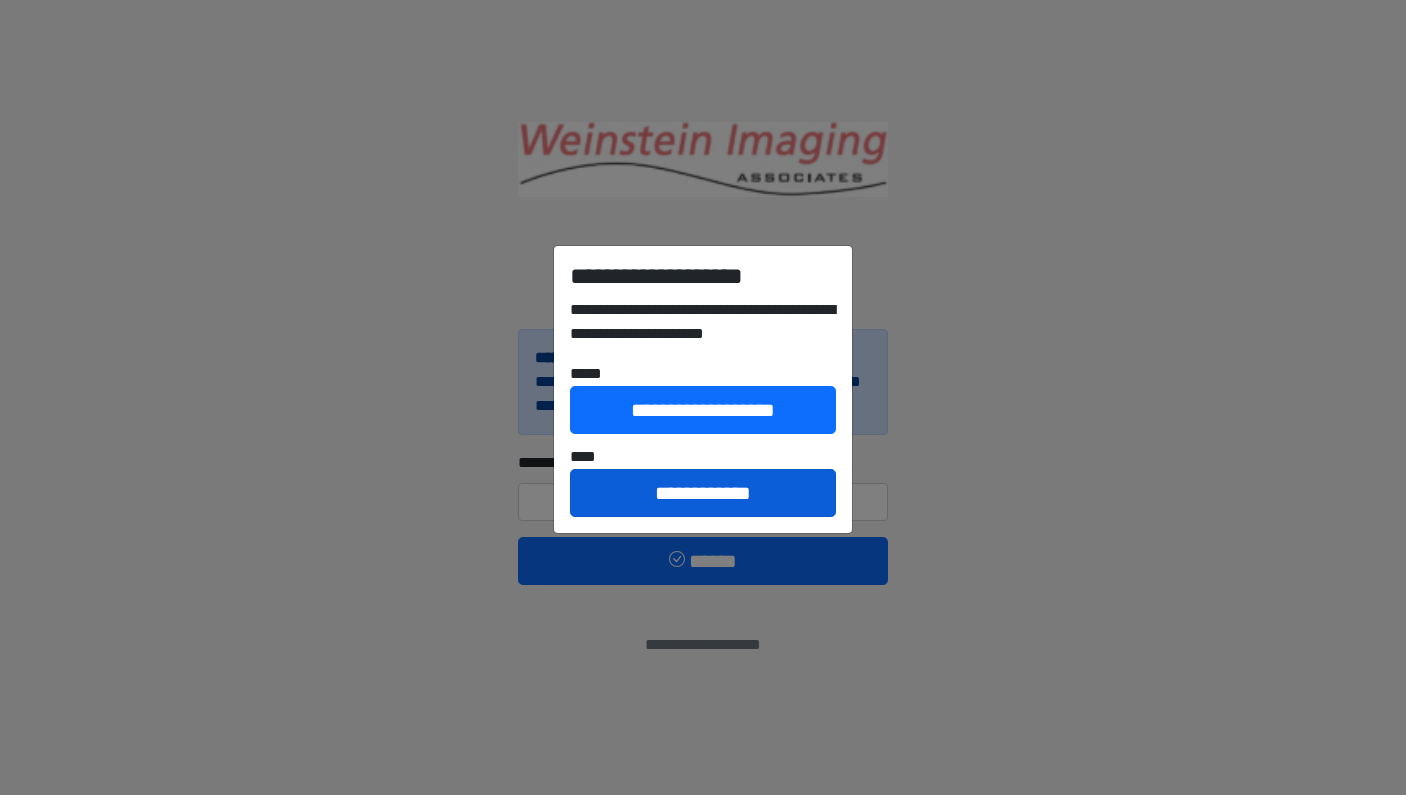click on "**********" at bounding box center (703, 493) 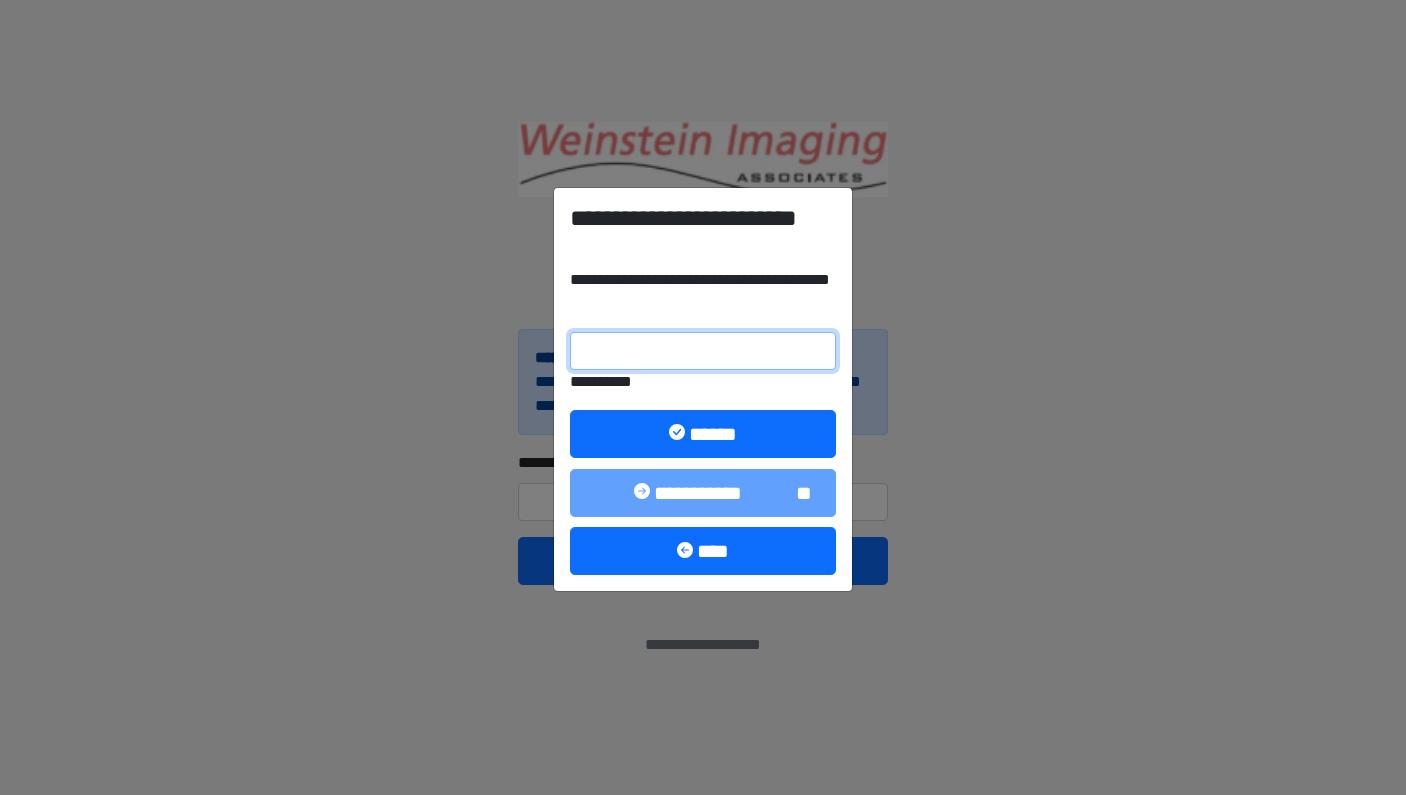 click on "**********" at bounding box center (703, 351) 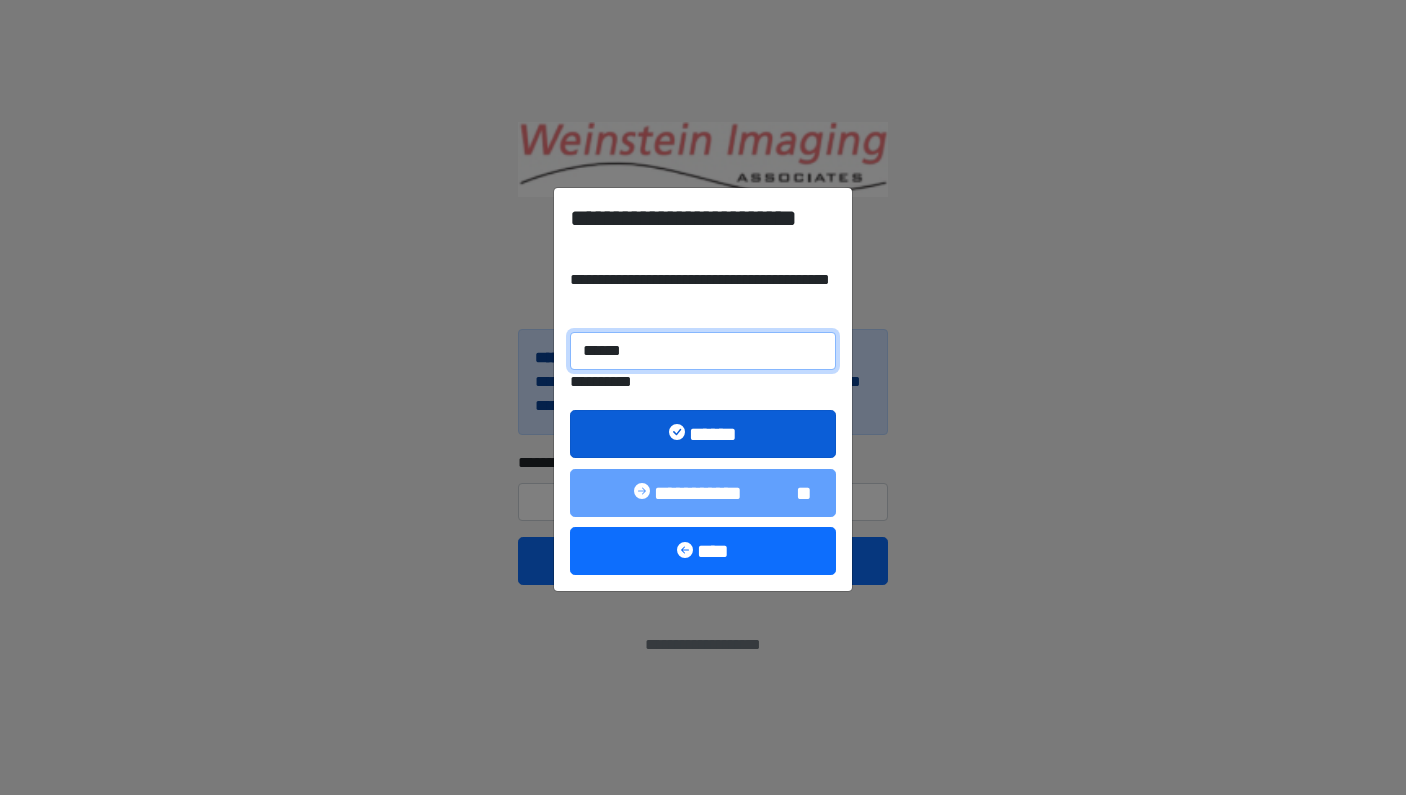 type on "******" 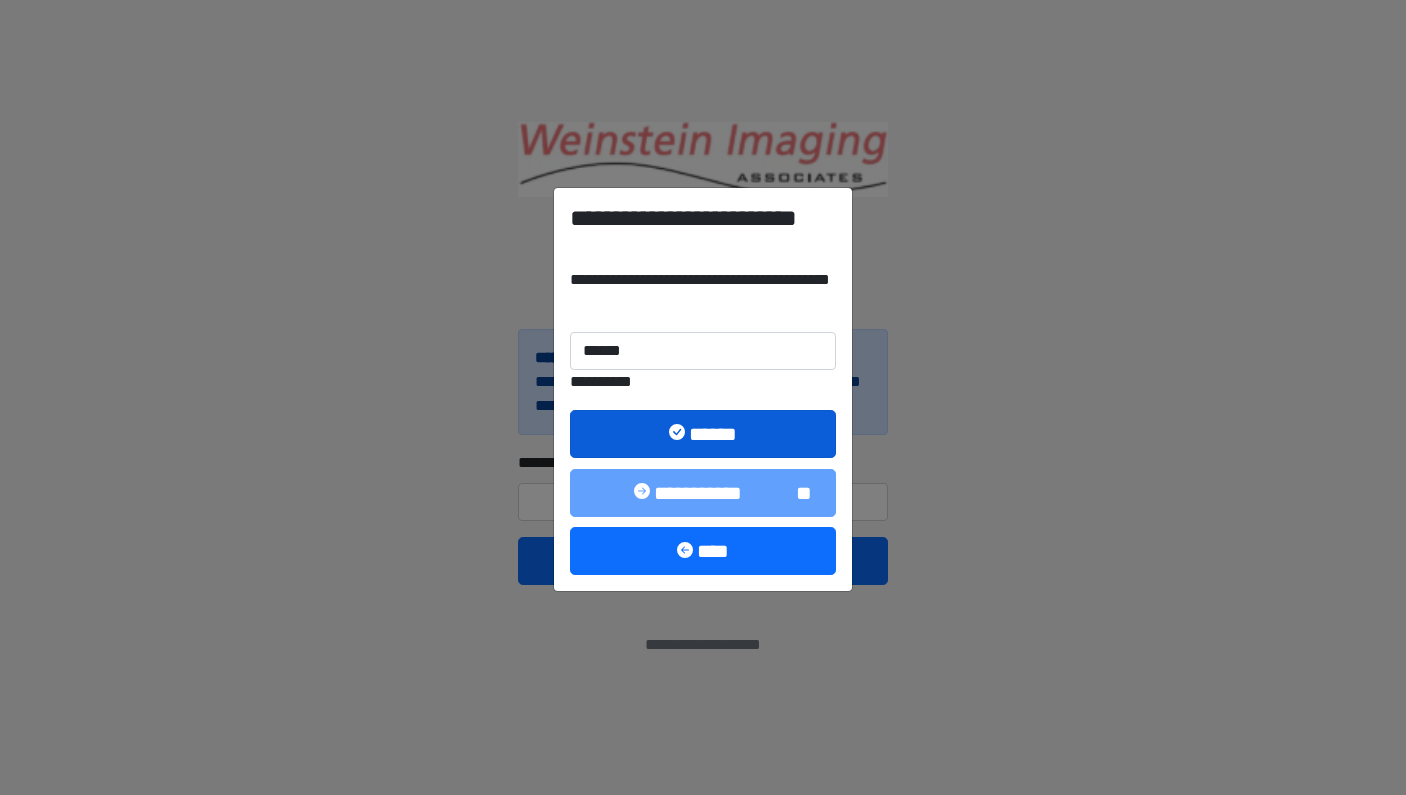 click on "******" at bounding box center [703, 434] 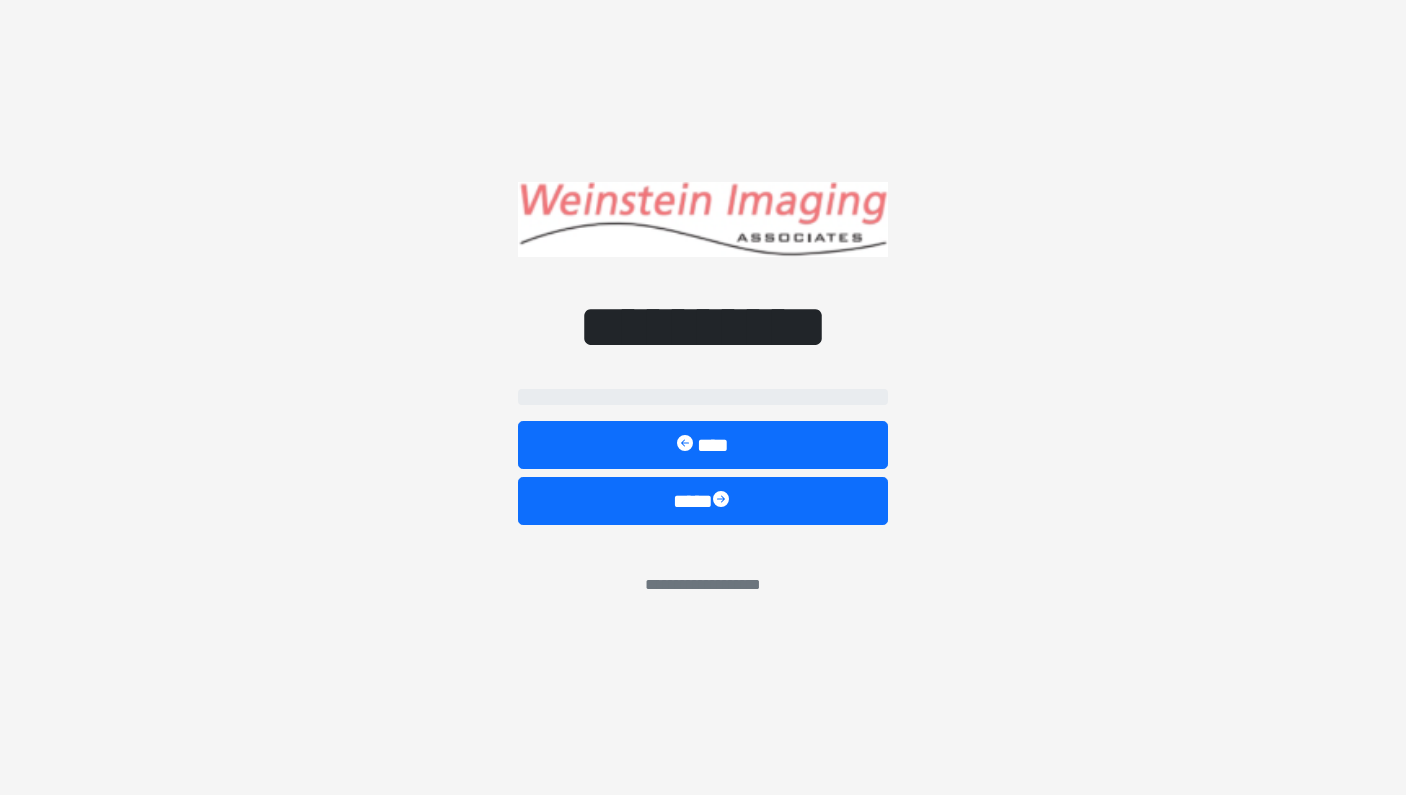 select on "*****" 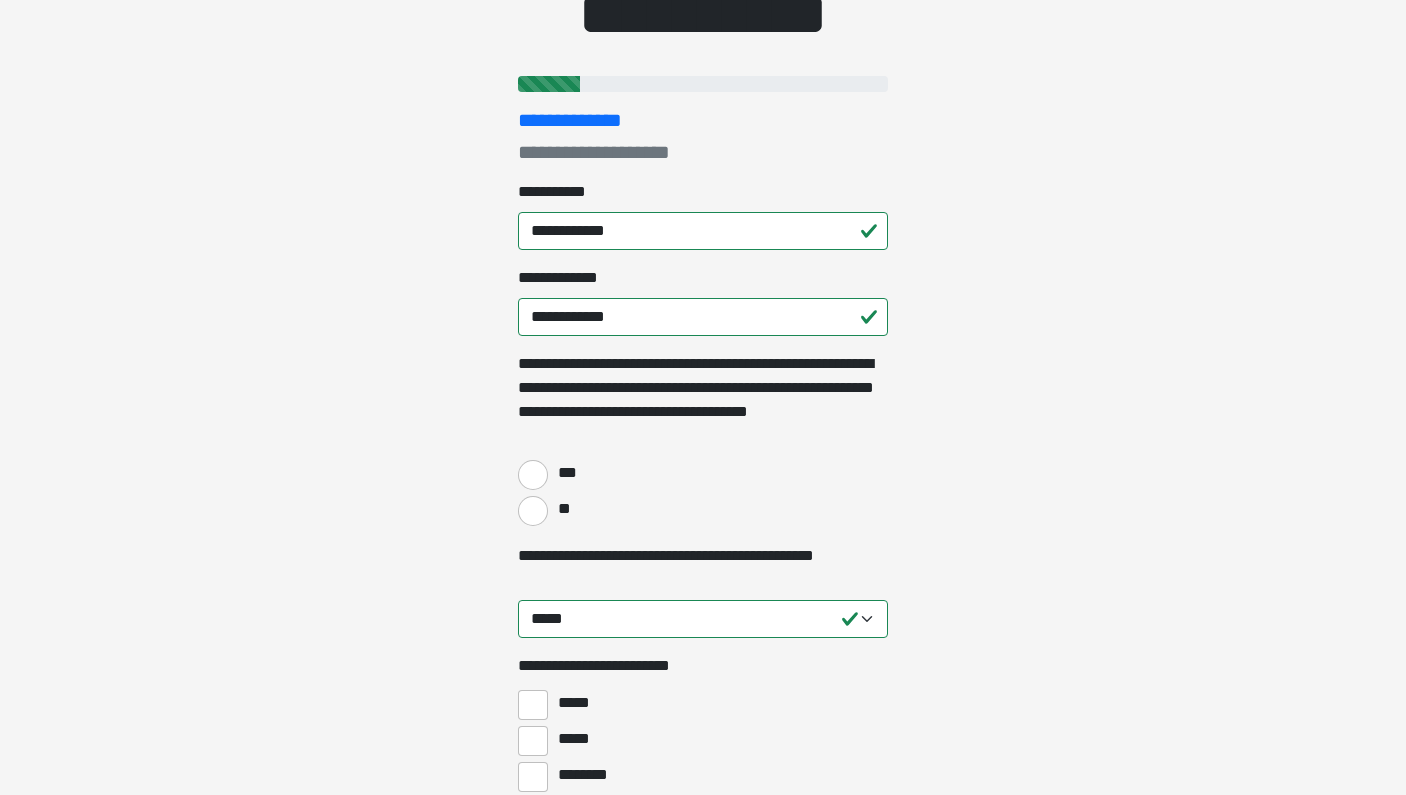 scroll, scrollTop: 188, scrollLeft: 0, axis: vertical 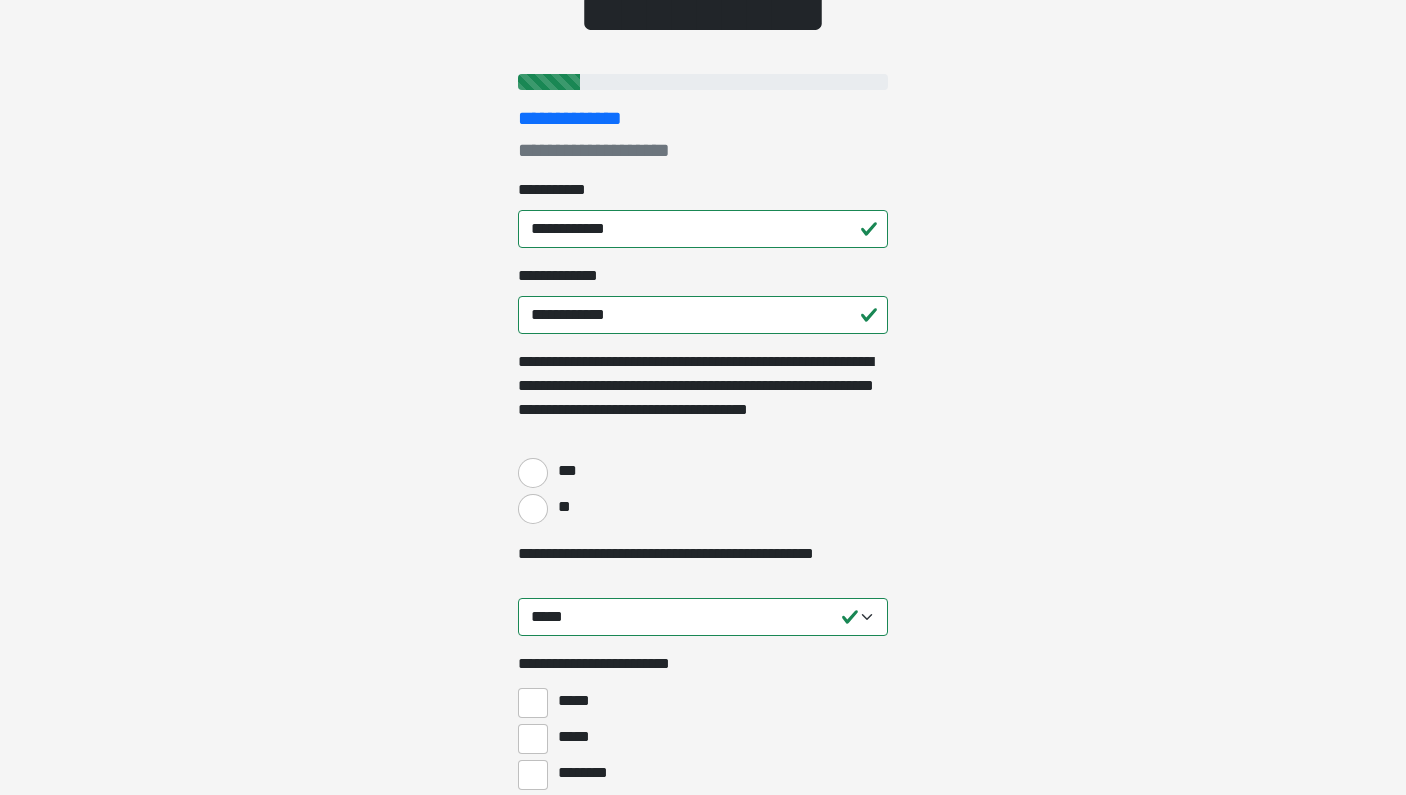 click on "***" at bounding box center [533, 473] 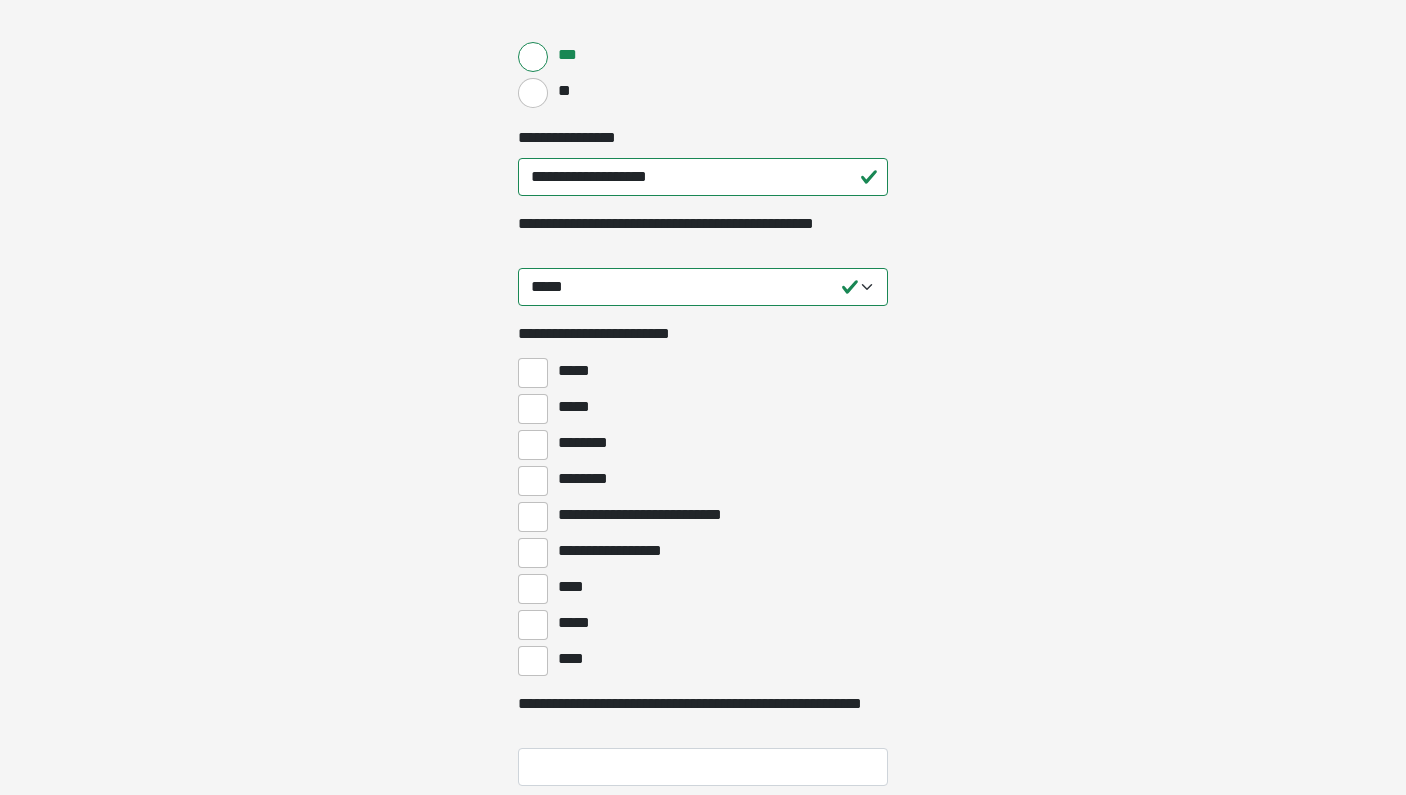 scroll, scrollTop: 605, scrollLeft: 0, axis: vertical 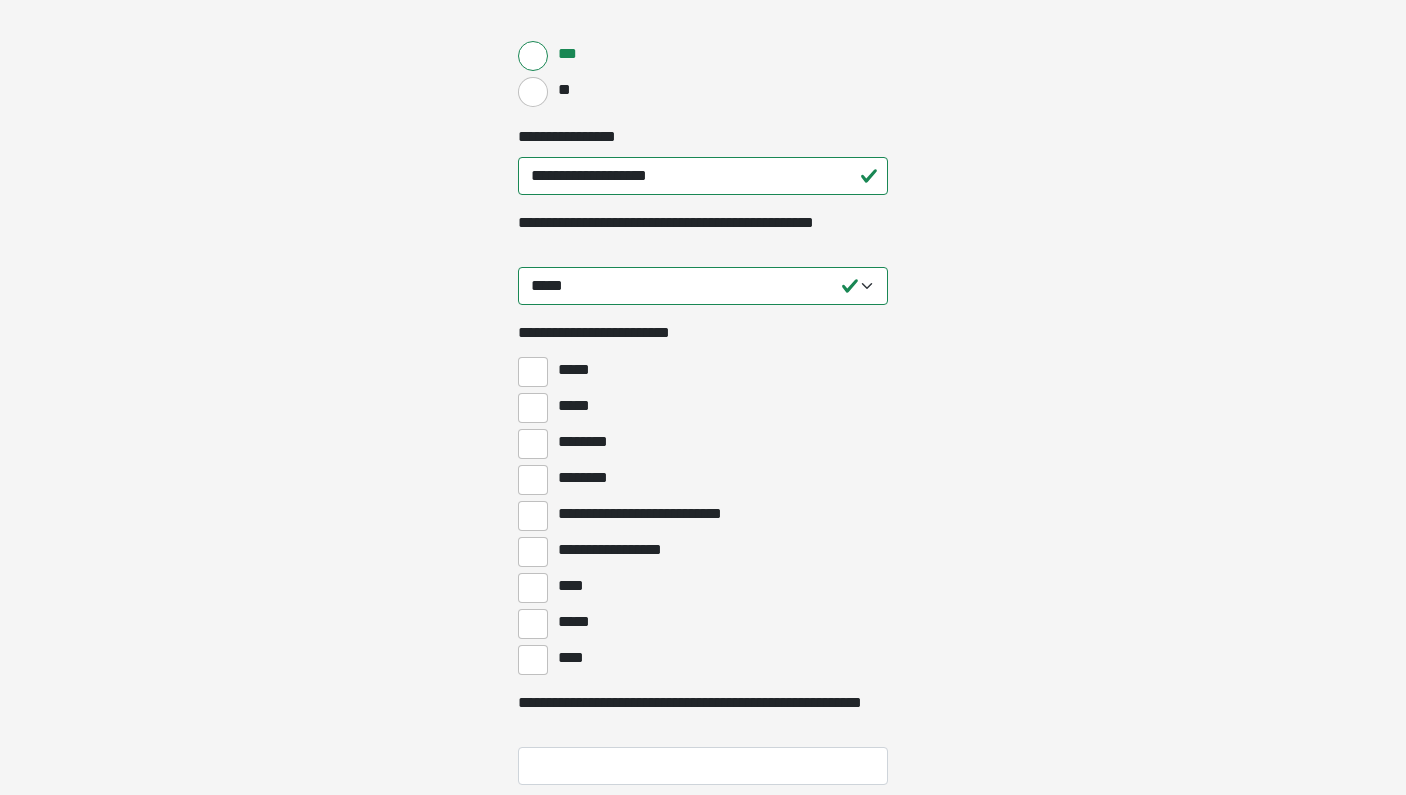 click on "********" at bounding box center [533, 444] 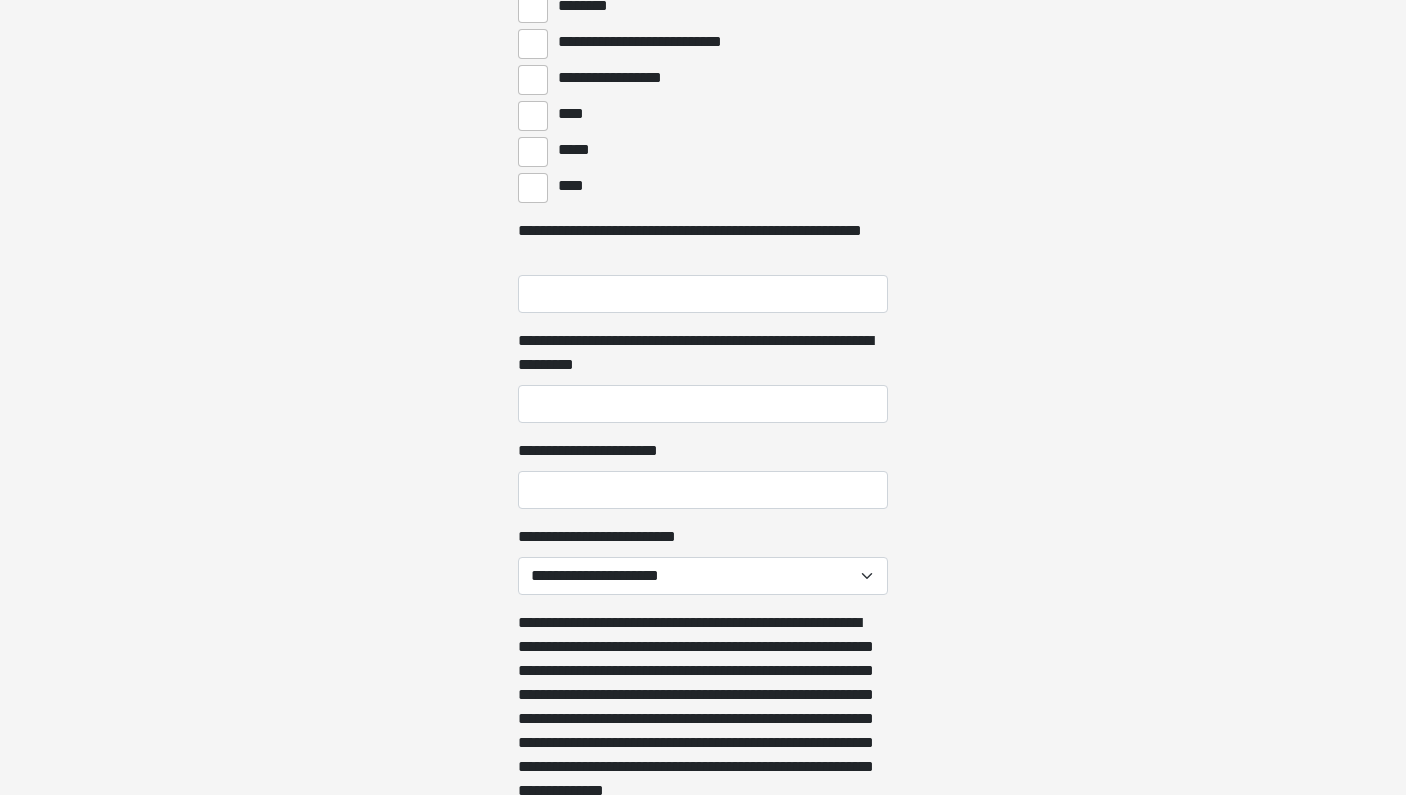 scroll, scrollTop: 1082, scrollLeft: 0, axis: vertical 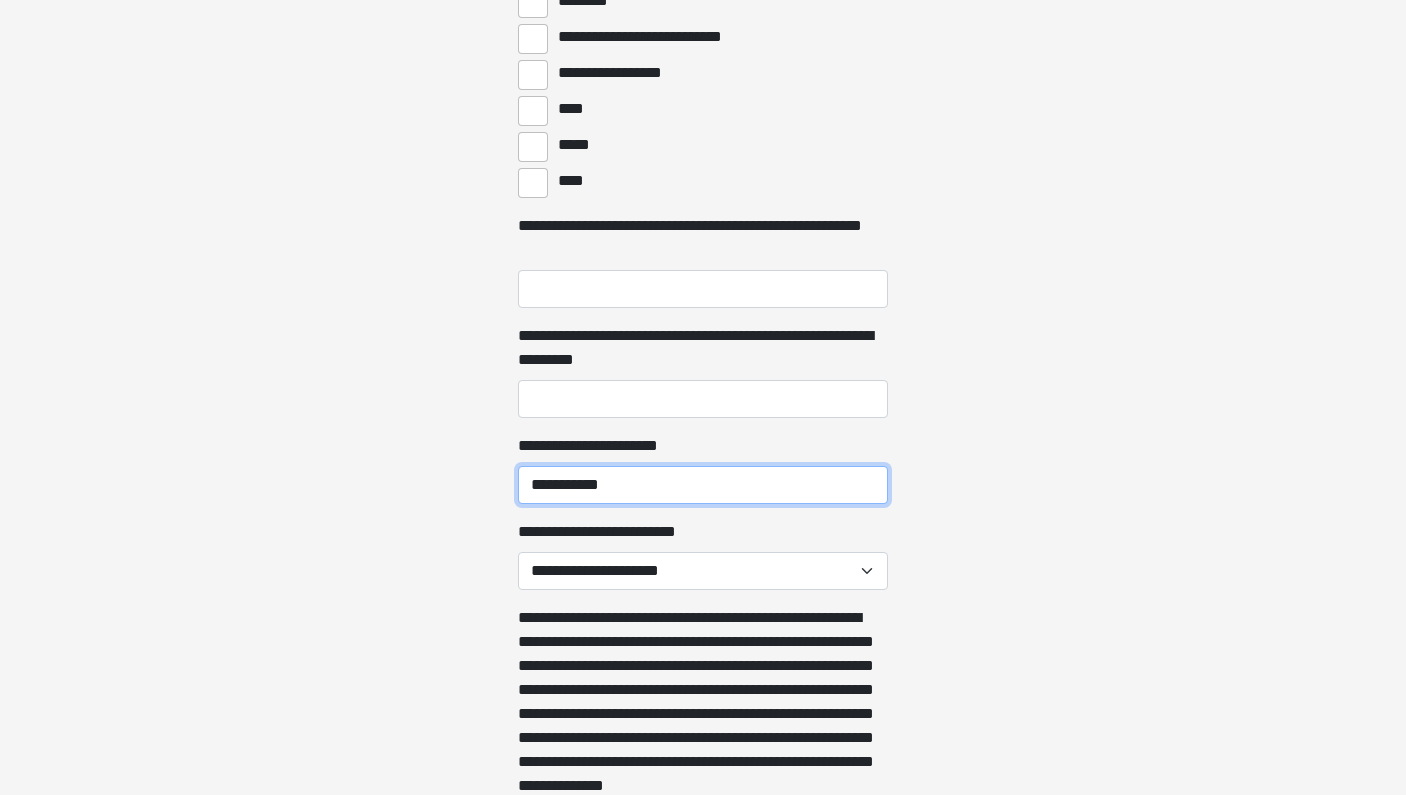 type on "**********" 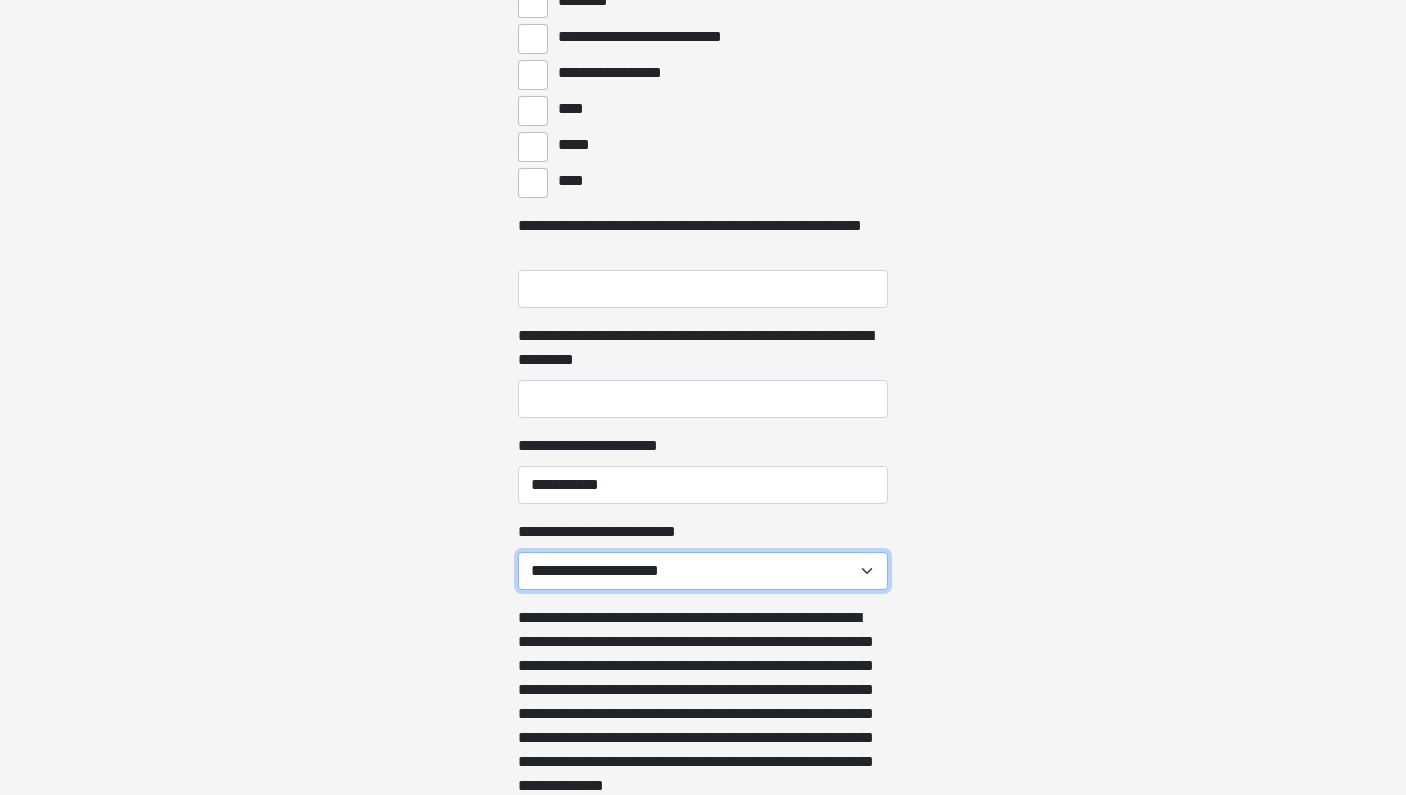 select on "******" 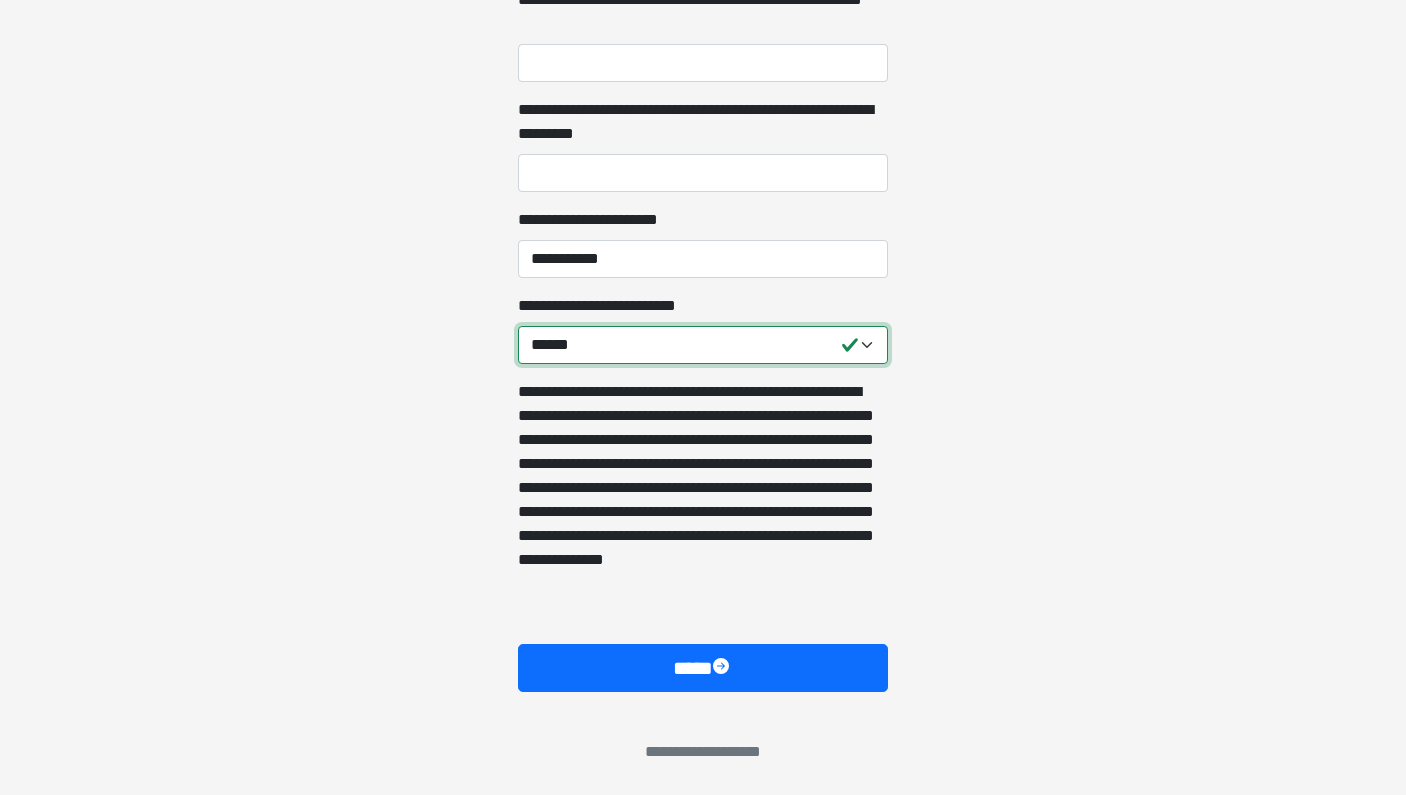 scroll, scrollTop: 1308, scrollLeft: 0, axis: vertical 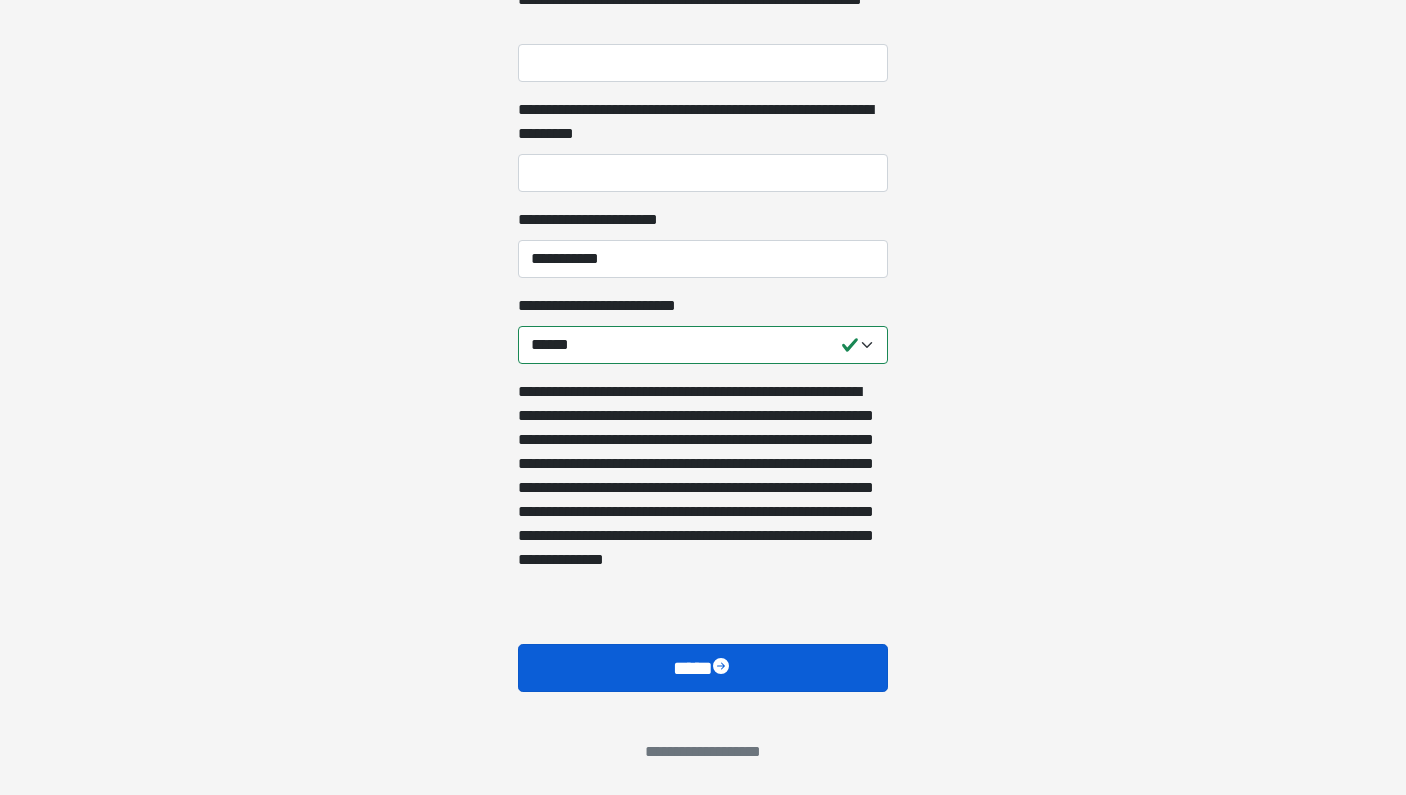 click on "****" at bounding box center [703, 668] 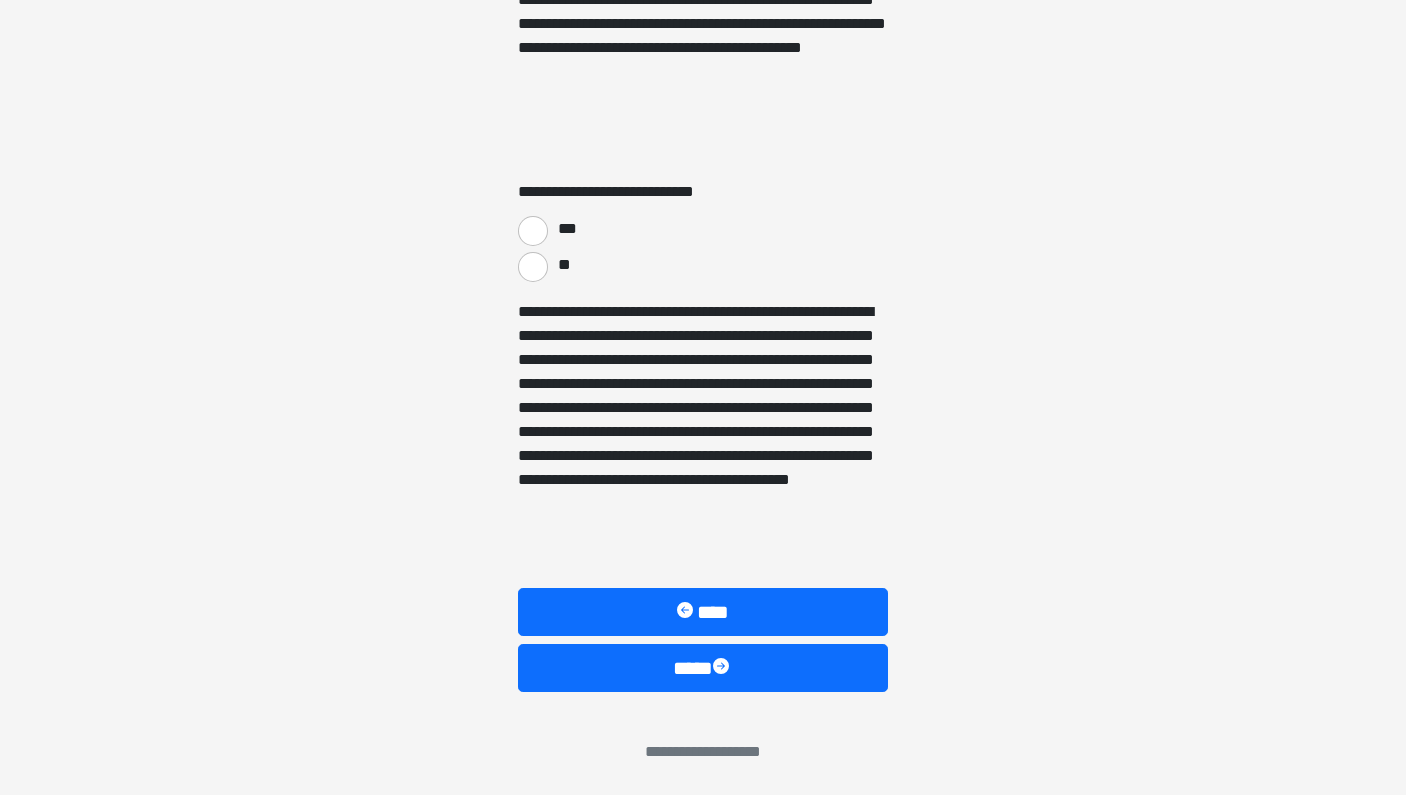 scroll, scrollTop: 3482, scrollLeft: 0, axis: vertical 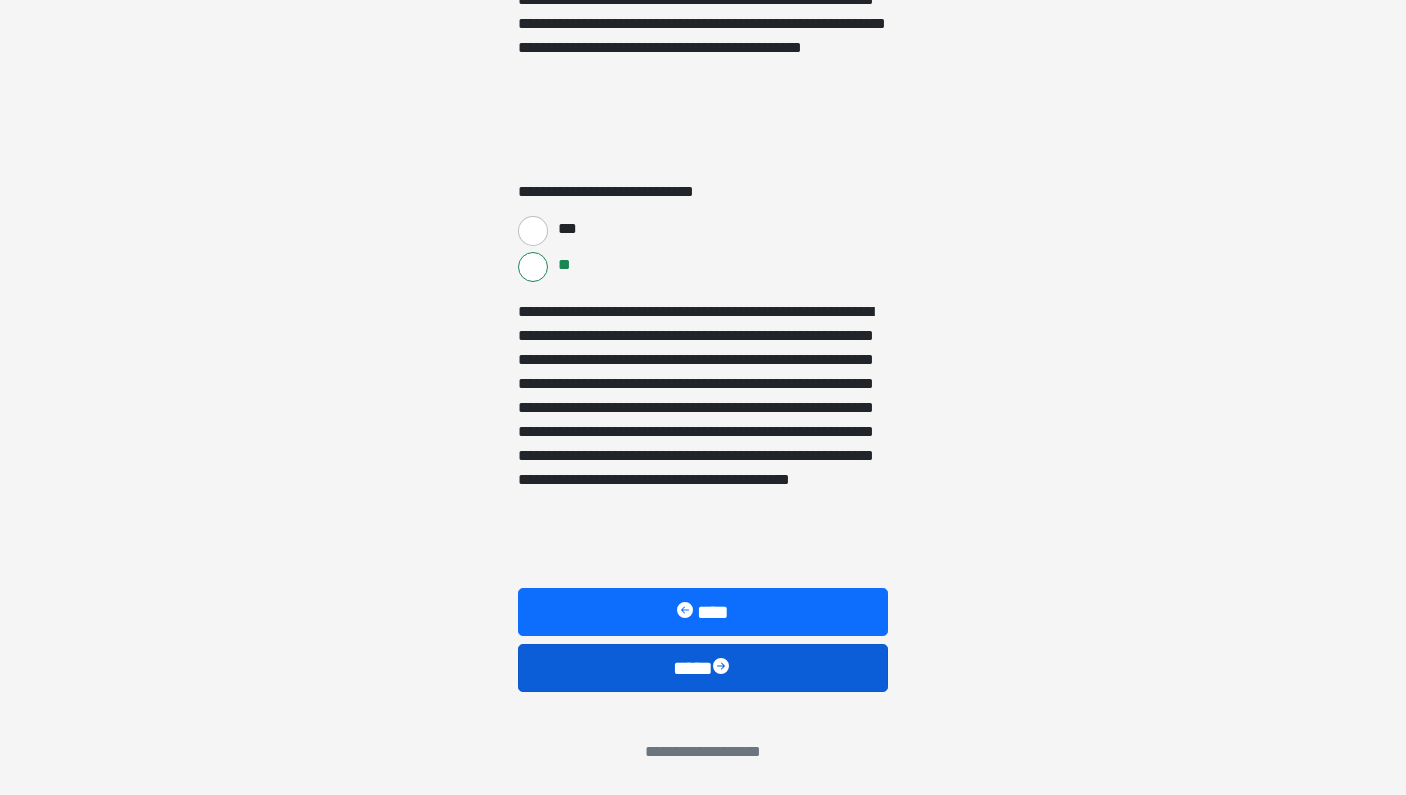 click on "****" at bounding box center [703, 668] 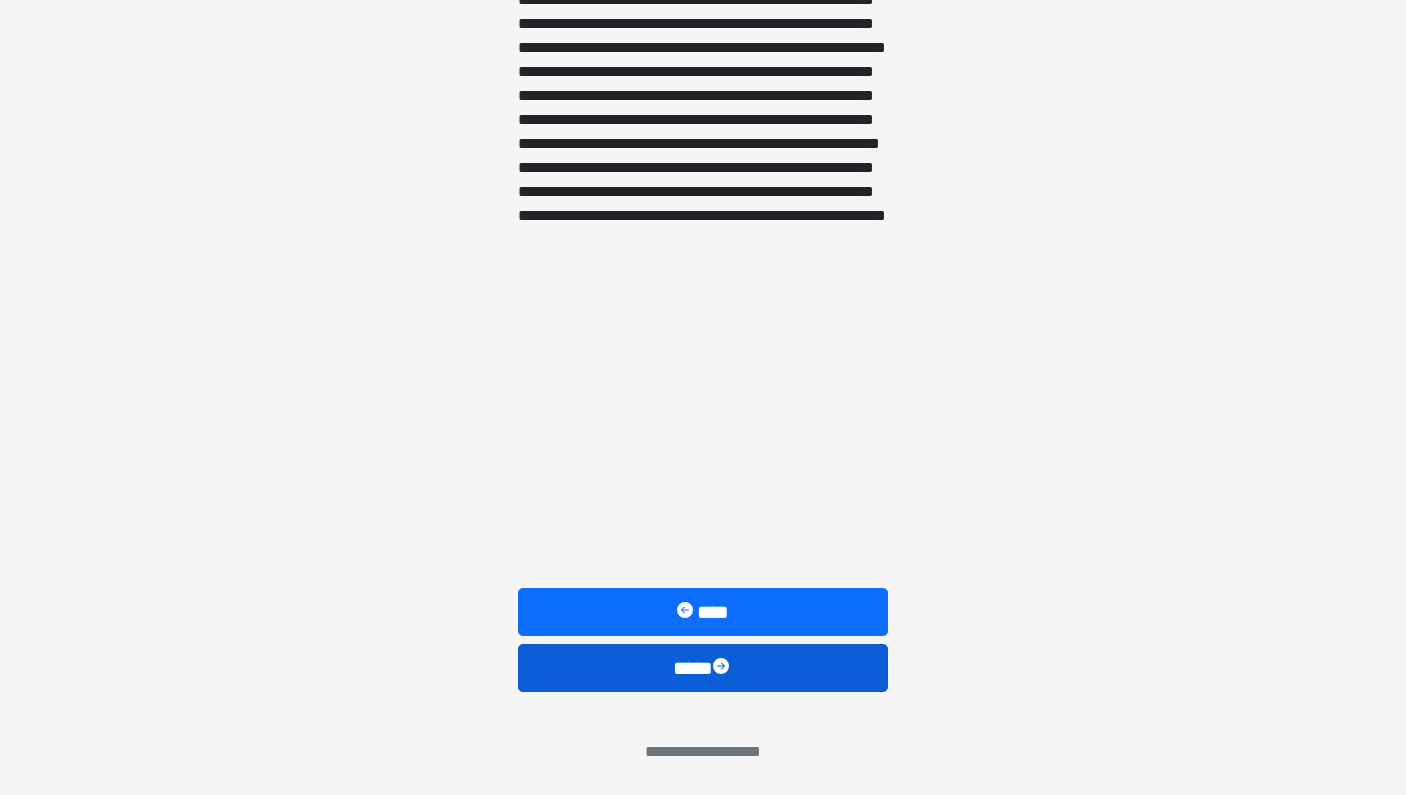 scroll, scrollTop: 1690, scrollLeft: 0, axis: vertical 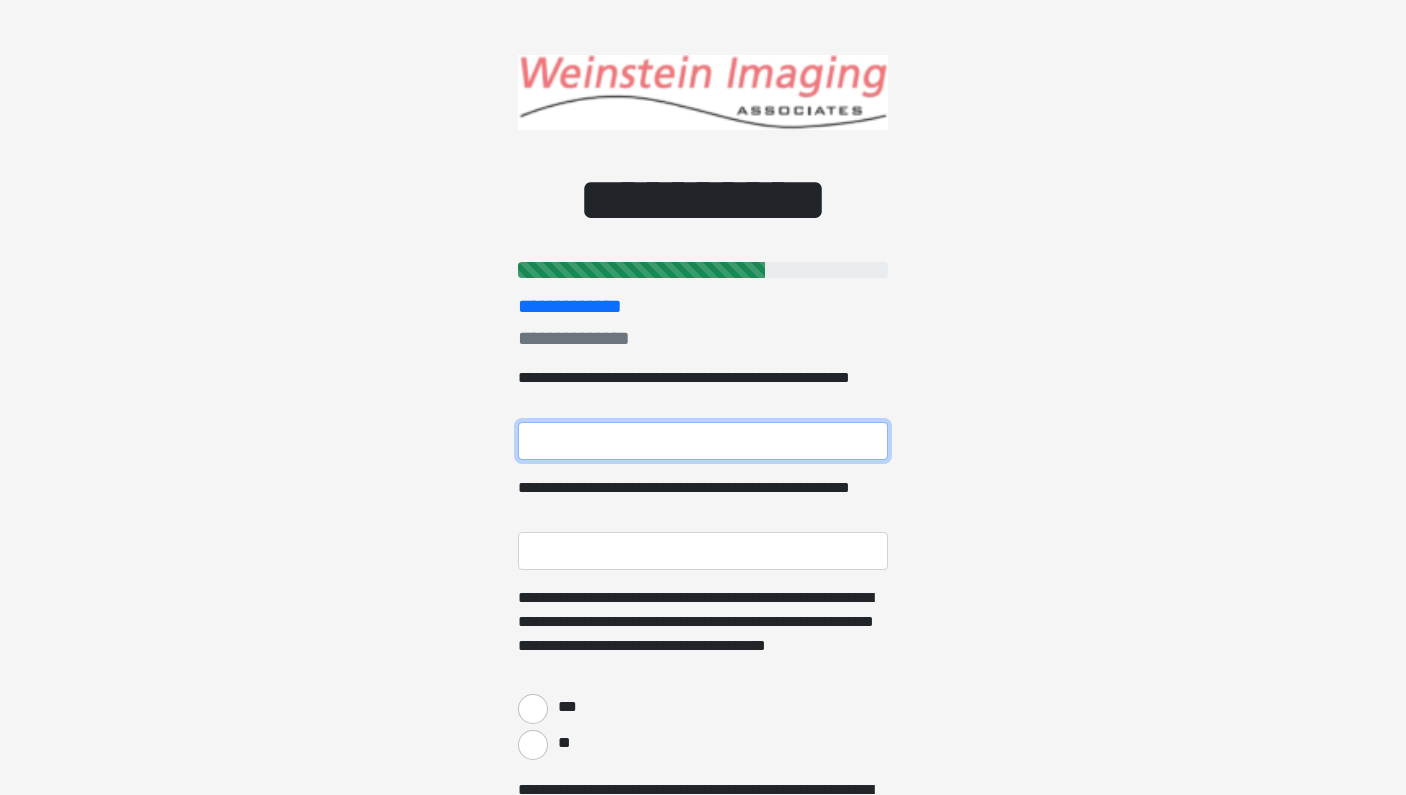 click on "**********" at bounding box center [703, 441] 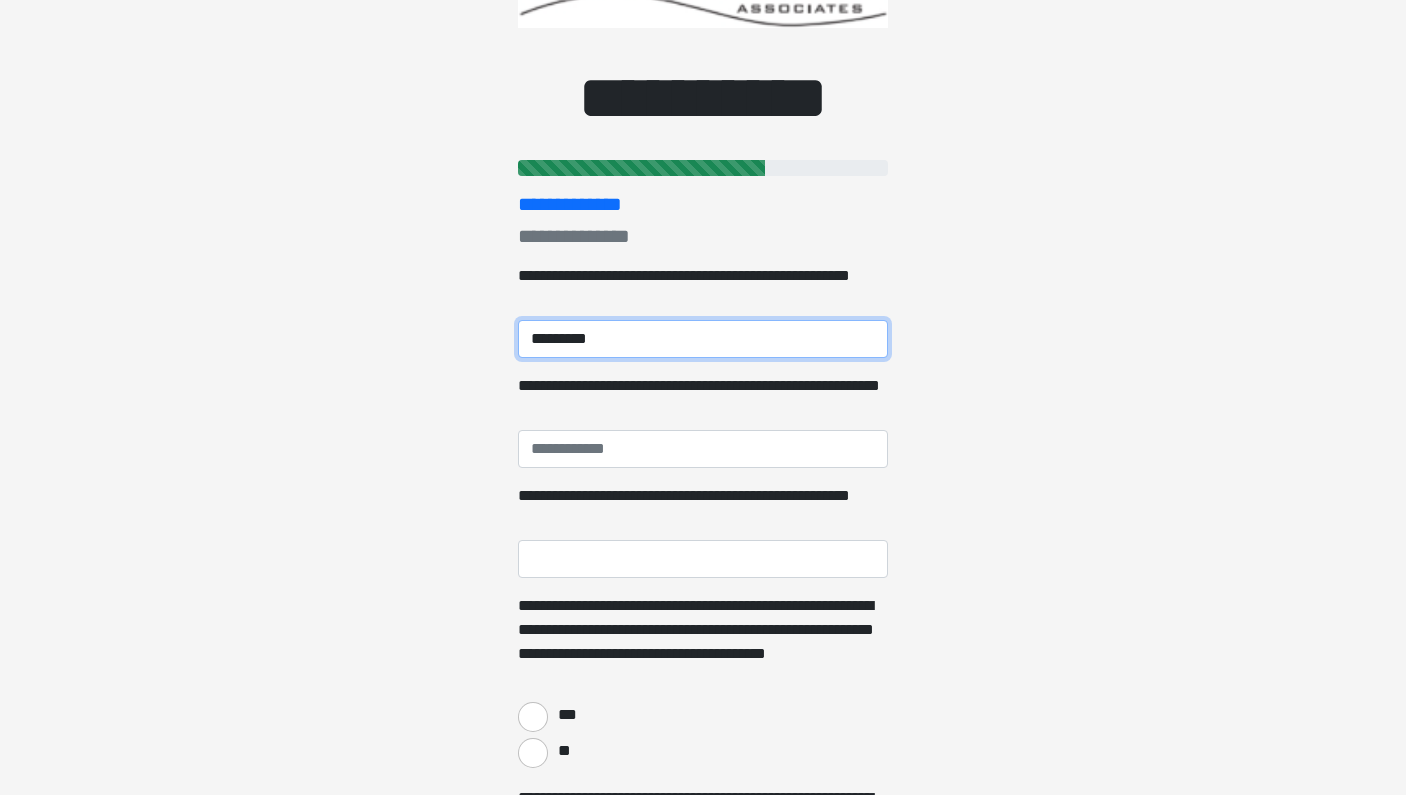 scroll, scrollTop: 120, scrollLeft: 0, axis: vertical 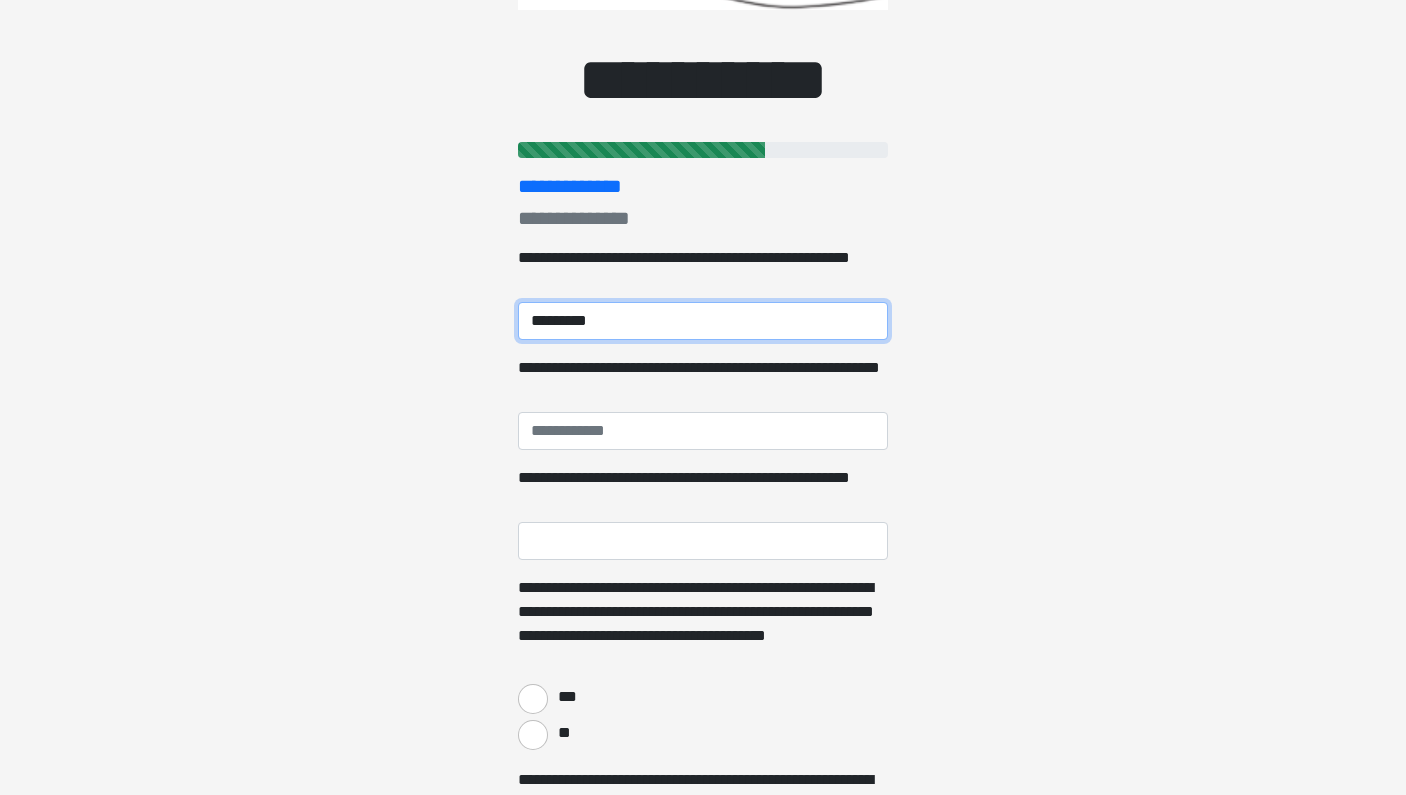type on "*********" 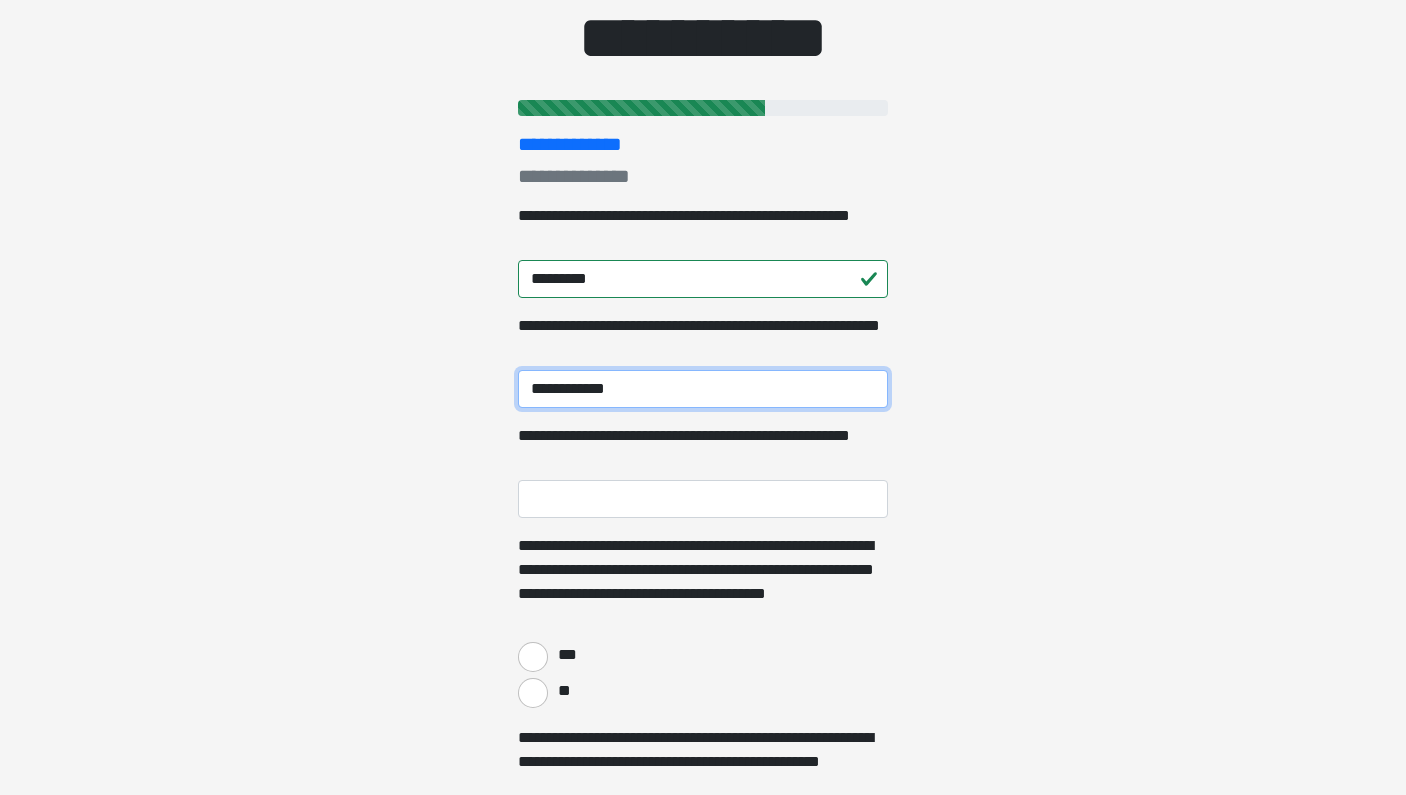 scroll, scrollTop: 200, scrollLeft: 0, axis: vertical 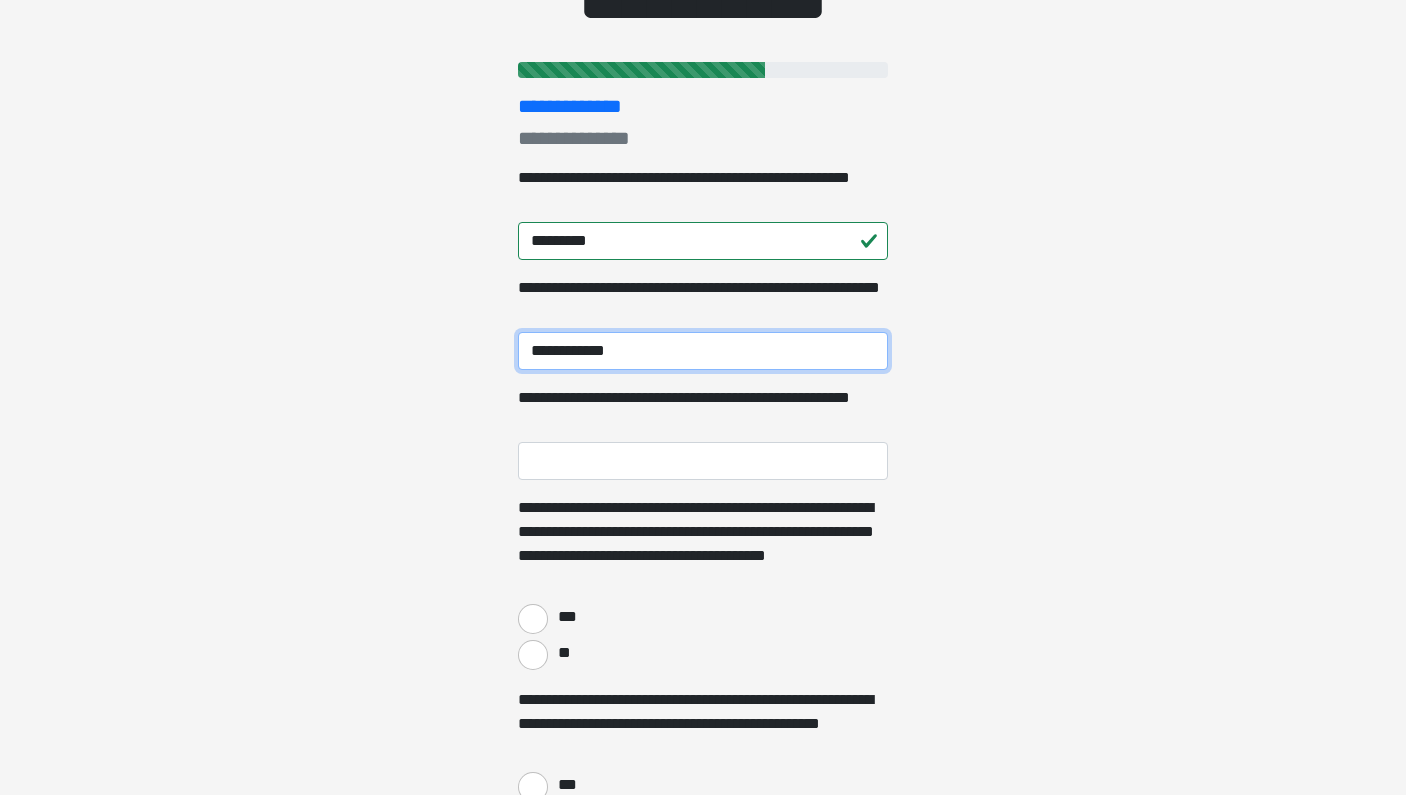 type on "**********" 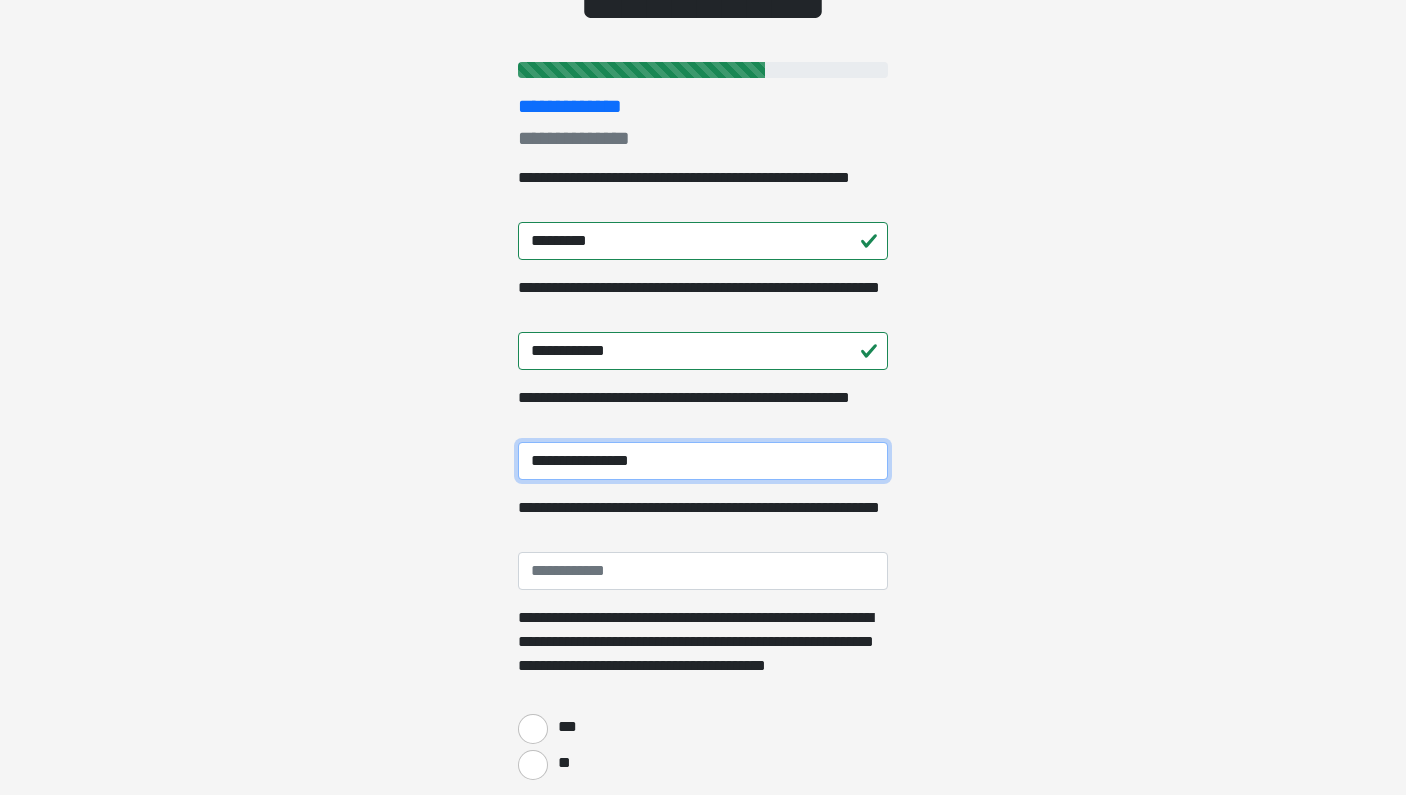type on "**********" 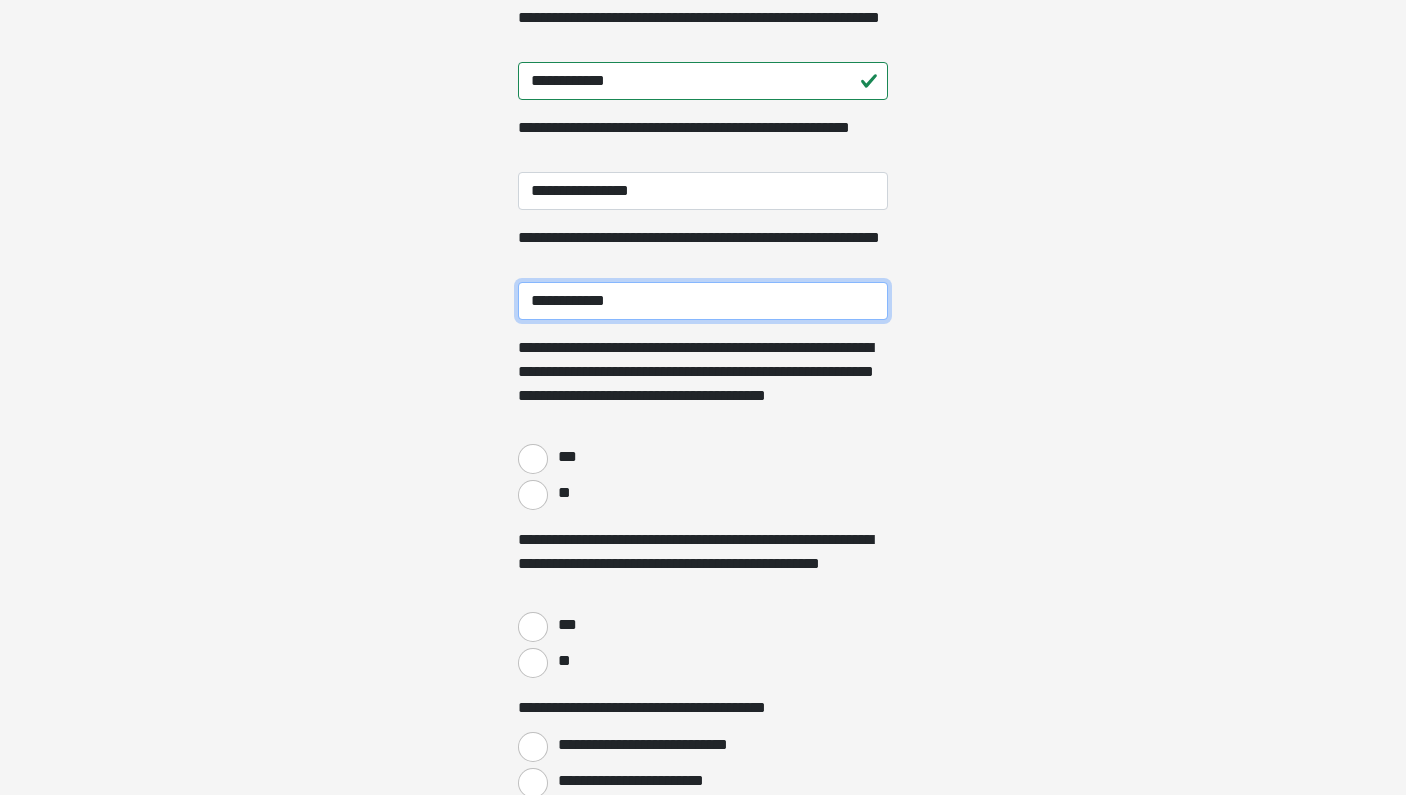 scroll, scrollTop: 470, scrollLeft: 0, axis: vertical 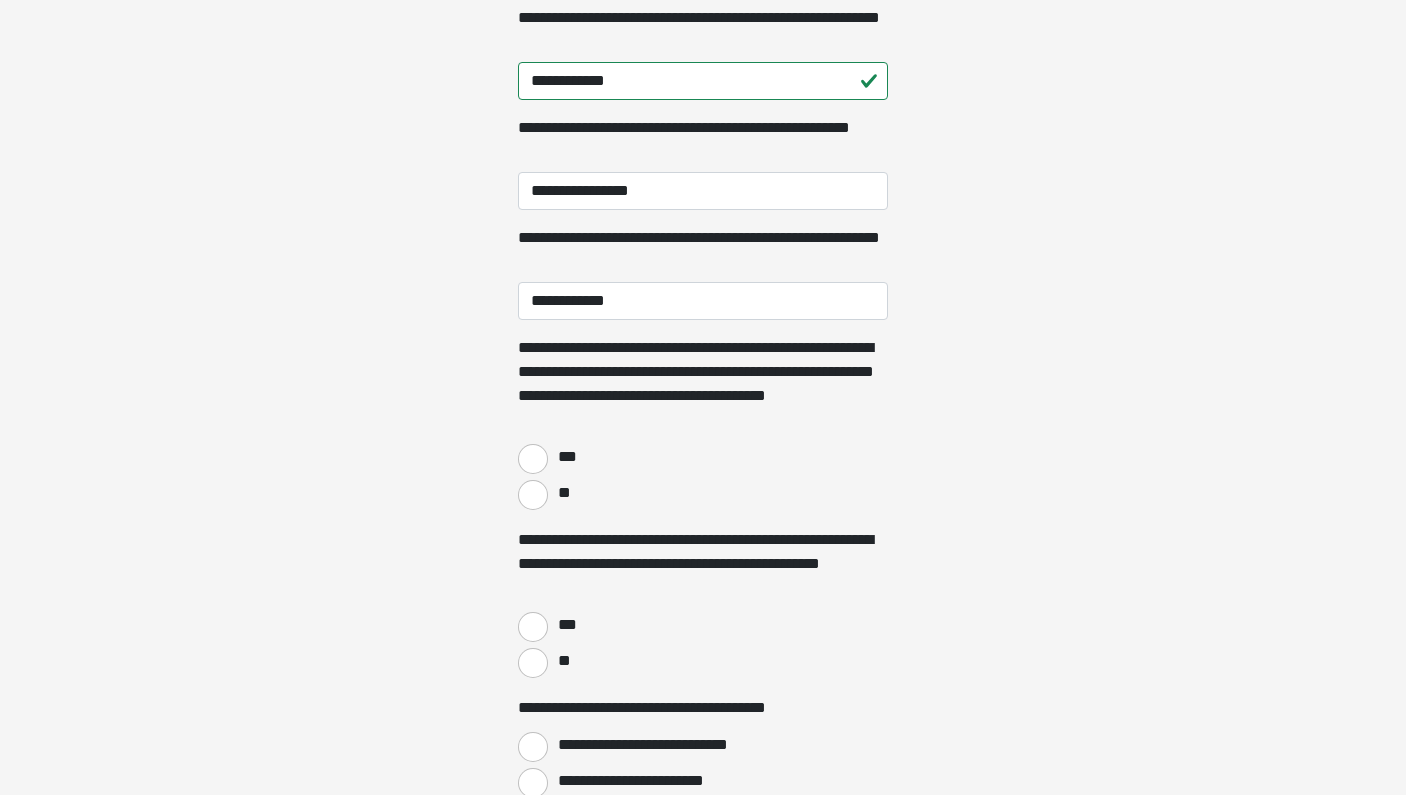 click on "**" at bounding box center (533, 495) 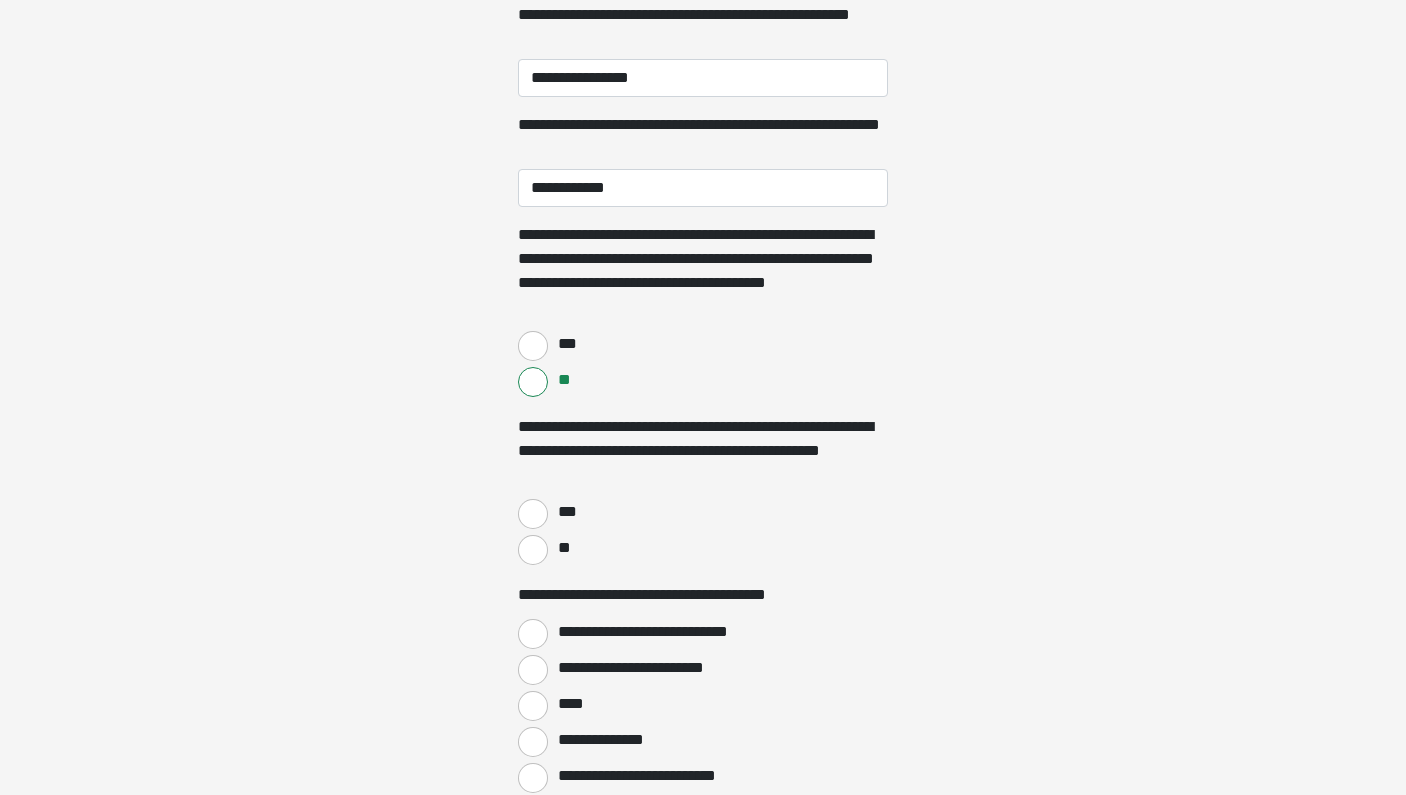 scroll, scrollTop: 588, scrollLeft: 0, axis: vertical 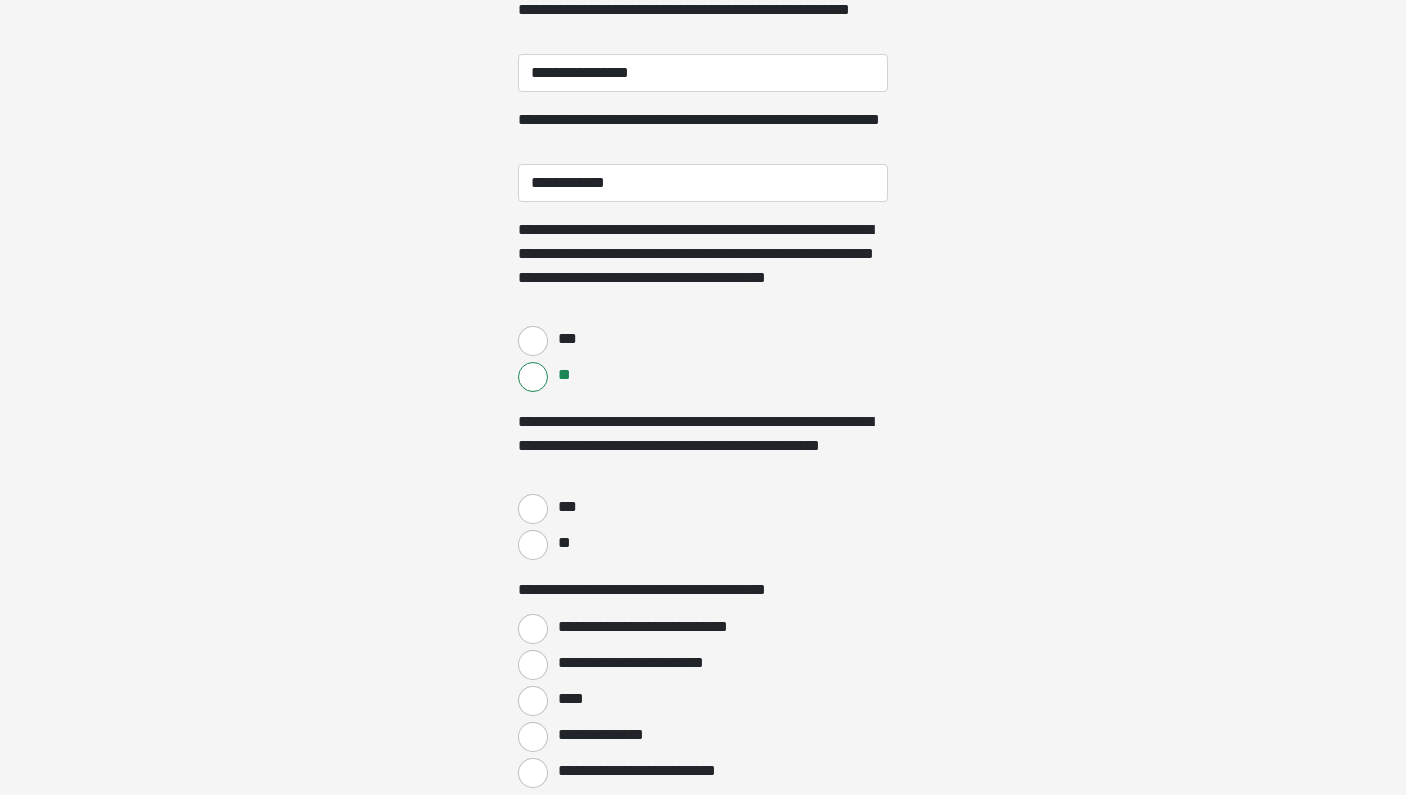 click on "***" at bounding box center [533, 509] 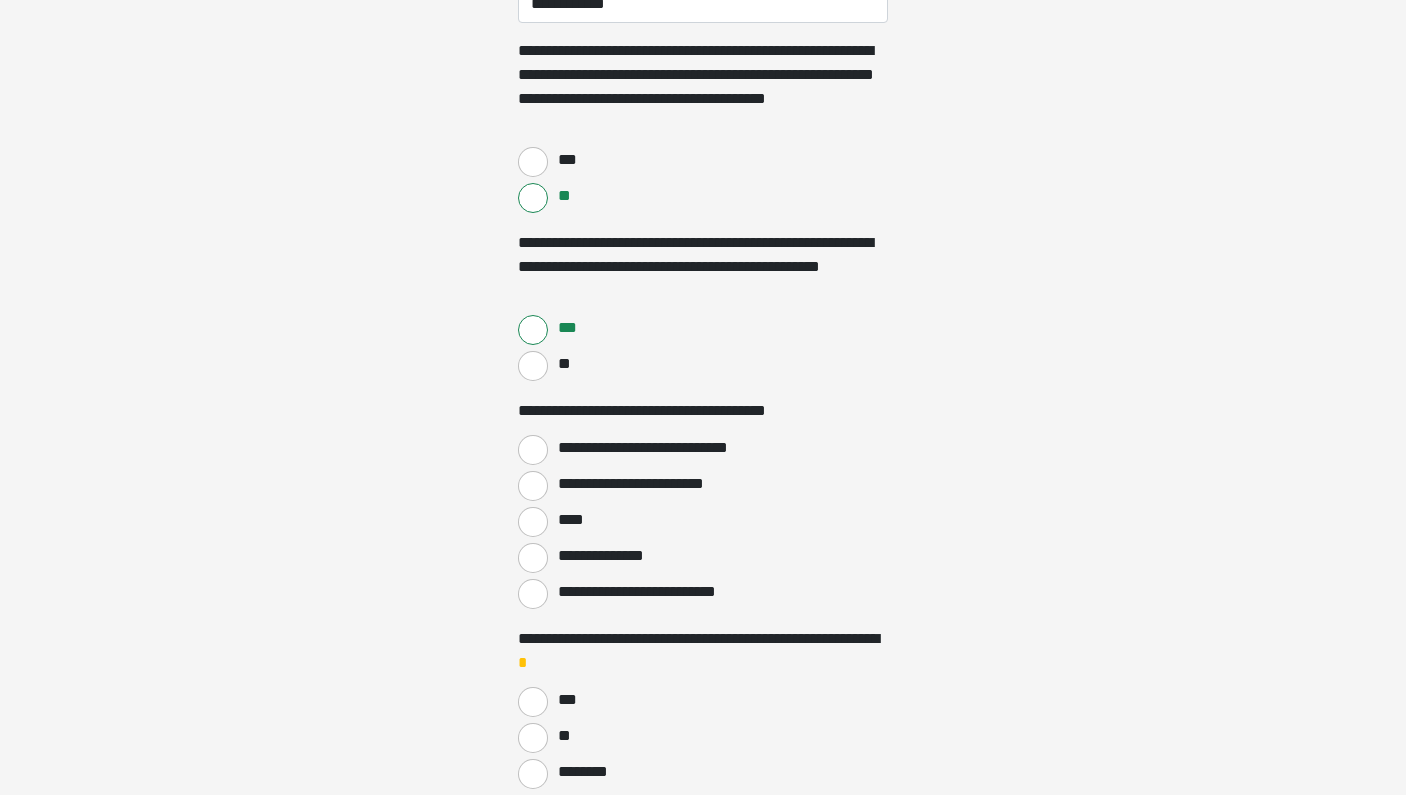scroll, scrollTop: 778, scrollLeft: 0, axis: vertical 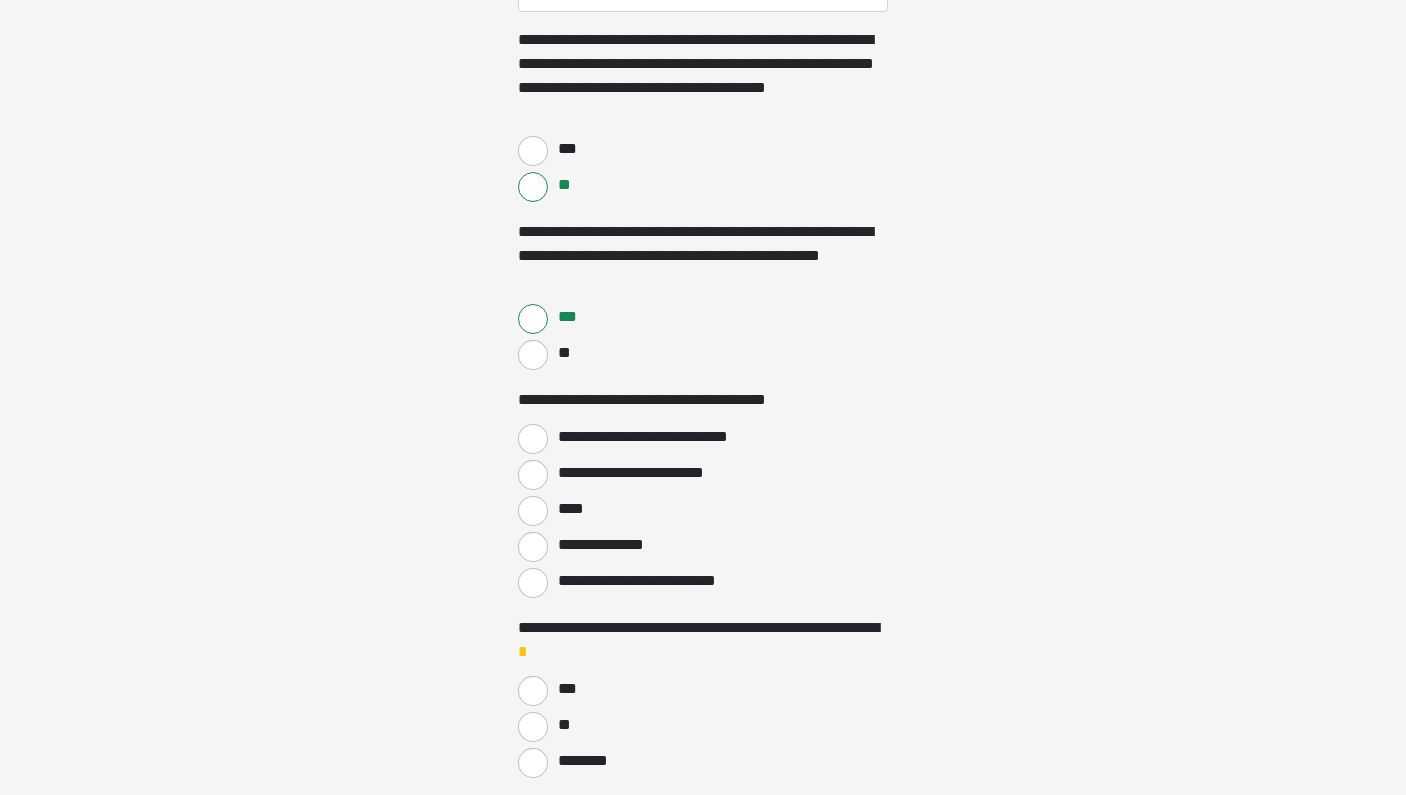 click on "**********" at bounding box center (533, 439) 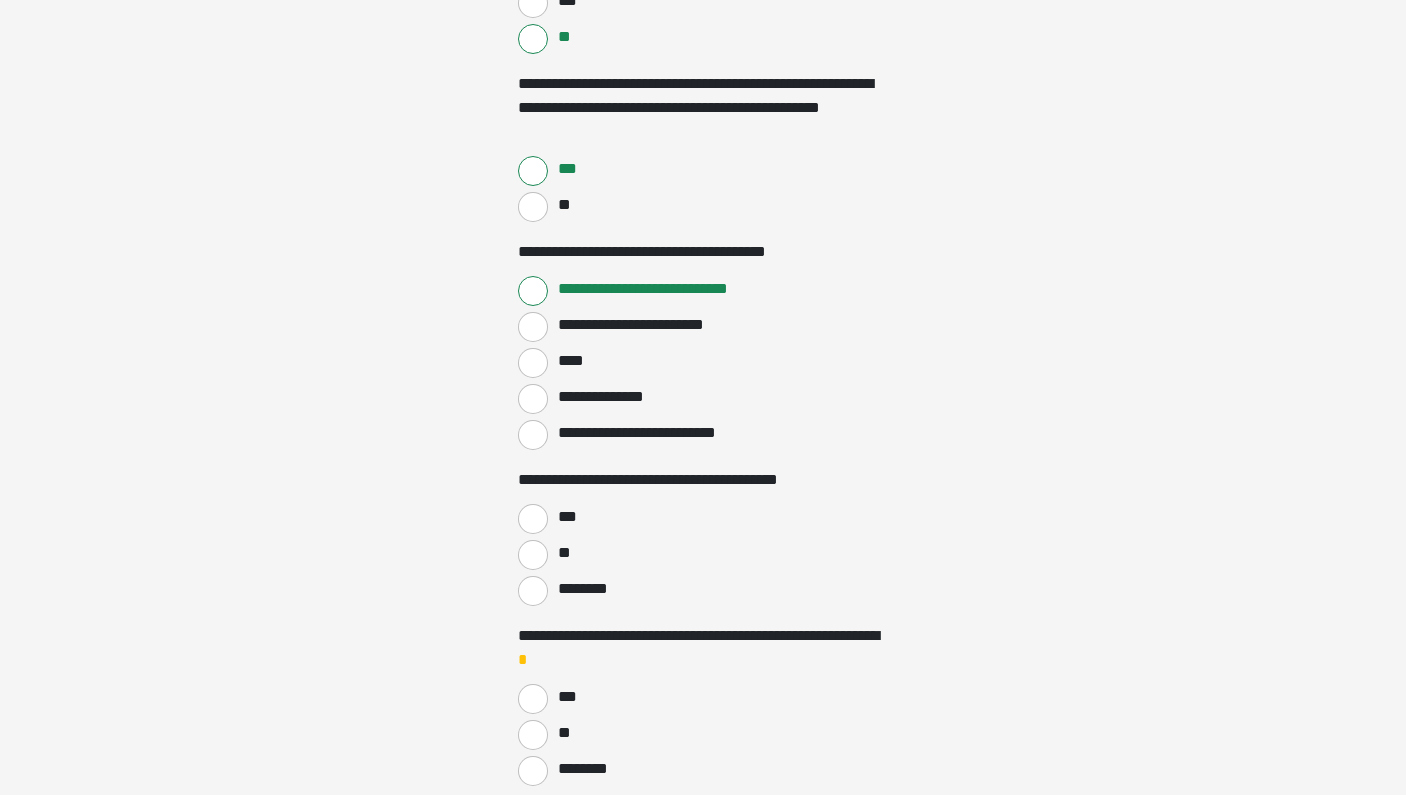 scroll, scrollTop: 928, scrollLeft: 0, axis: vertical 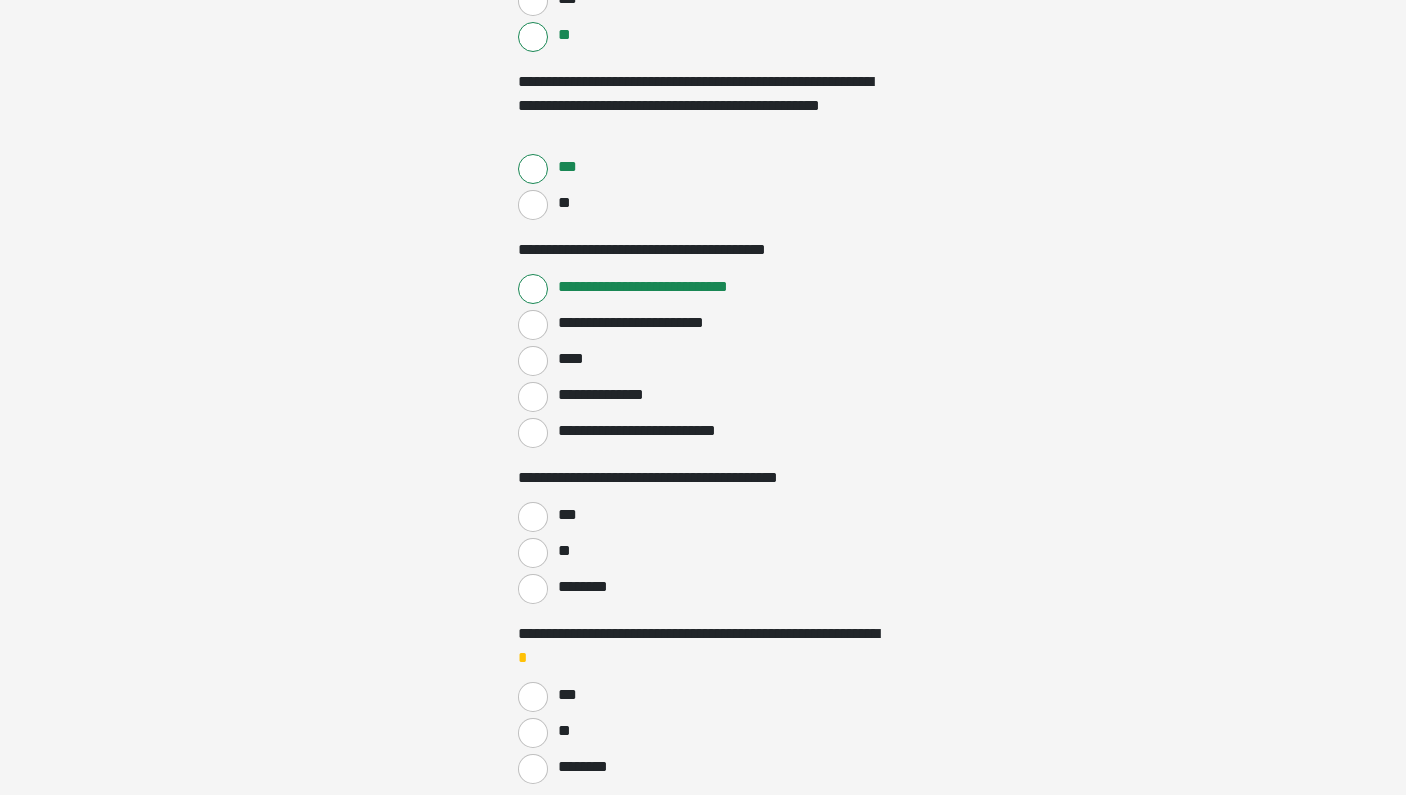 click on "***" at bounding box center (533, 517) 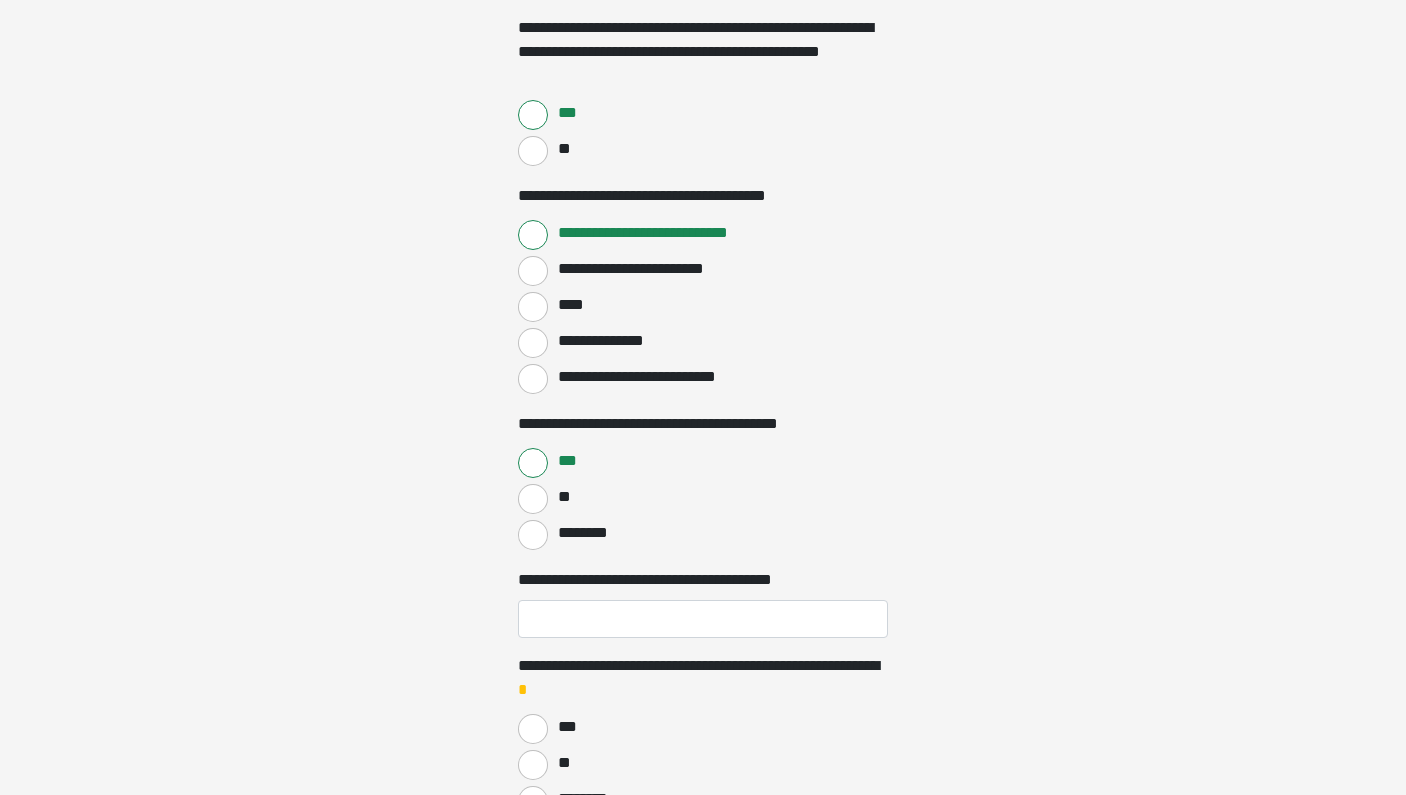 scroll, scrollTop: 990, scrollLeft: 0, axis: vertical 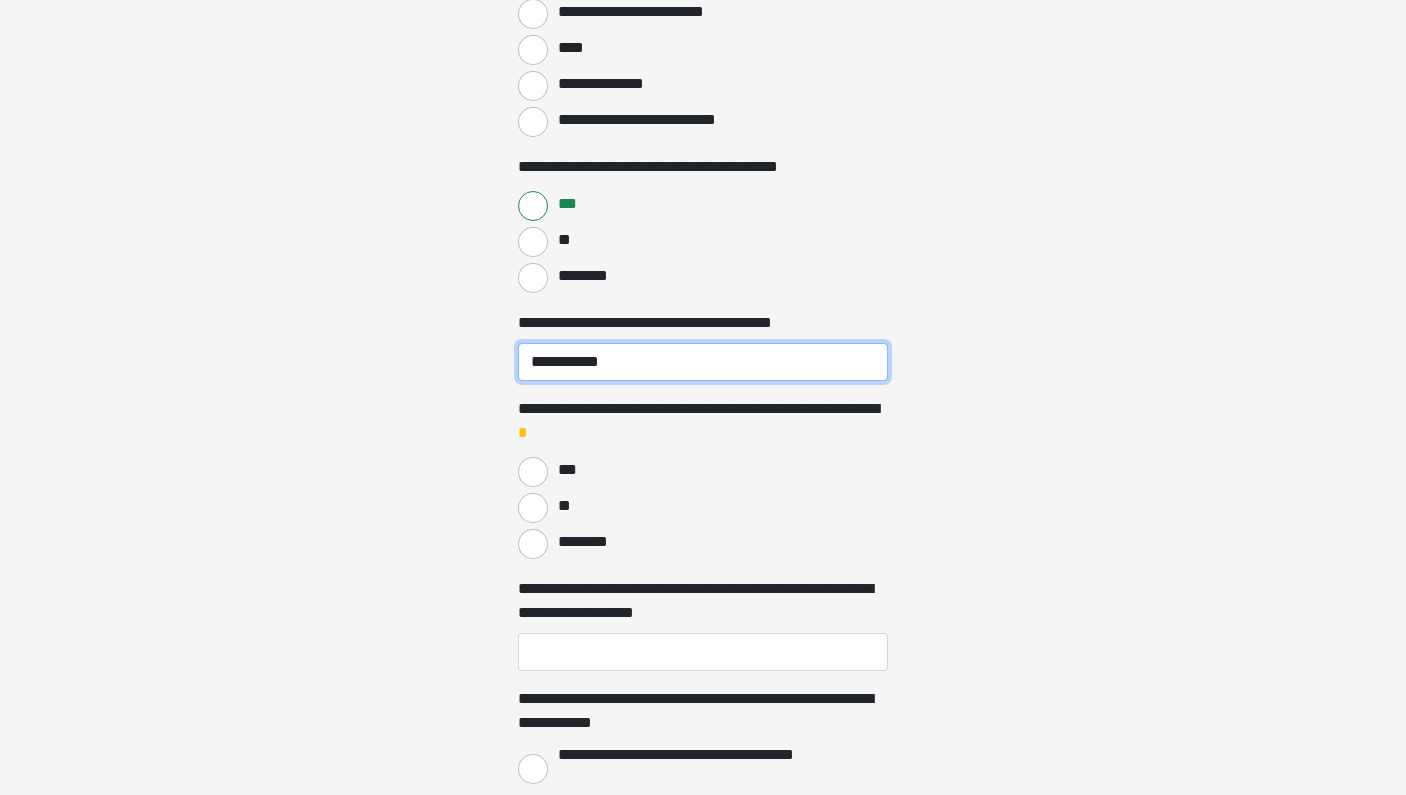 type on "**********" 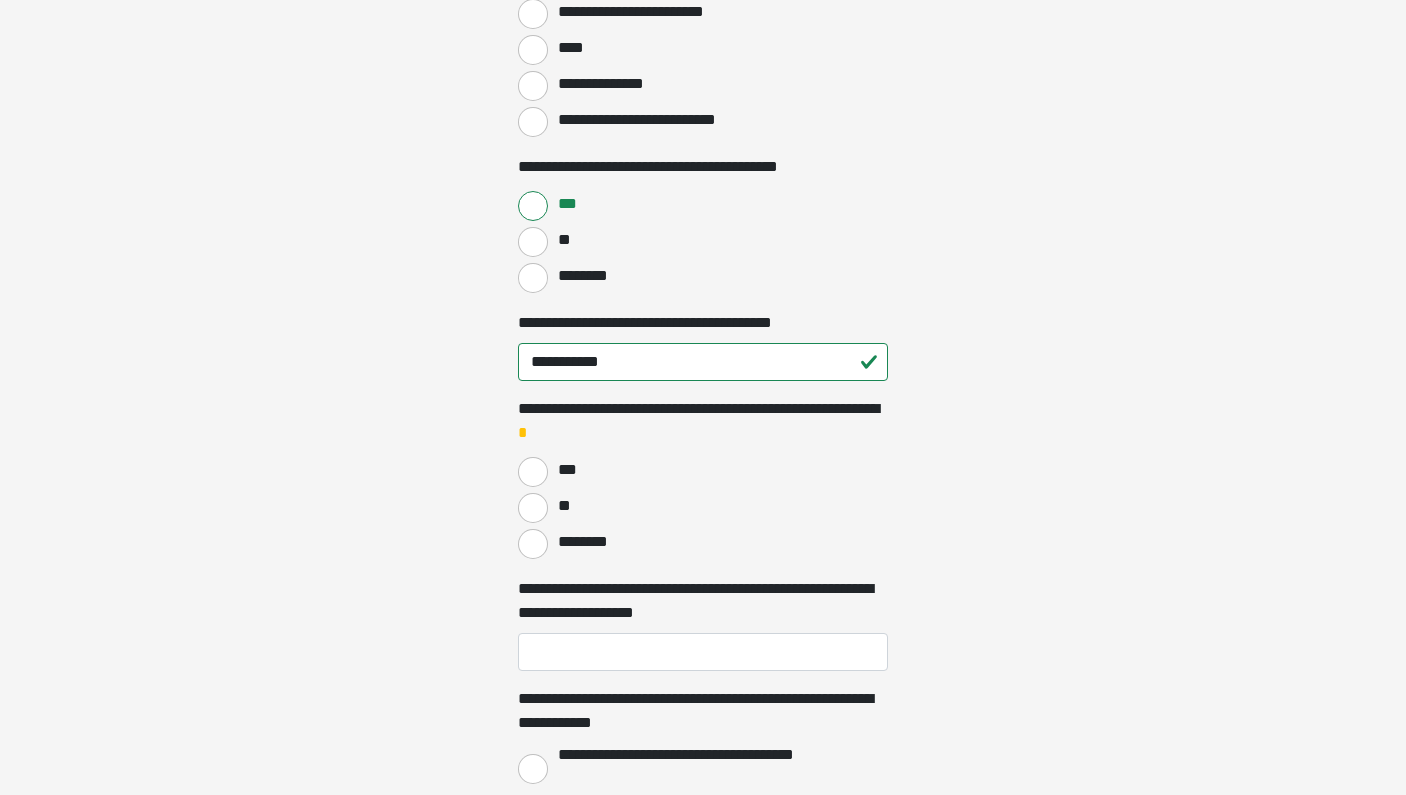click on "***" at bounding box center (533, 472) 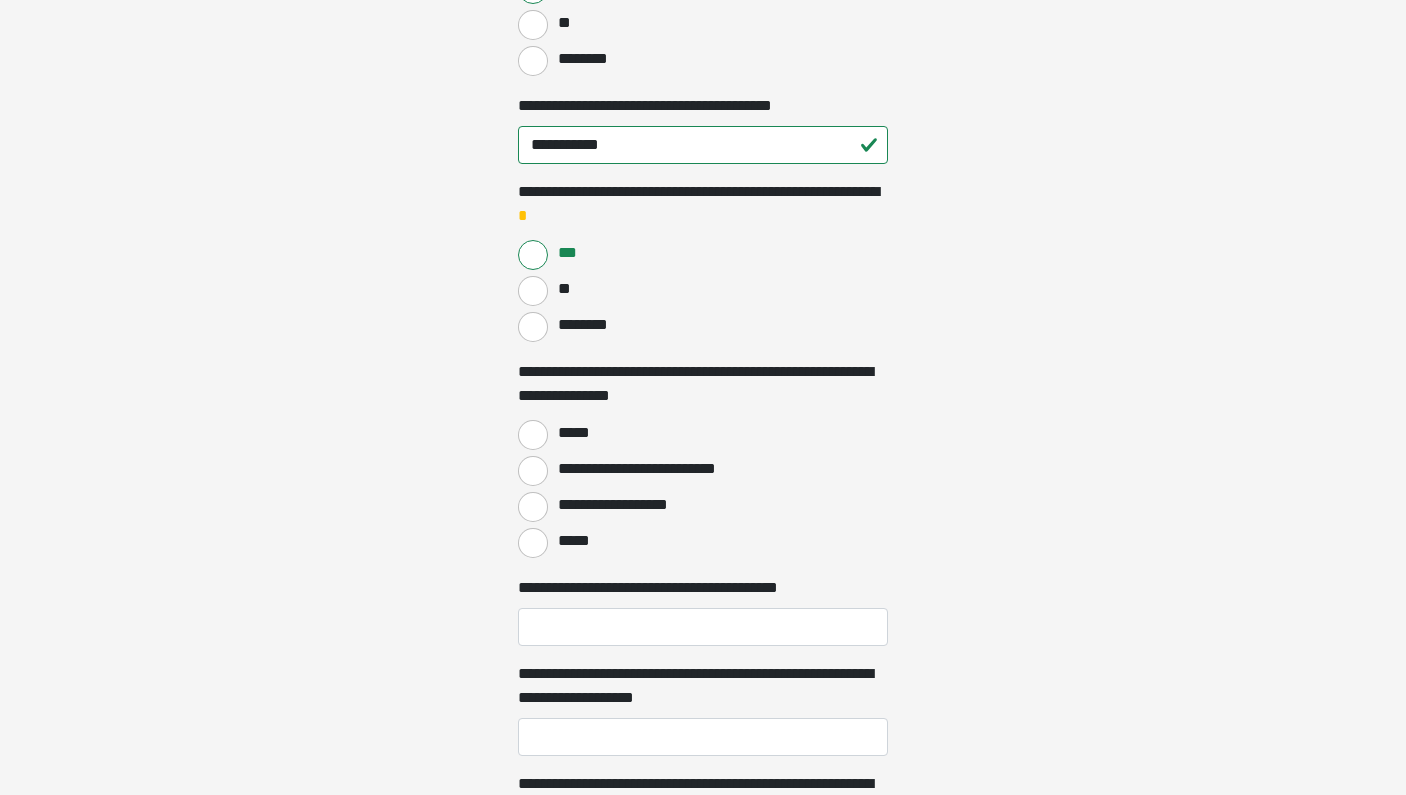 scroll, scrollTop: 1466, scrollLeft: 0, axis: vertical 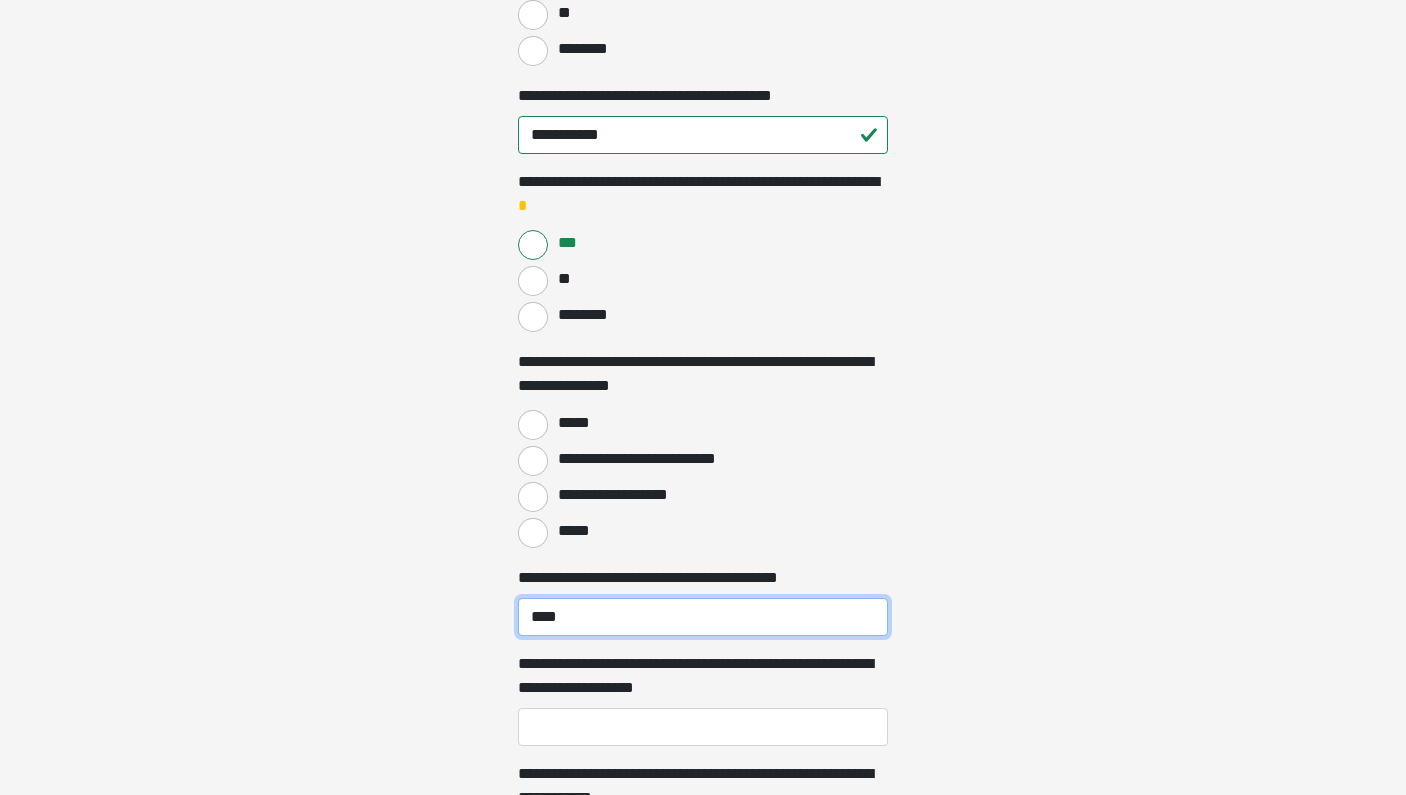 type on "****" 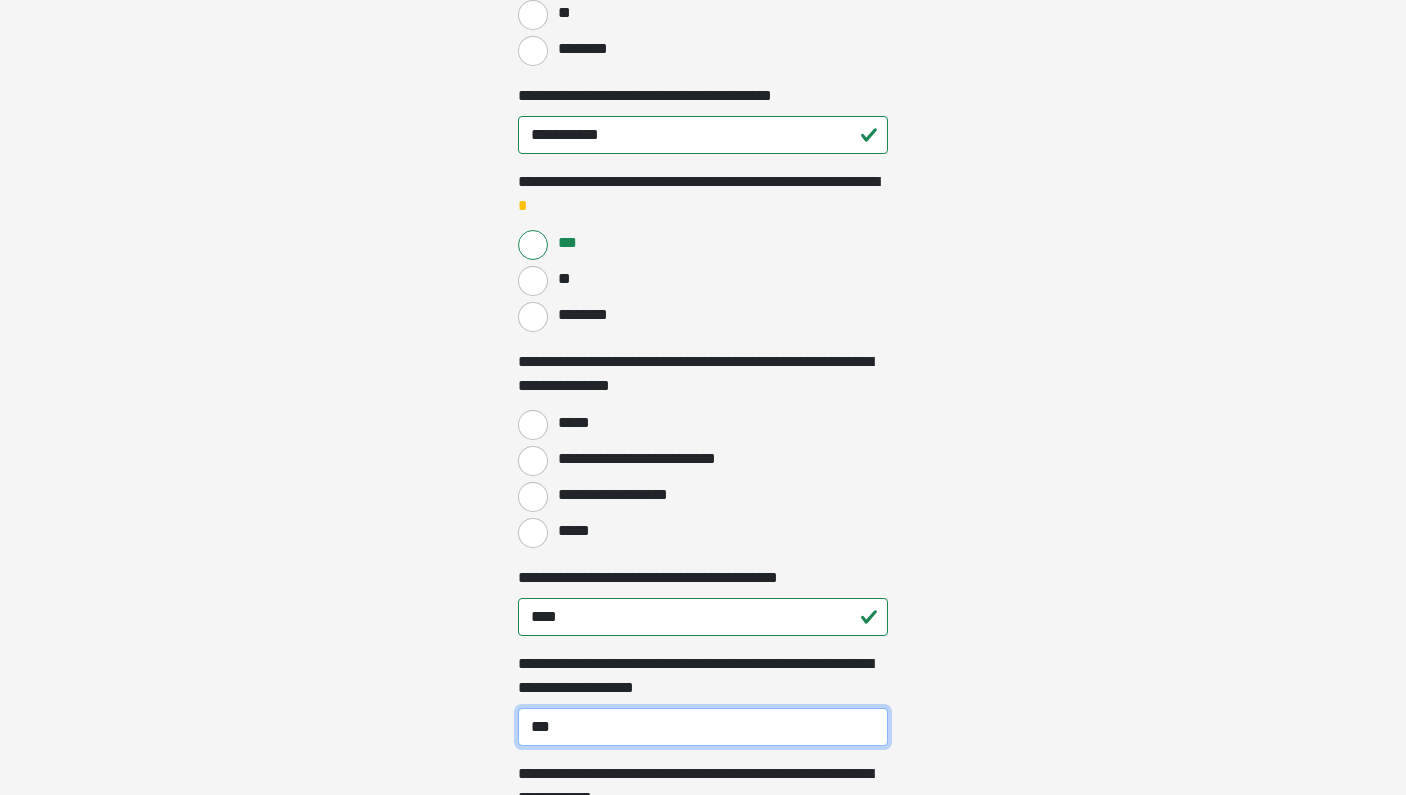 type on "***" 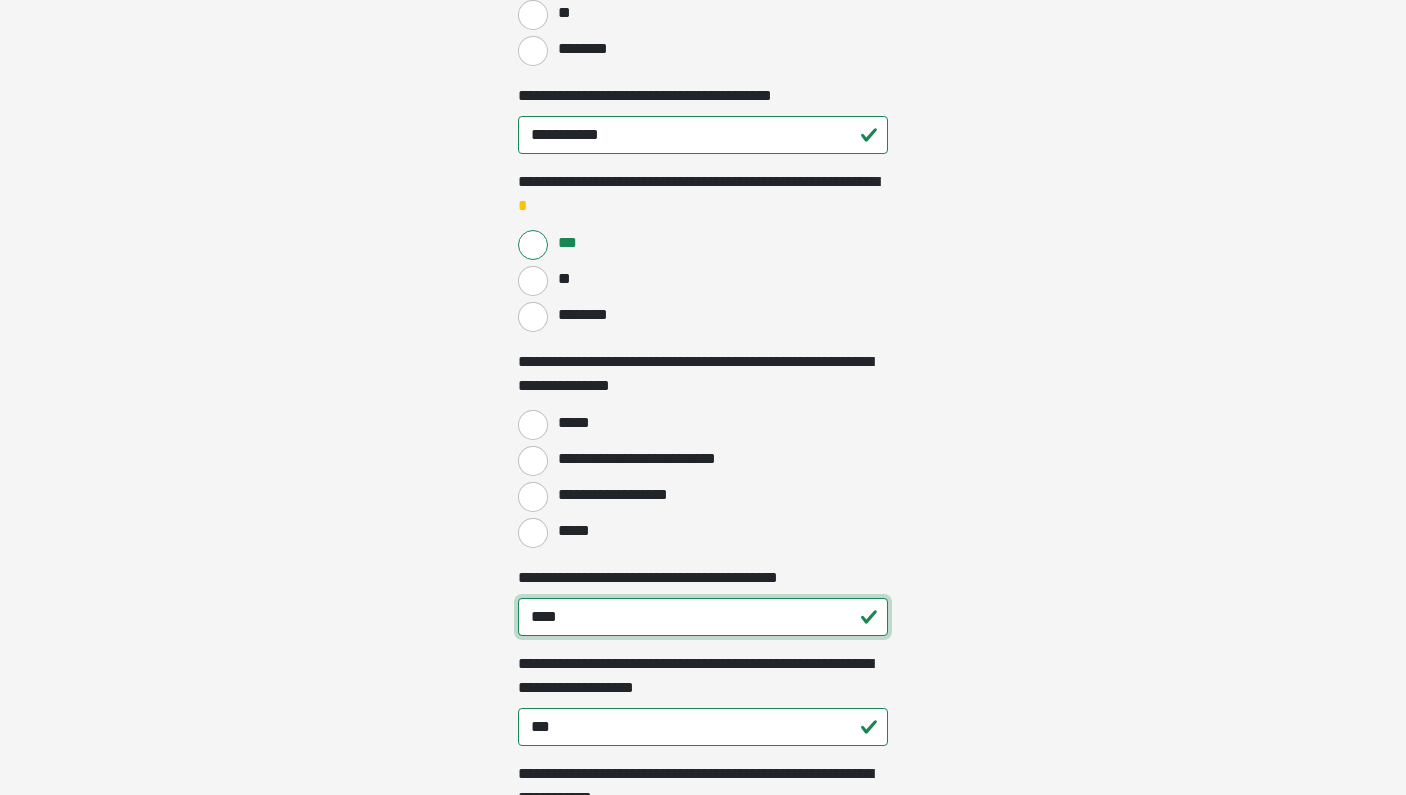 click on "****" at bounding box center (703, 617) 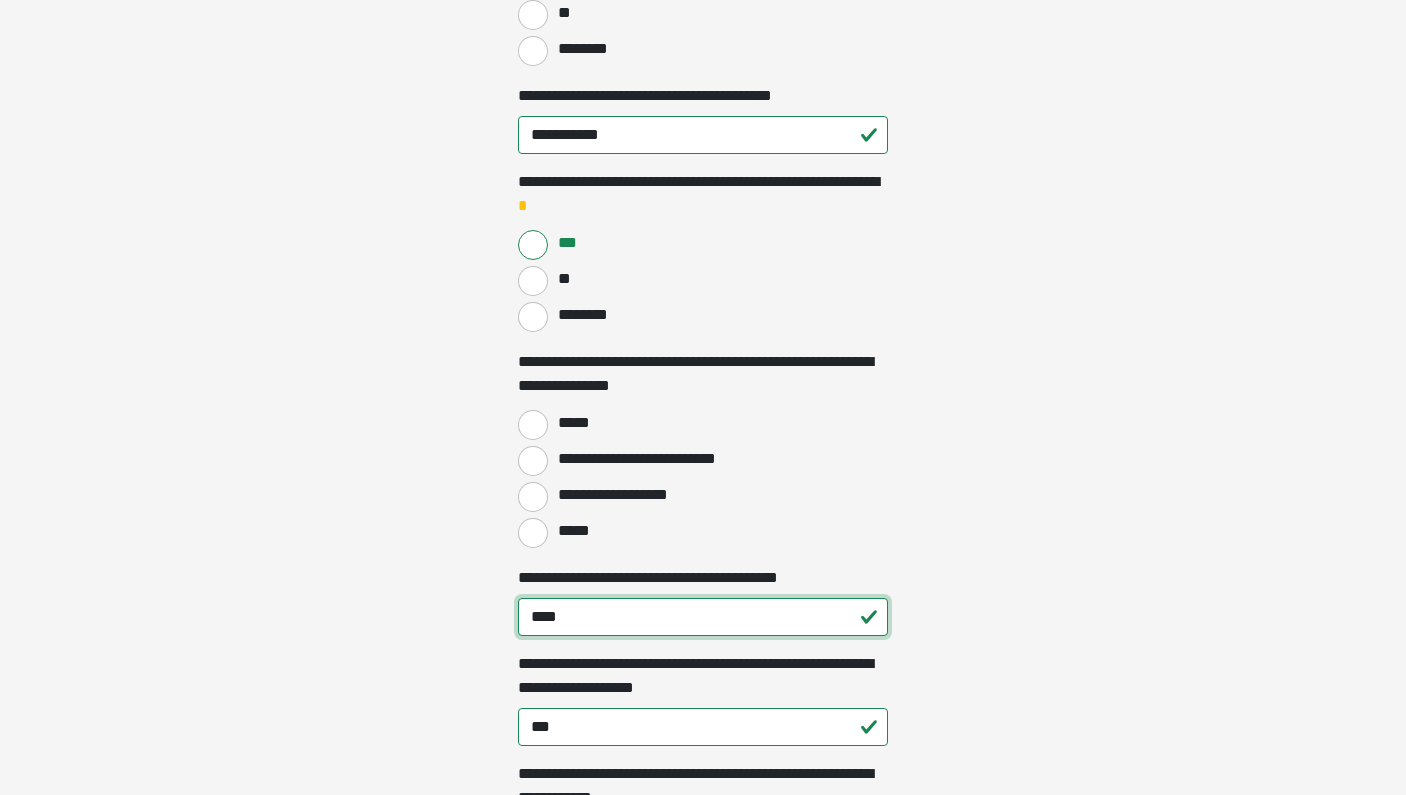 type on "****" 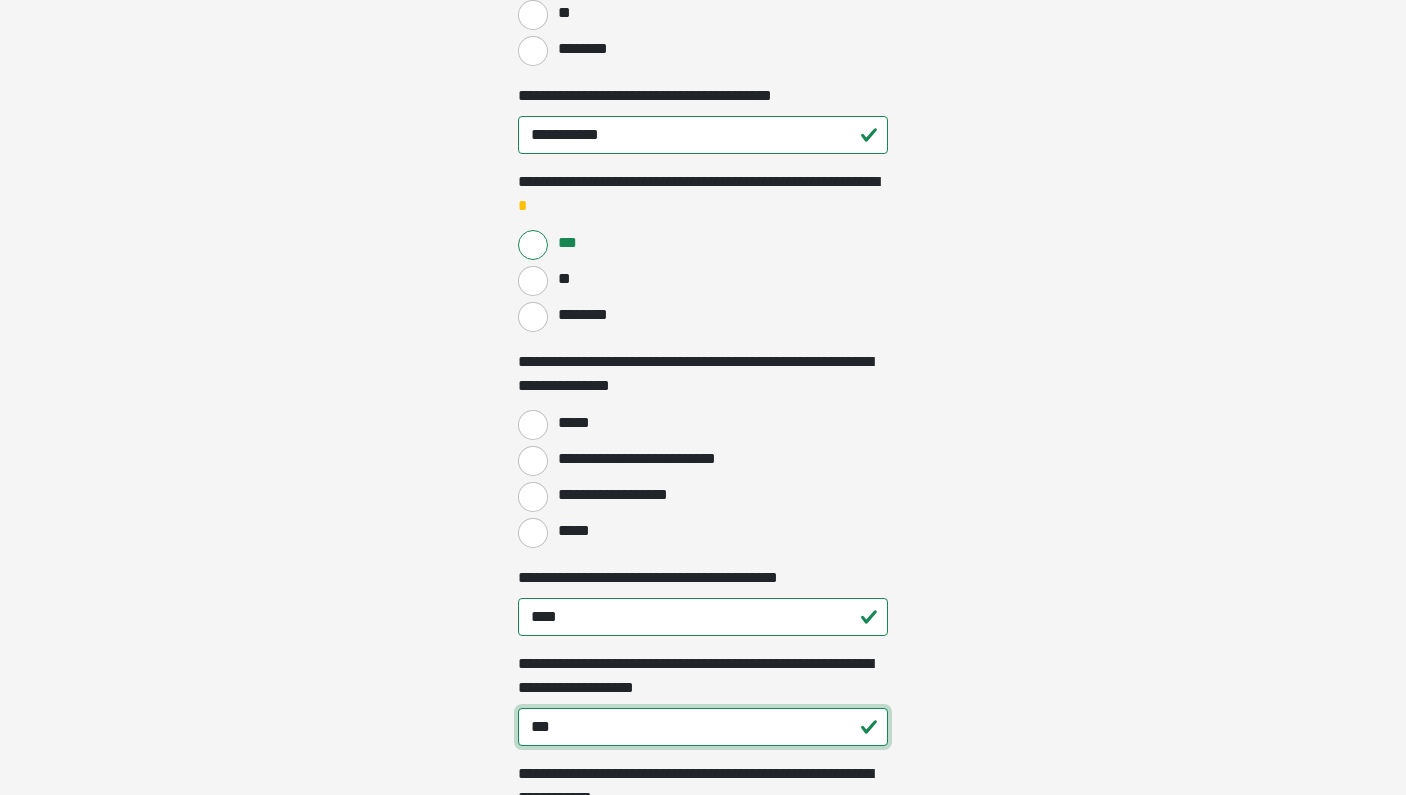 click on "***" at bounding box center (703, 727) 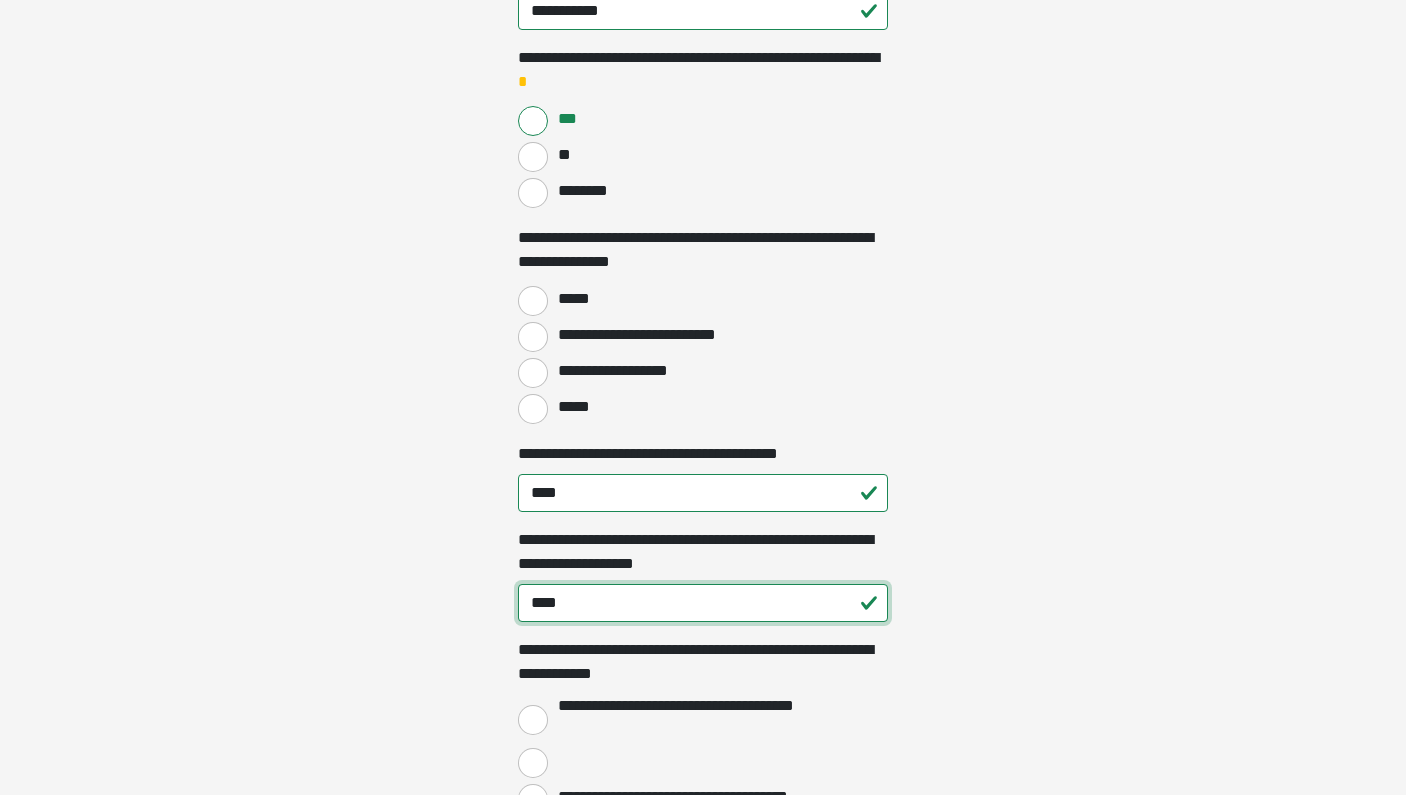 scroll, scrollTop: 1593, scrollLeft: 0, axis: vertical 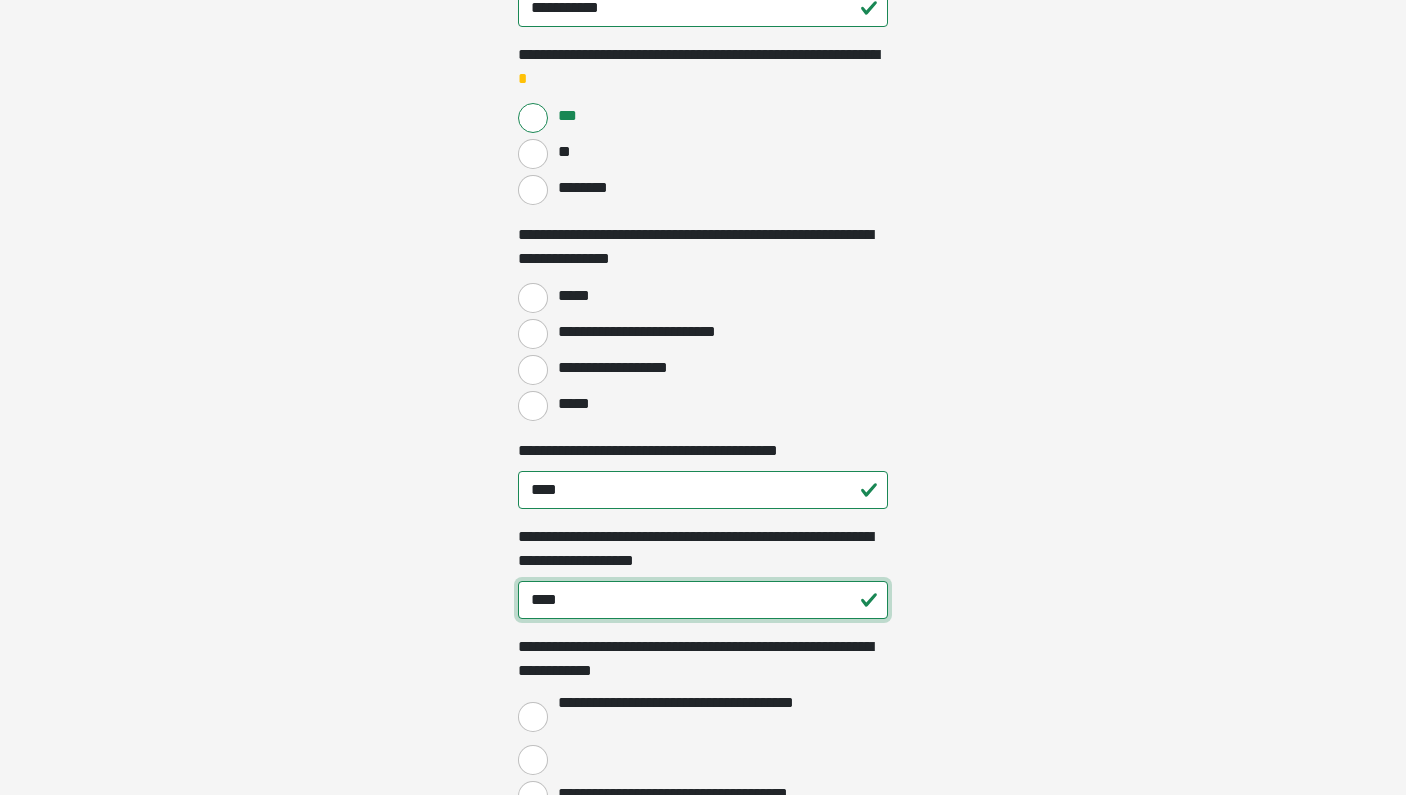 type on "****" 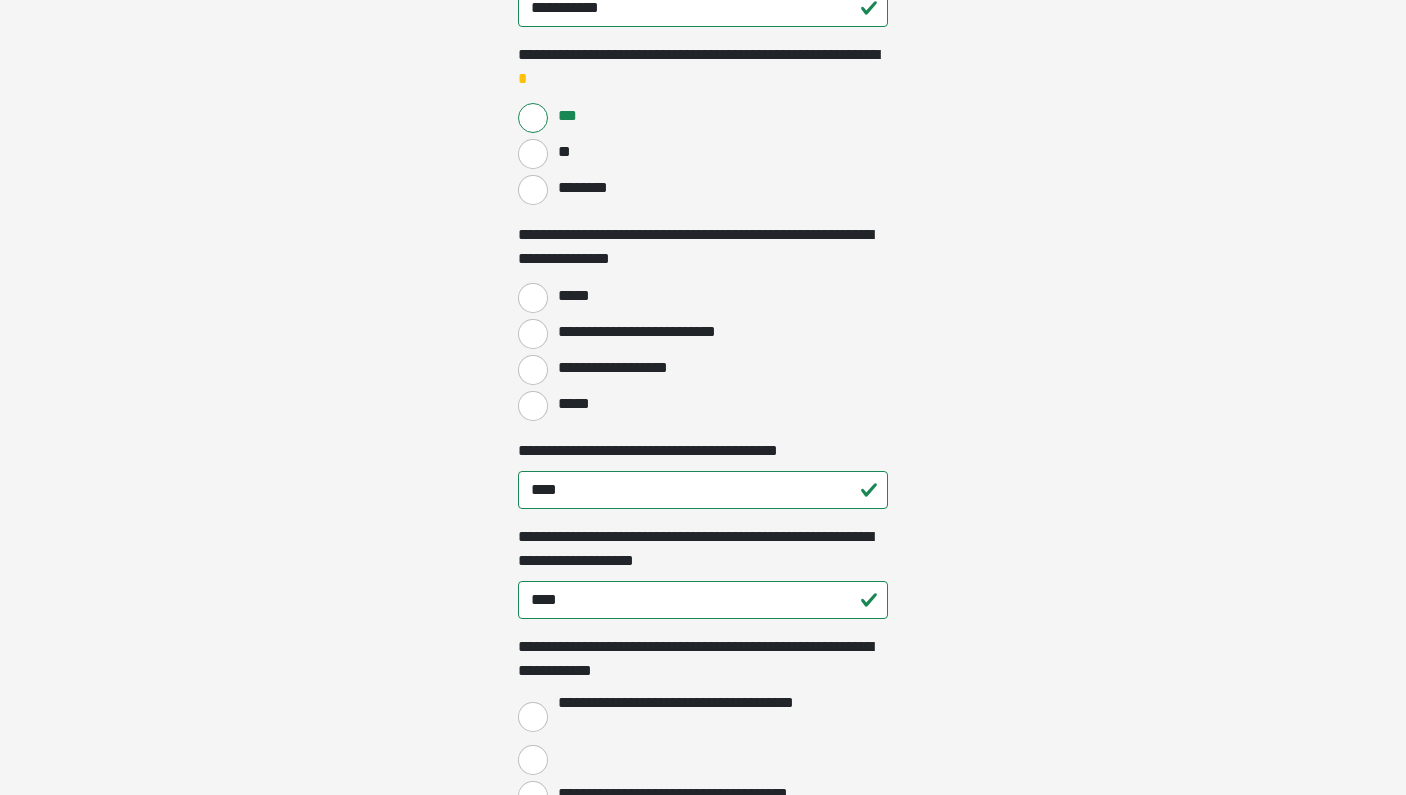 click on "*****" at bounding box center (533, 406) 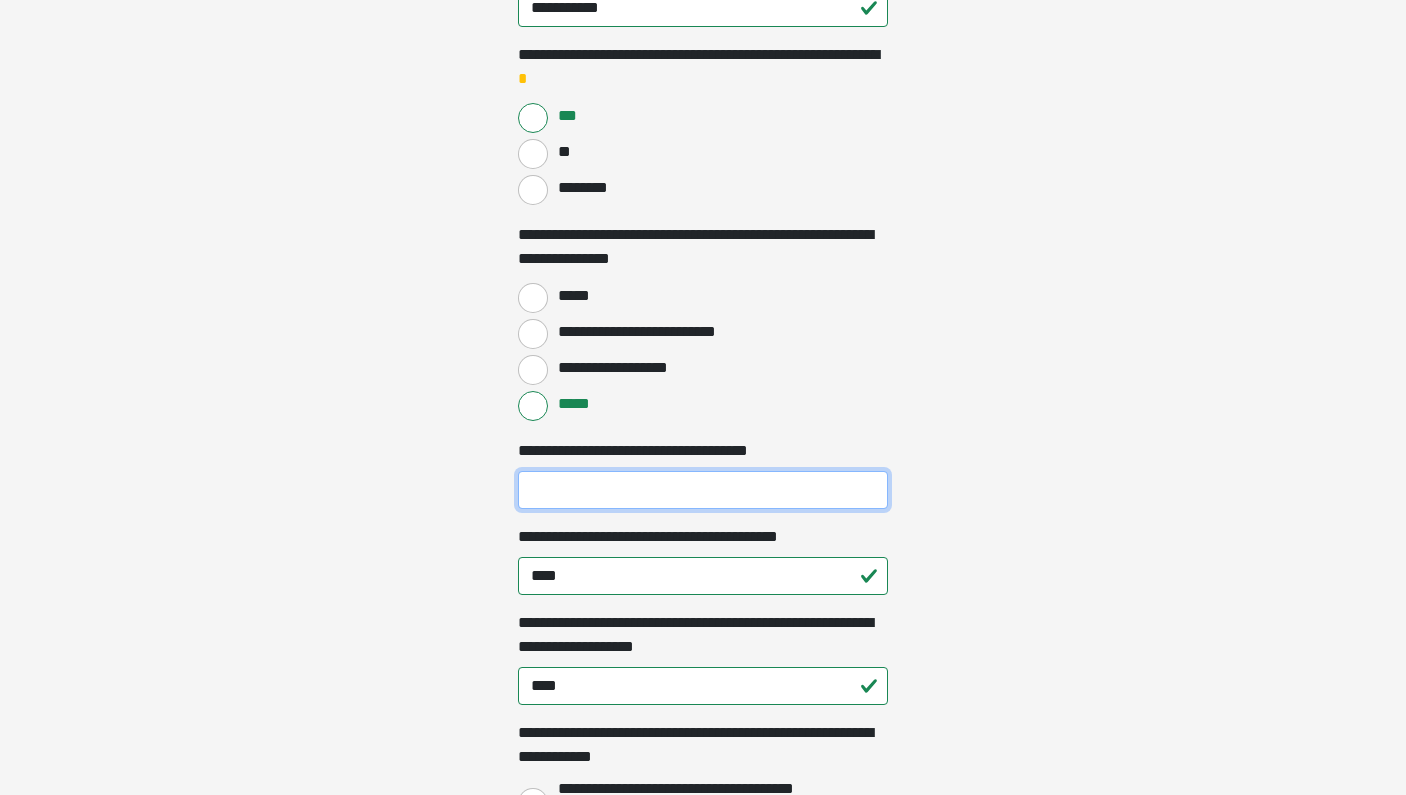 click on "**********" at bounding box center [703, 490] 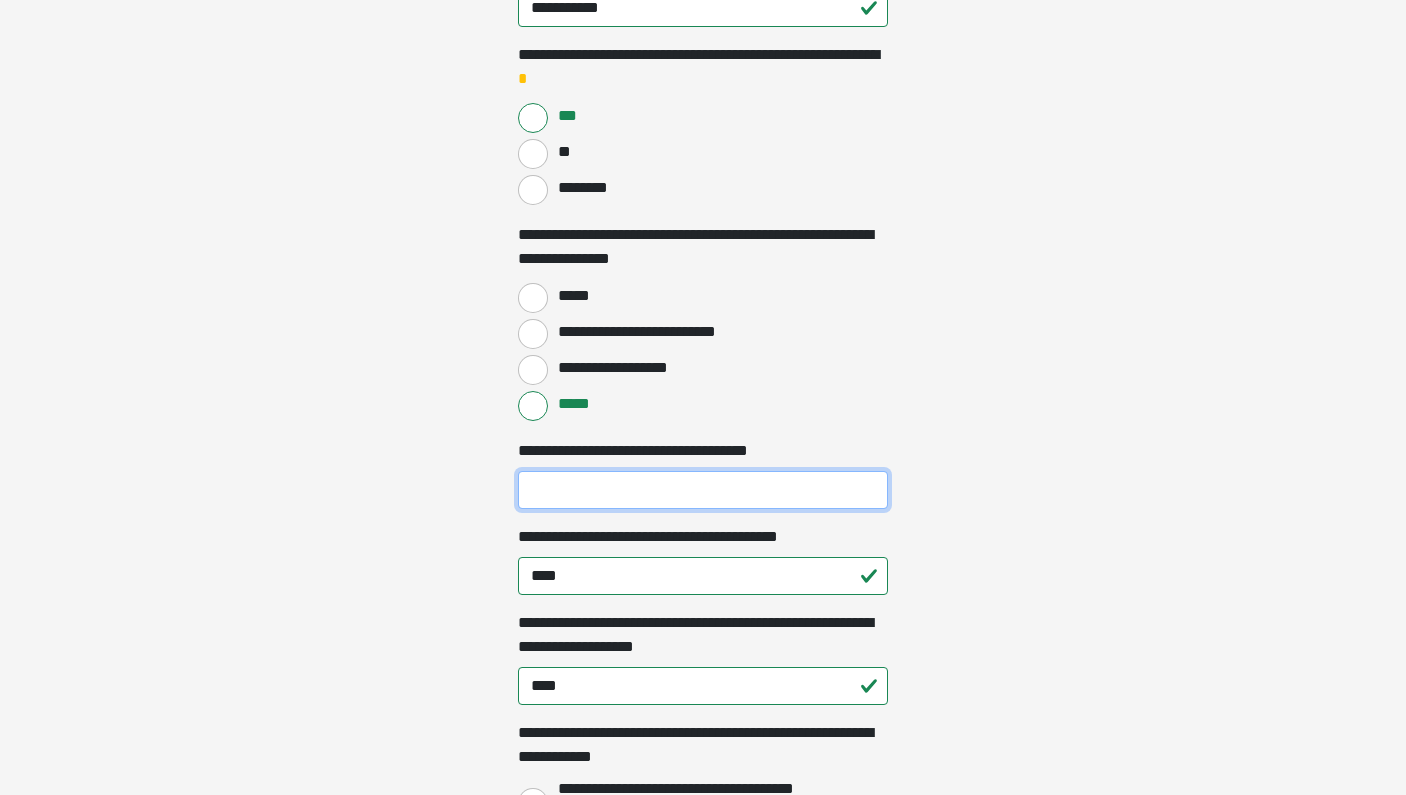 type on "*" 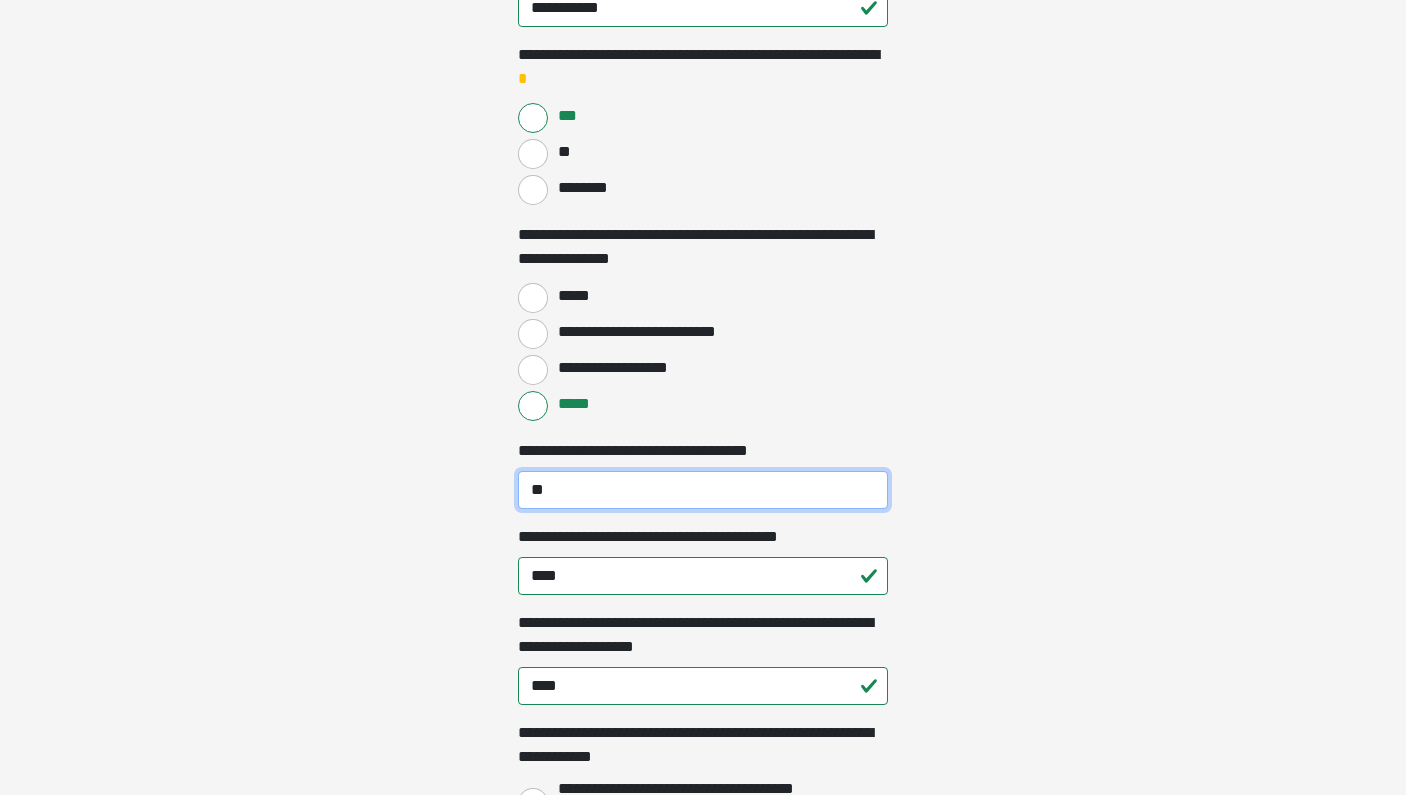 type on "*" 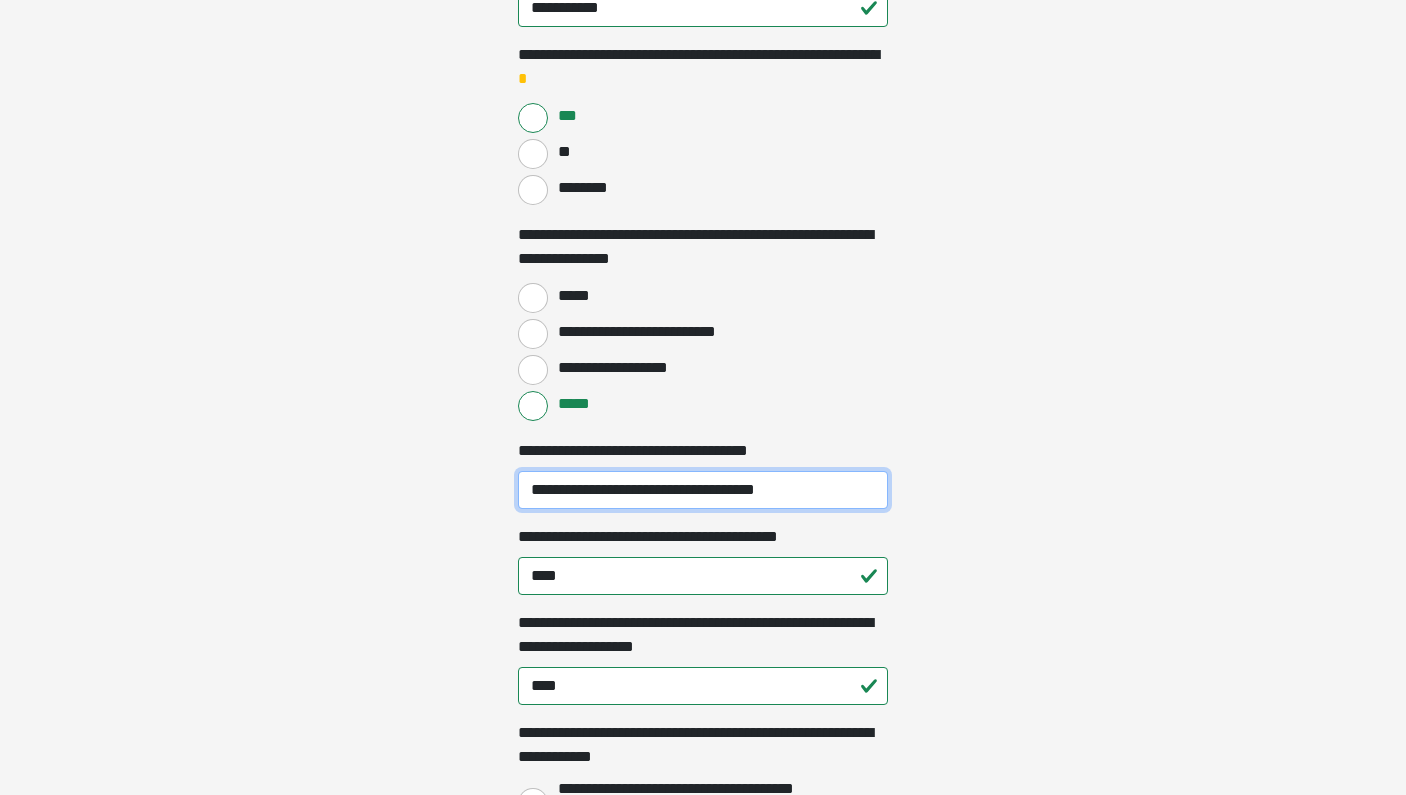 drag, startPoint x: 562, startPoint y: 482, endPoint x: 839, endPoint y: 489, distance: 277.08844 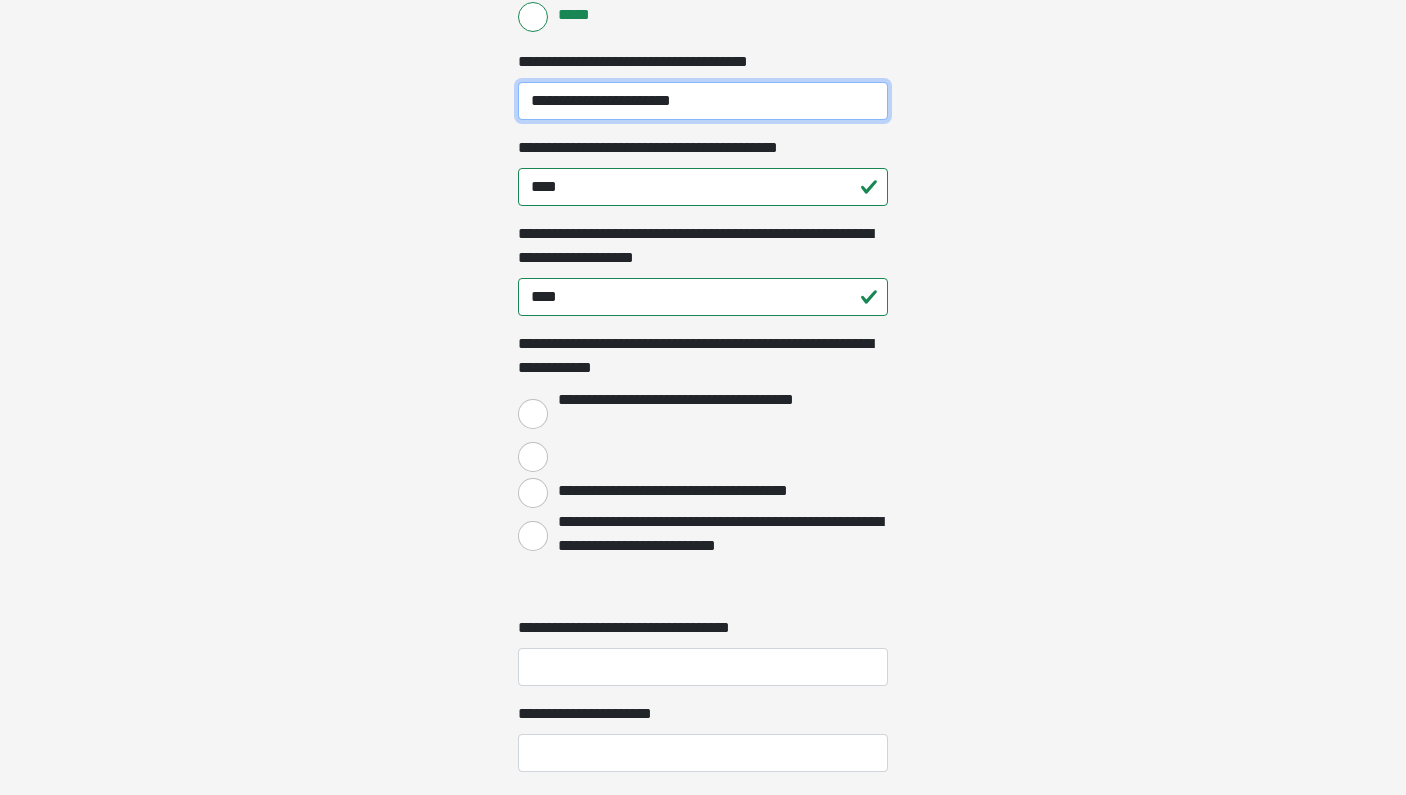 scroll, scrollTop: 2009, scrollLeft: 0, axis: vertical 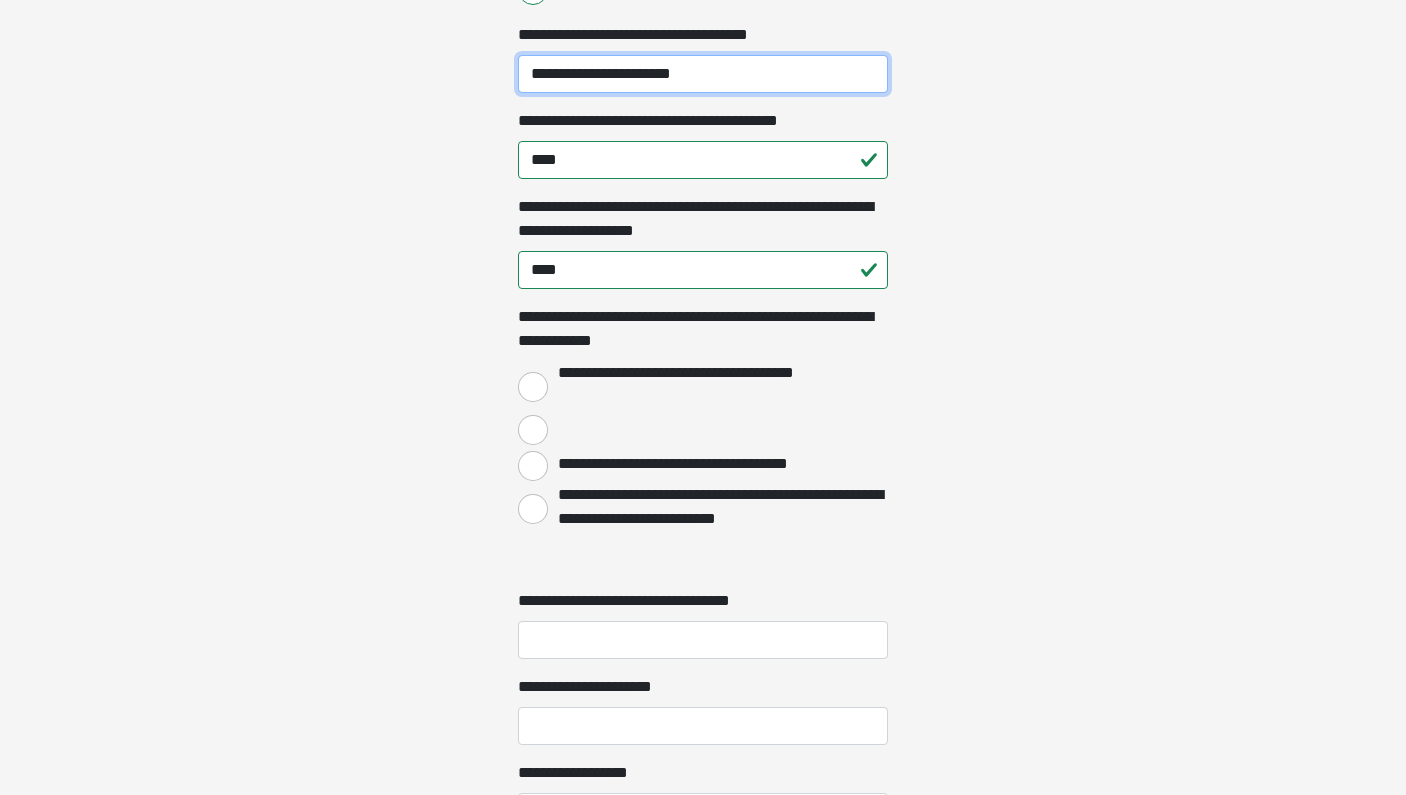 type on "**********" 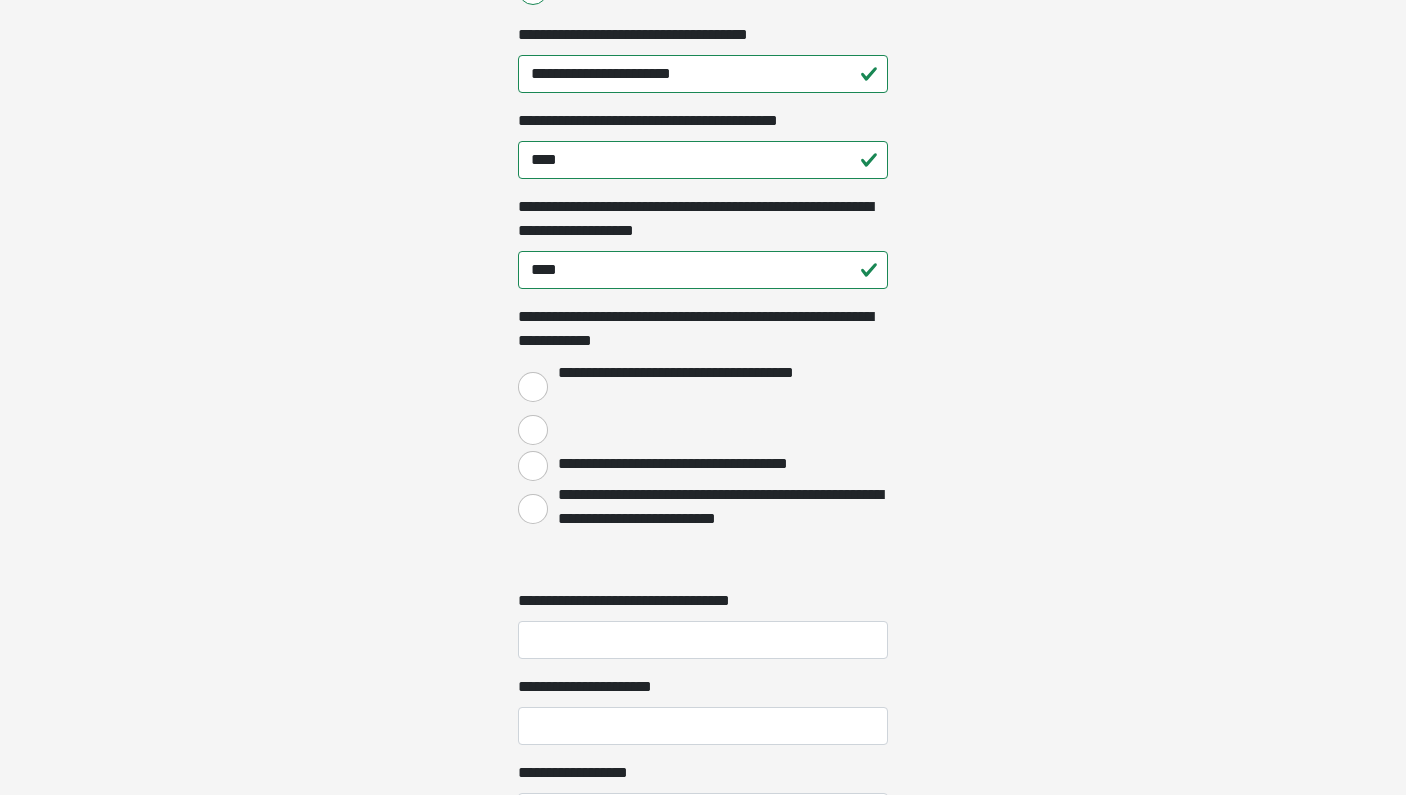 click on "**********" at bounding box center (533, 387) 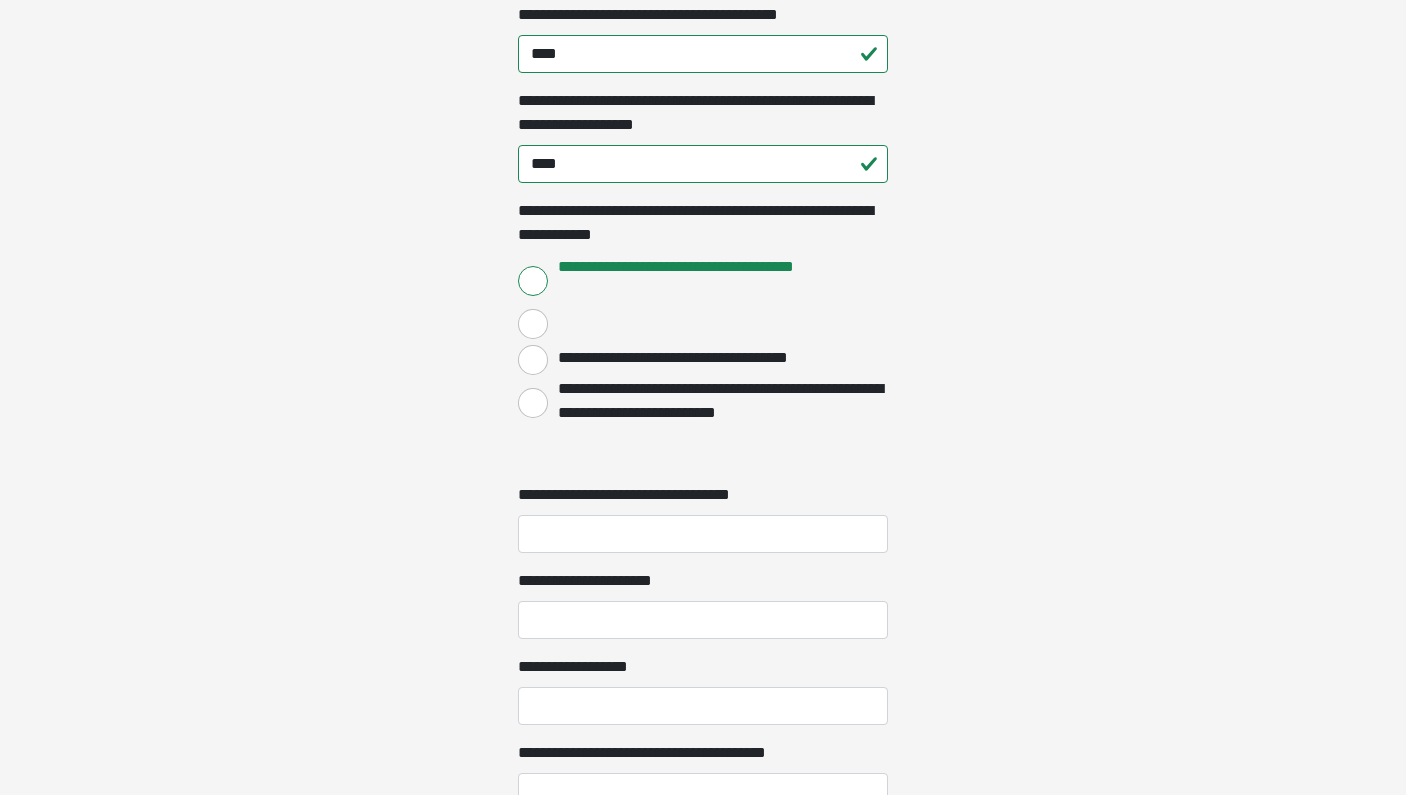 scroll, scrollTop: 2116, scrollLeft: 0, axis: vertical 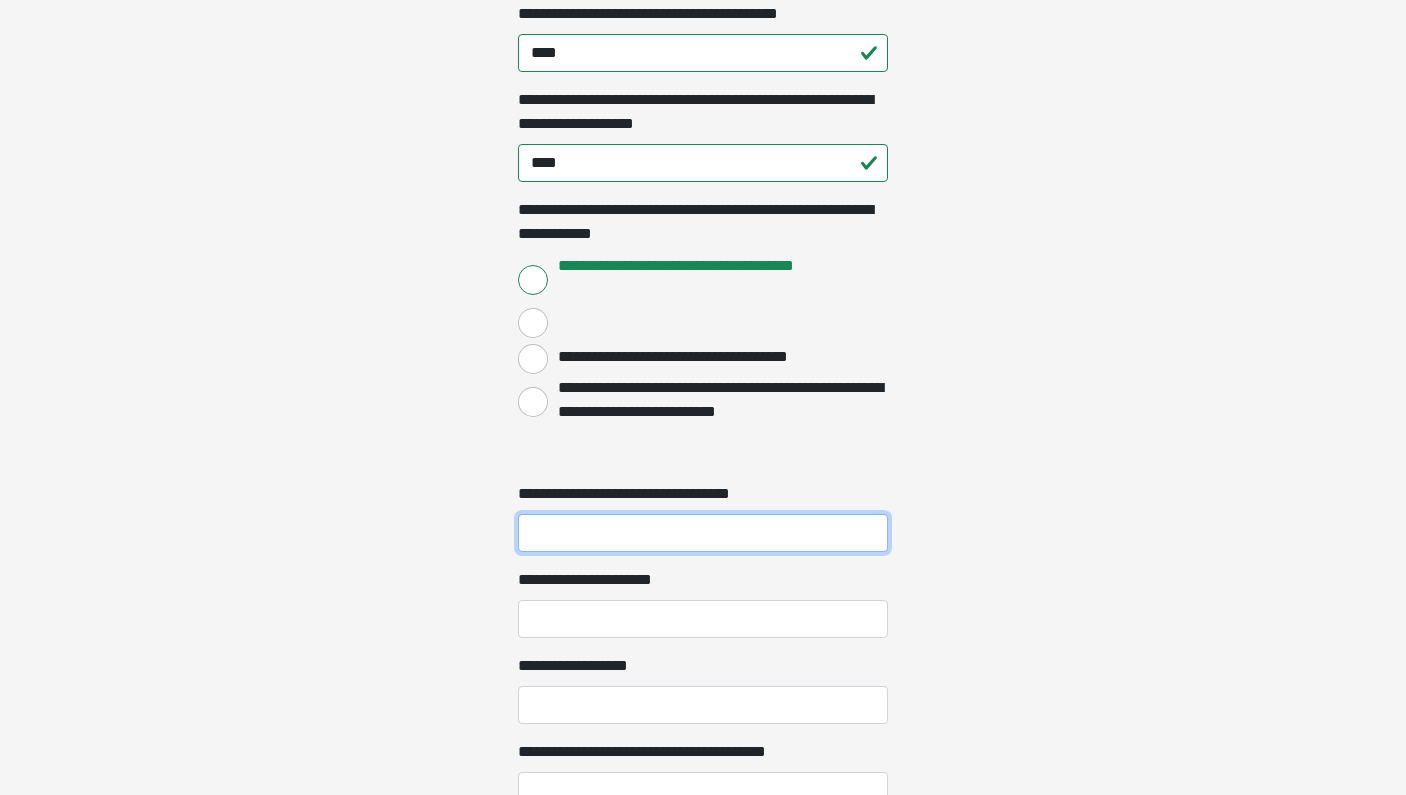 click on "**********" at bounding box center (703, 533) 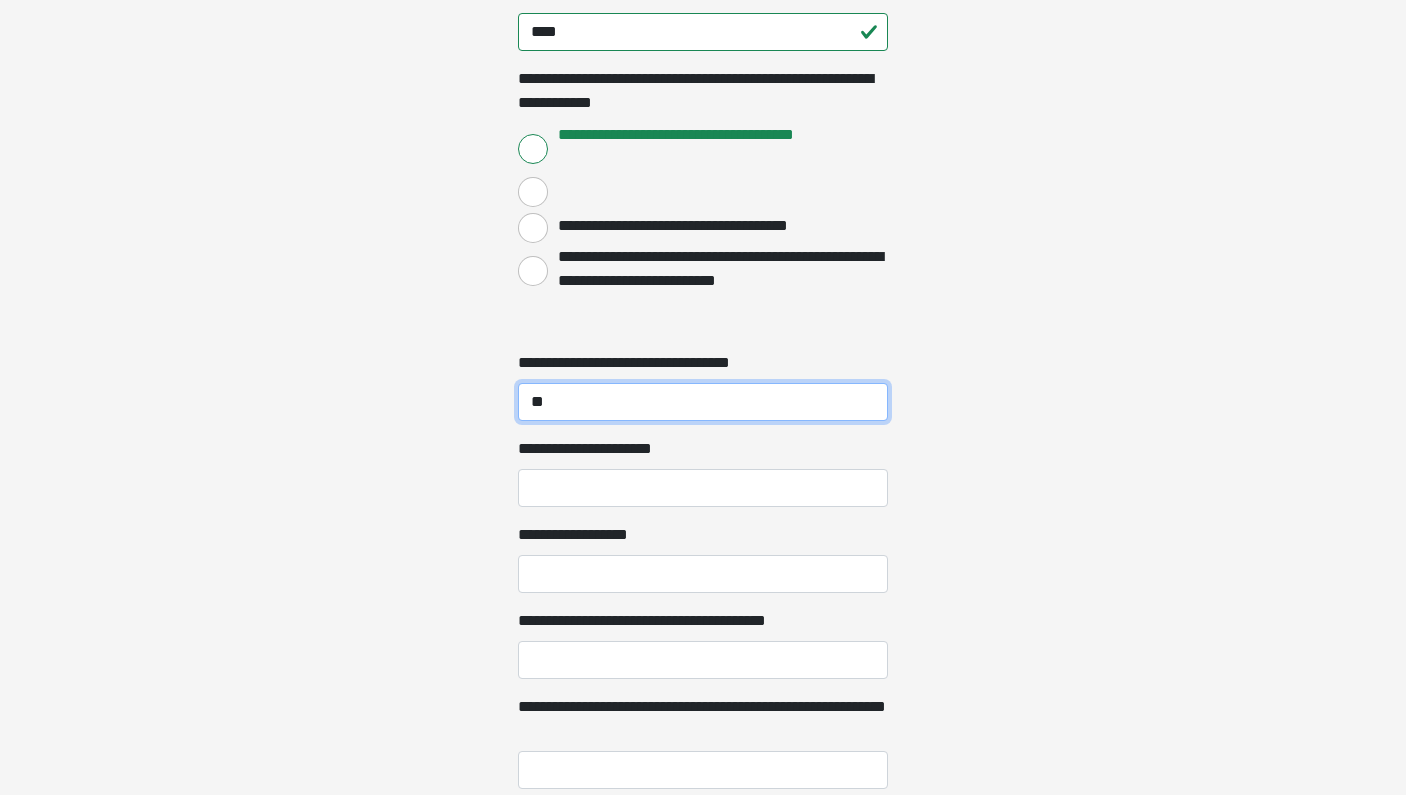 scroll, scrollTop: 2249, scrollLeft: 0, axis: vertical 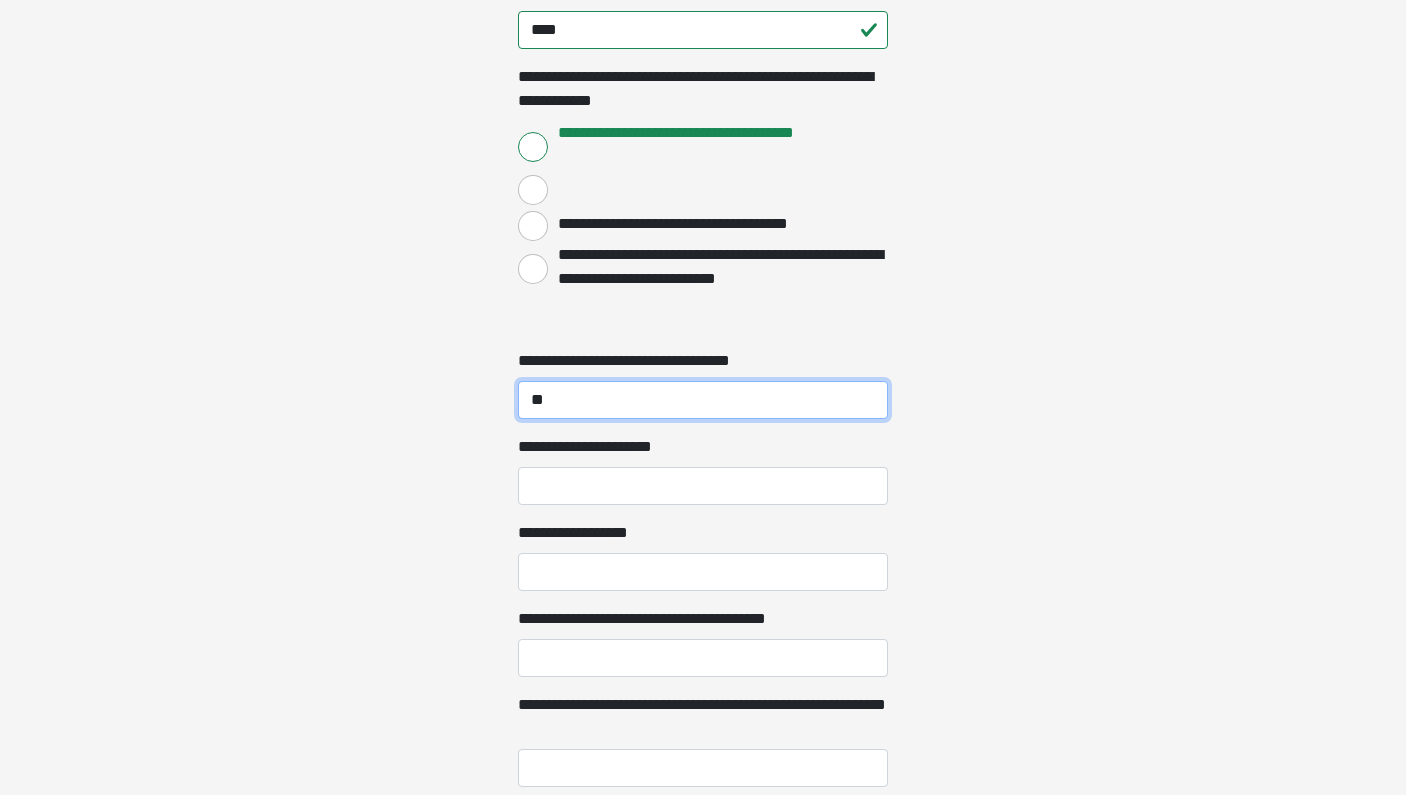 type on "**" 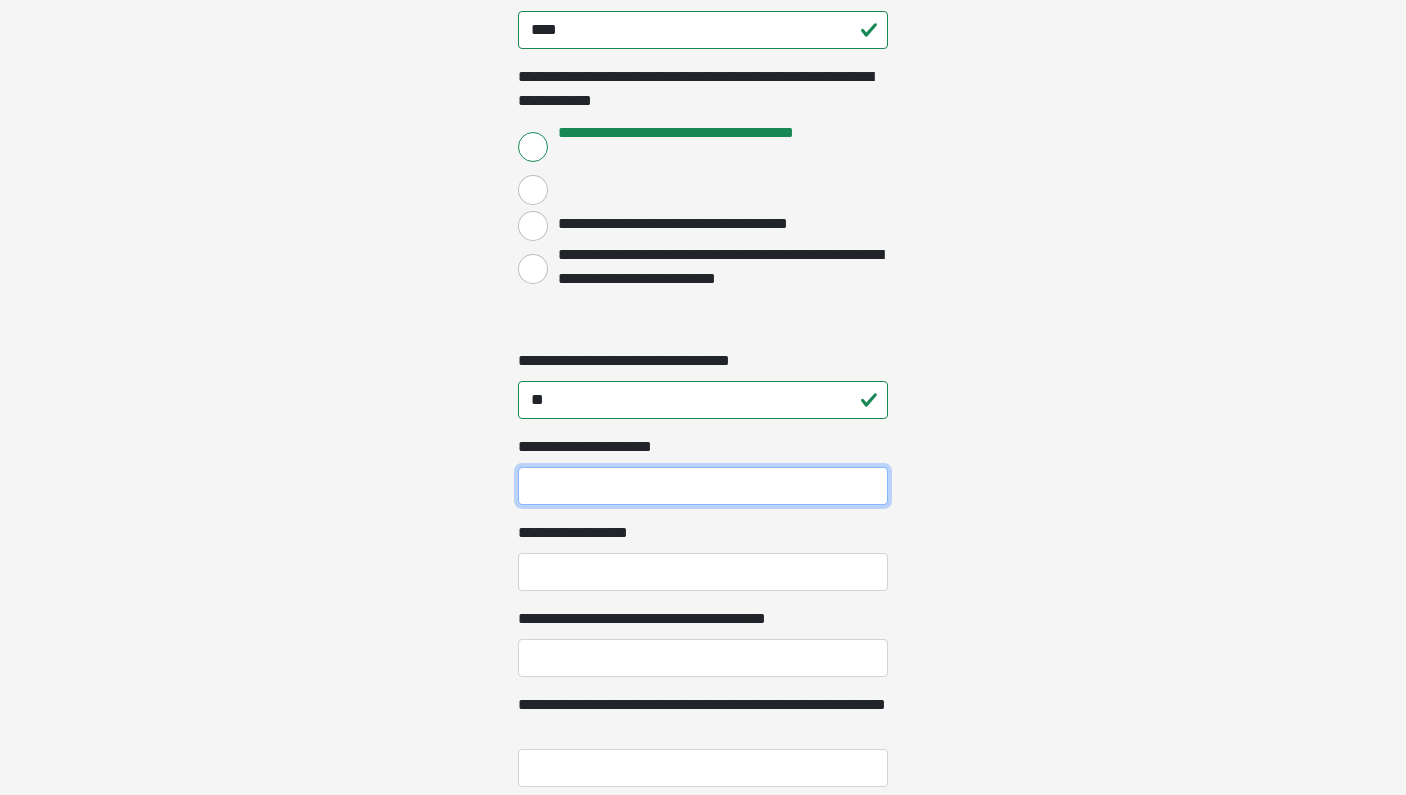 click on "**********" at bounding box center [703, 486] 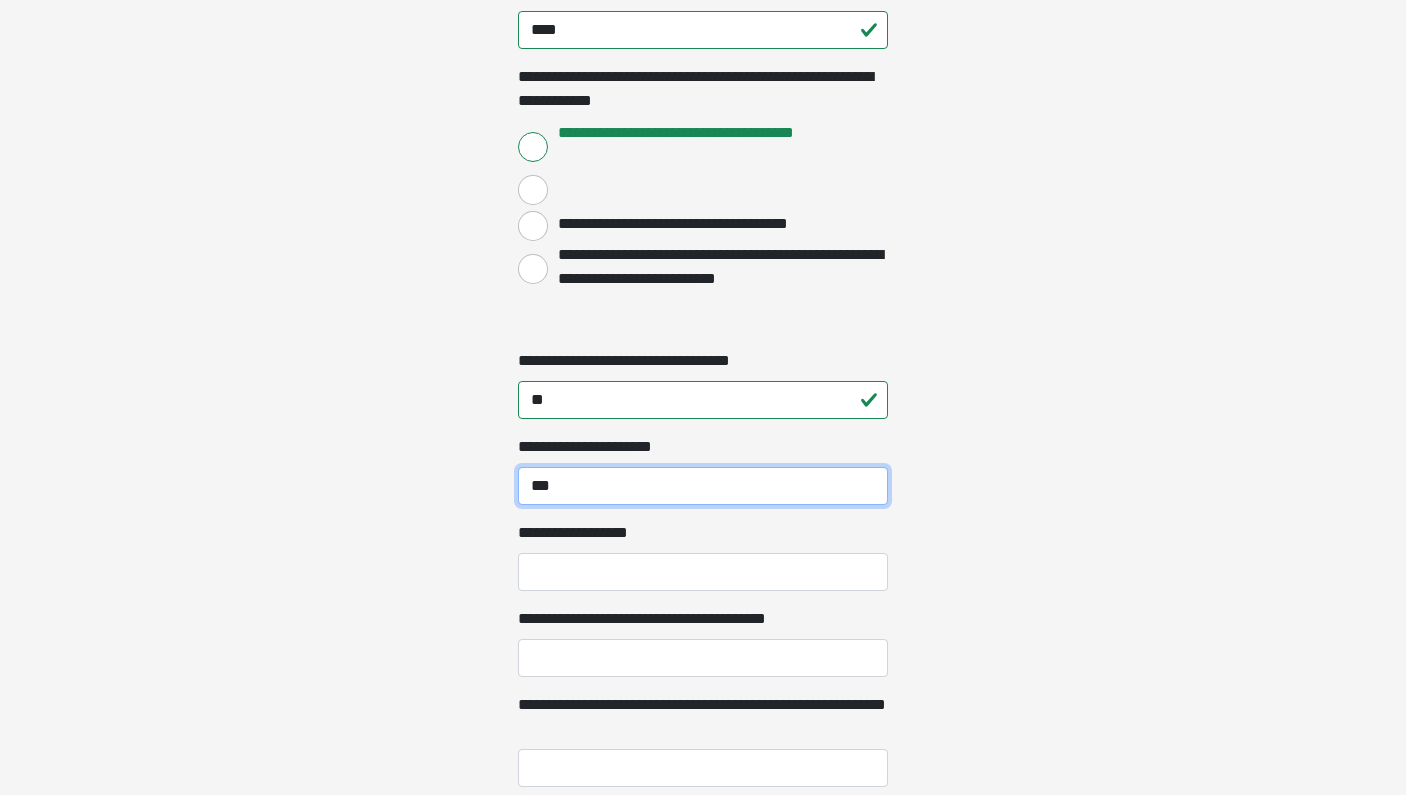 type on "***" 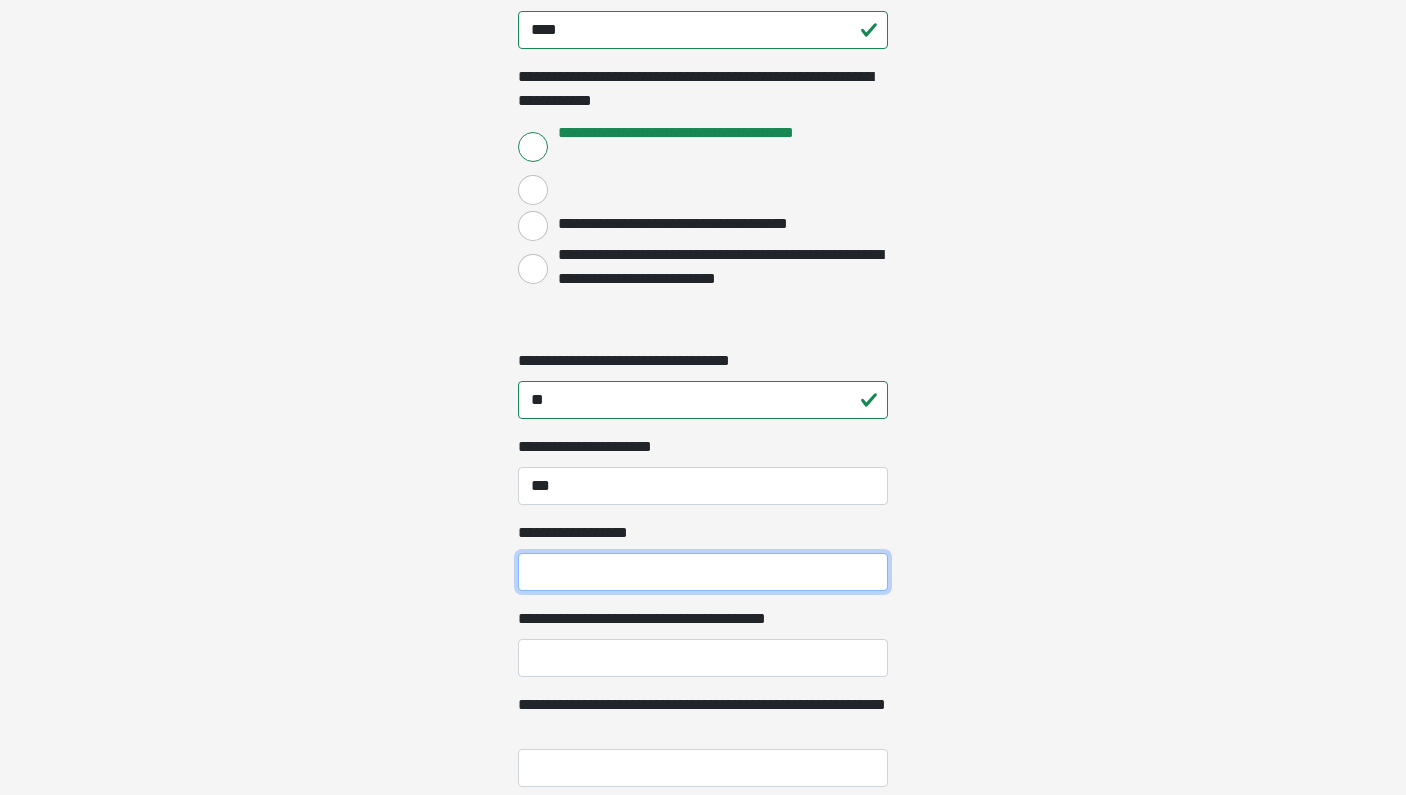 click on "**********" at bounding box center (703, 572) 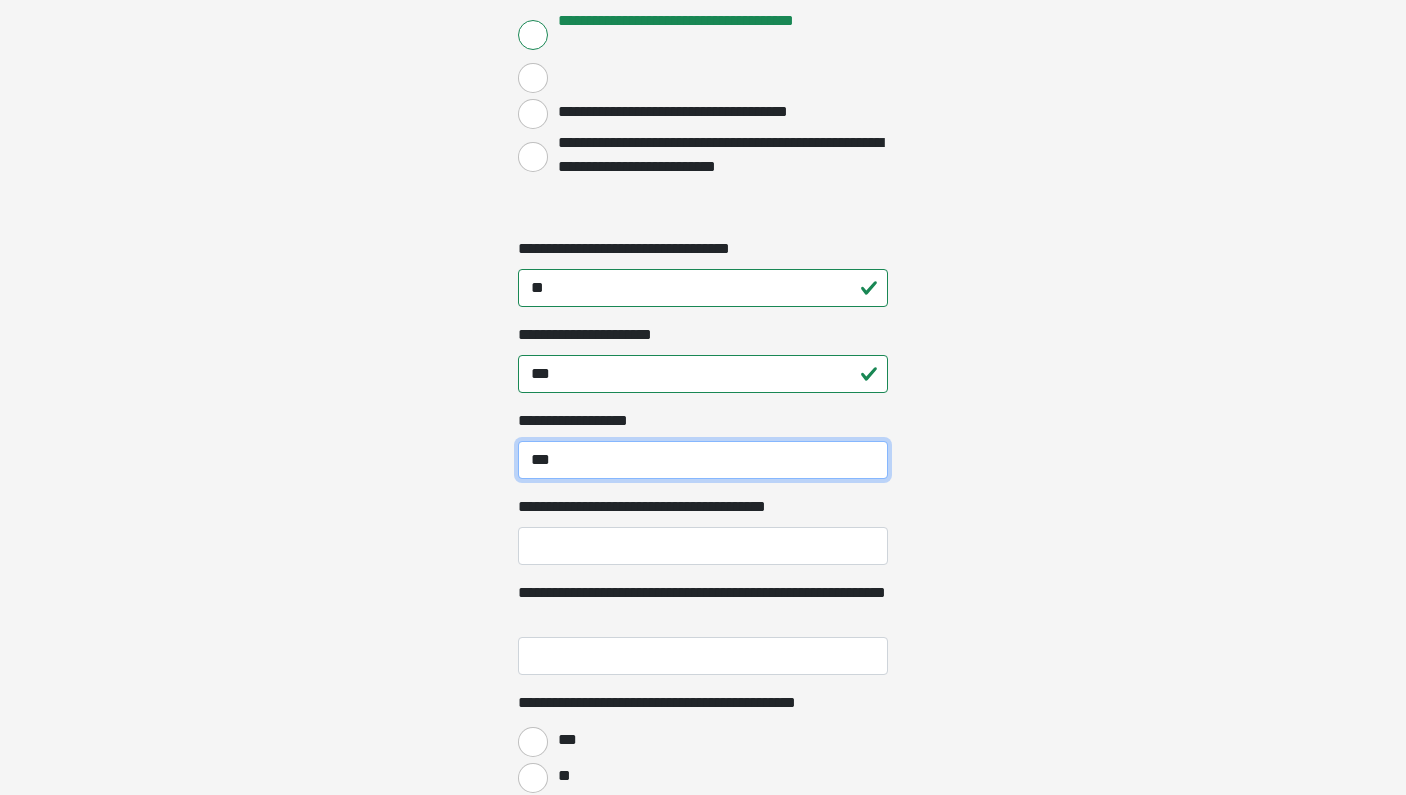 scroll, scrollTop: 2362, scrollLeft: 0, axis: vertical 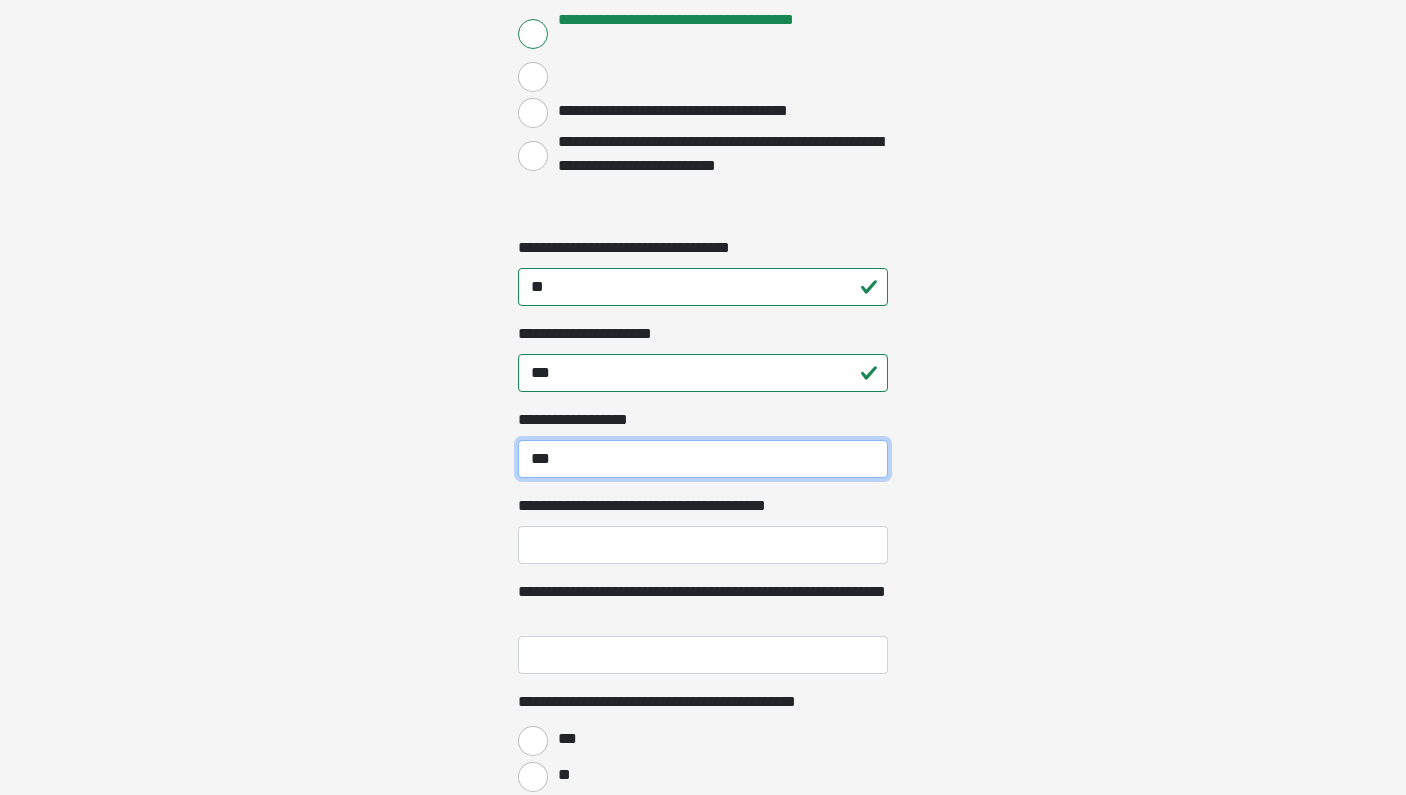 type on "***" 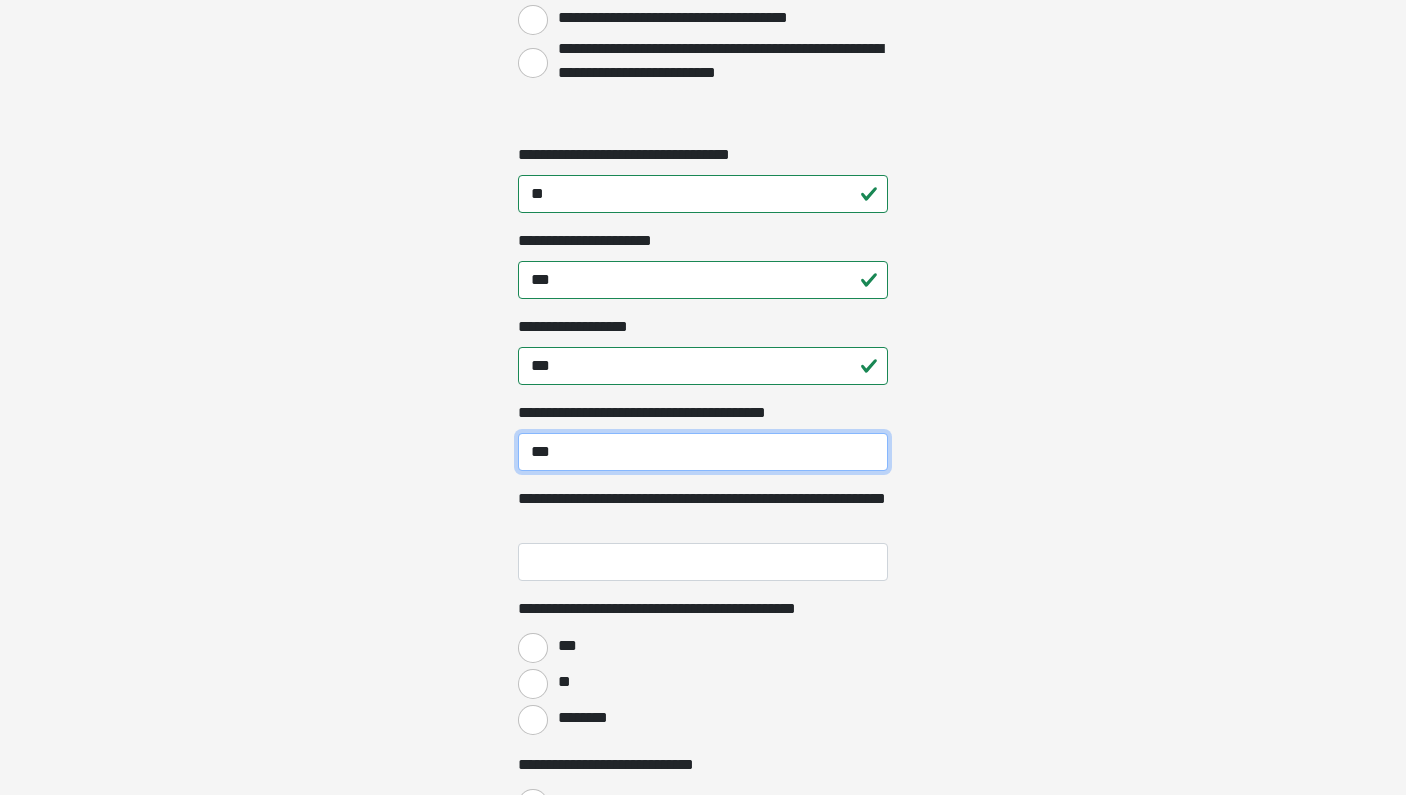 scroll, scrollTop: 2459, scrollLeft: 0, axis: vertical 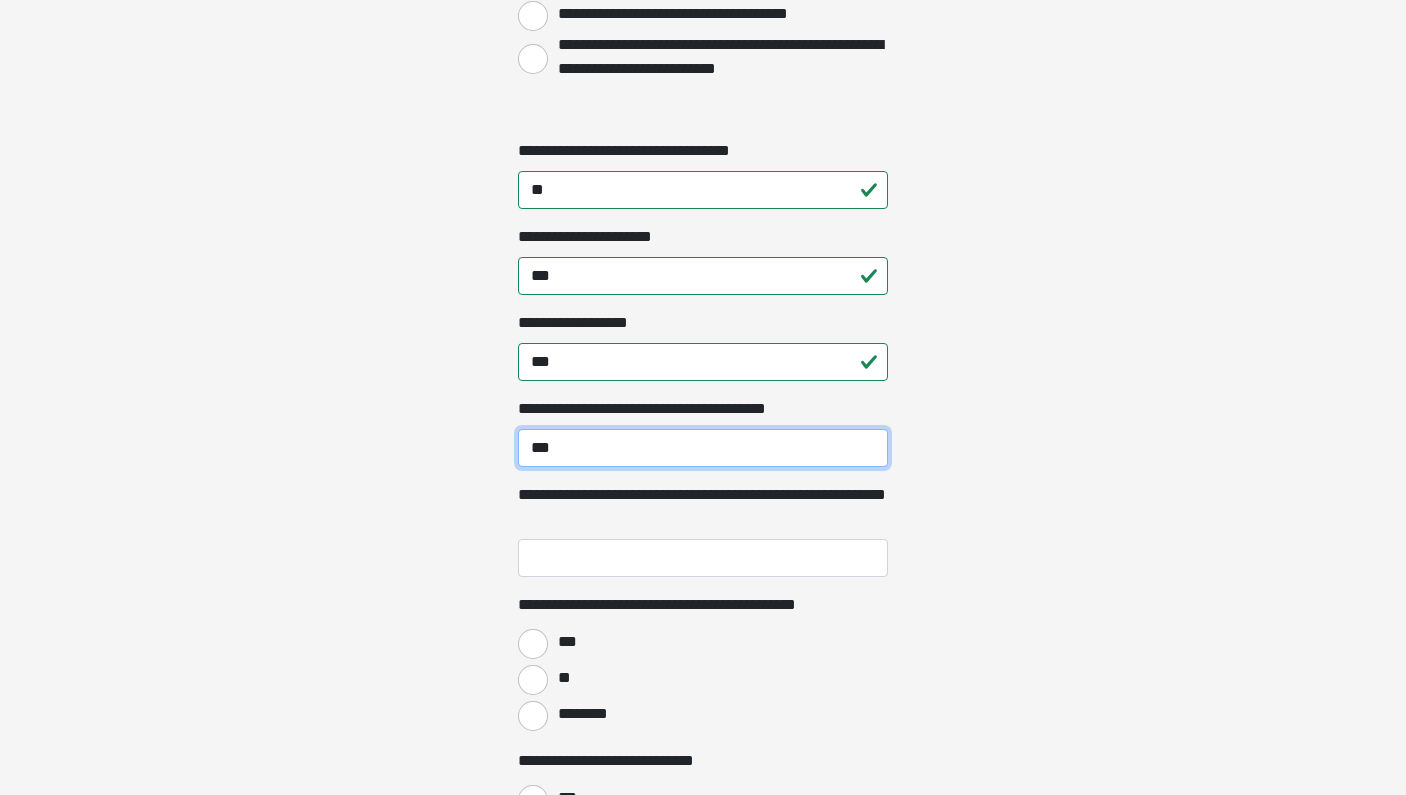 type on "***" 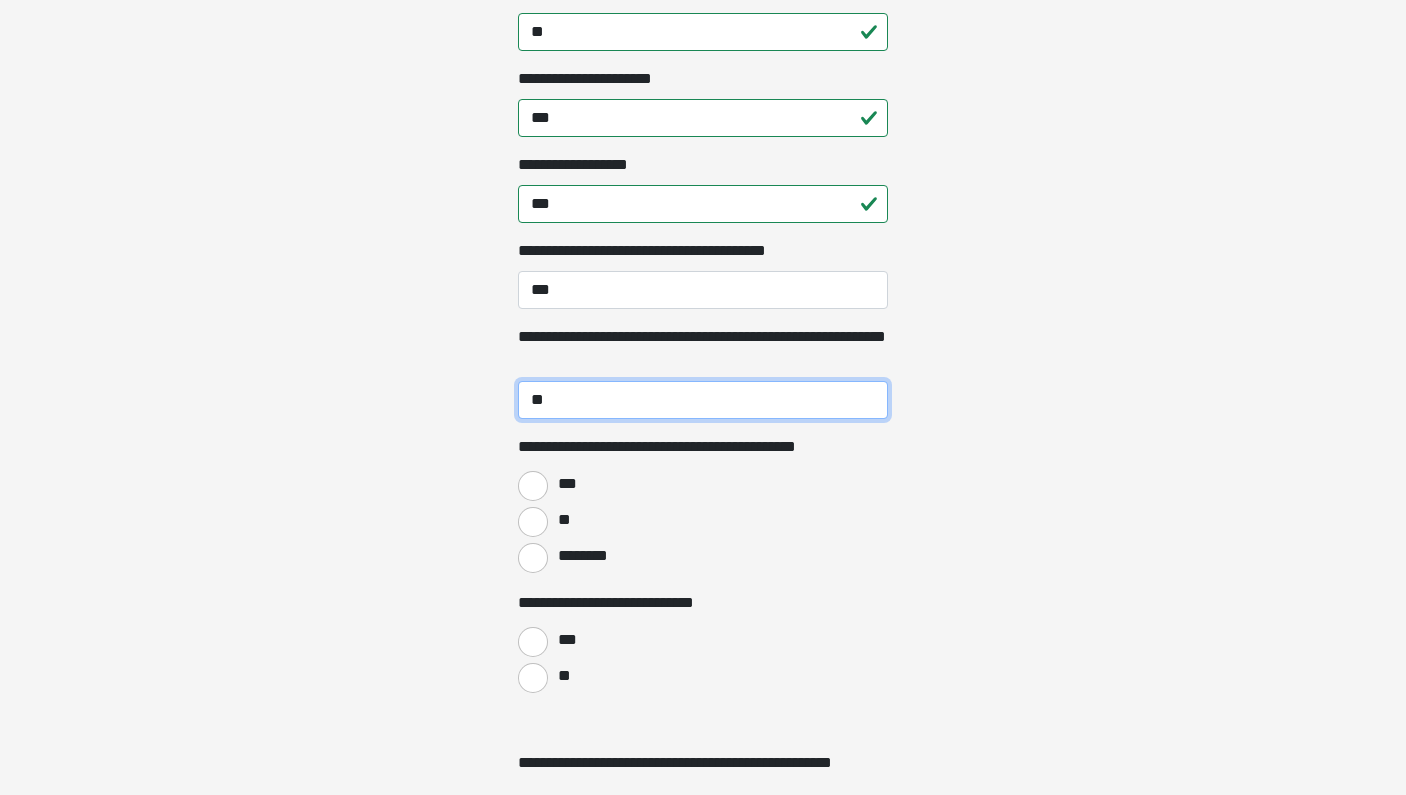 scroll, scrollTop: 2619, scrollLeft: 0, axis: vertical 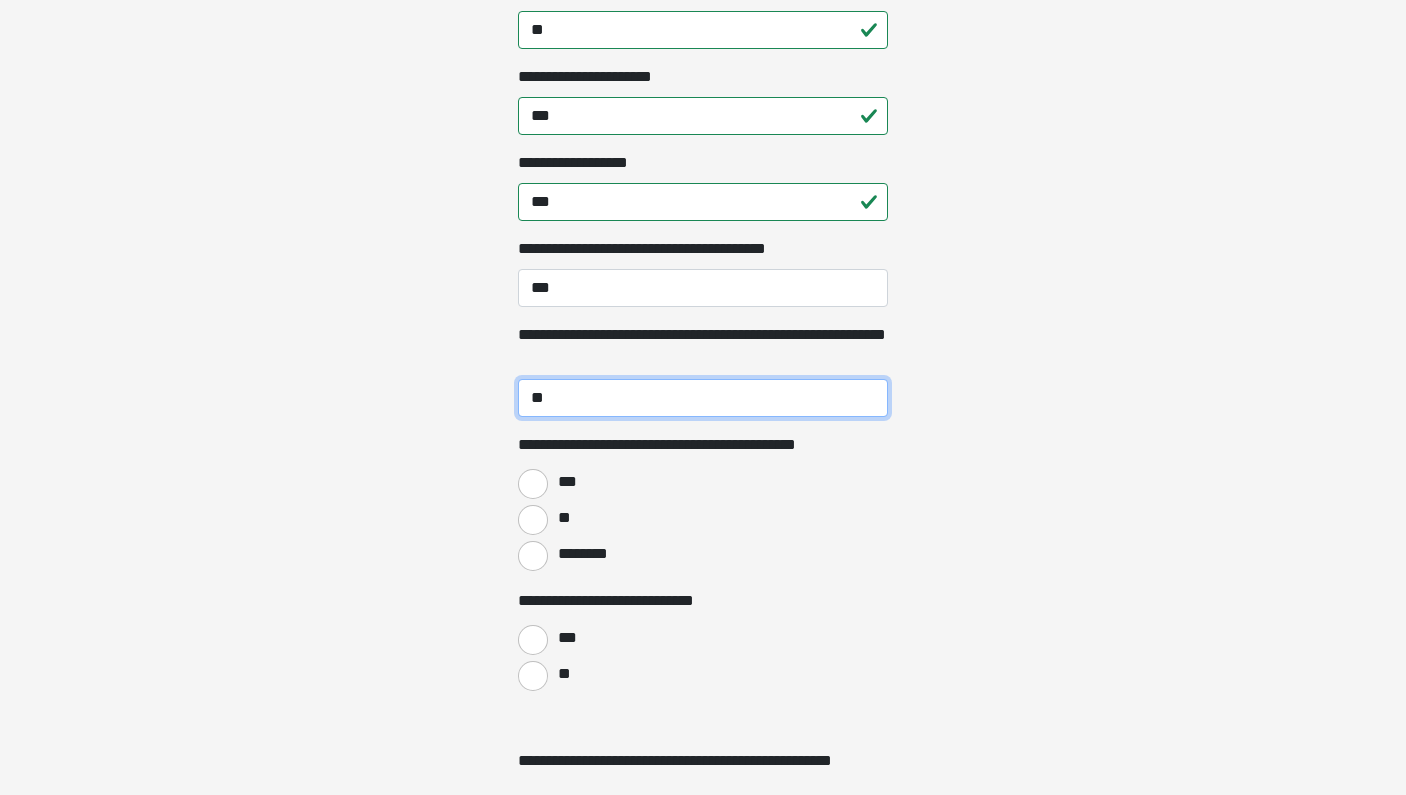 type on "**" 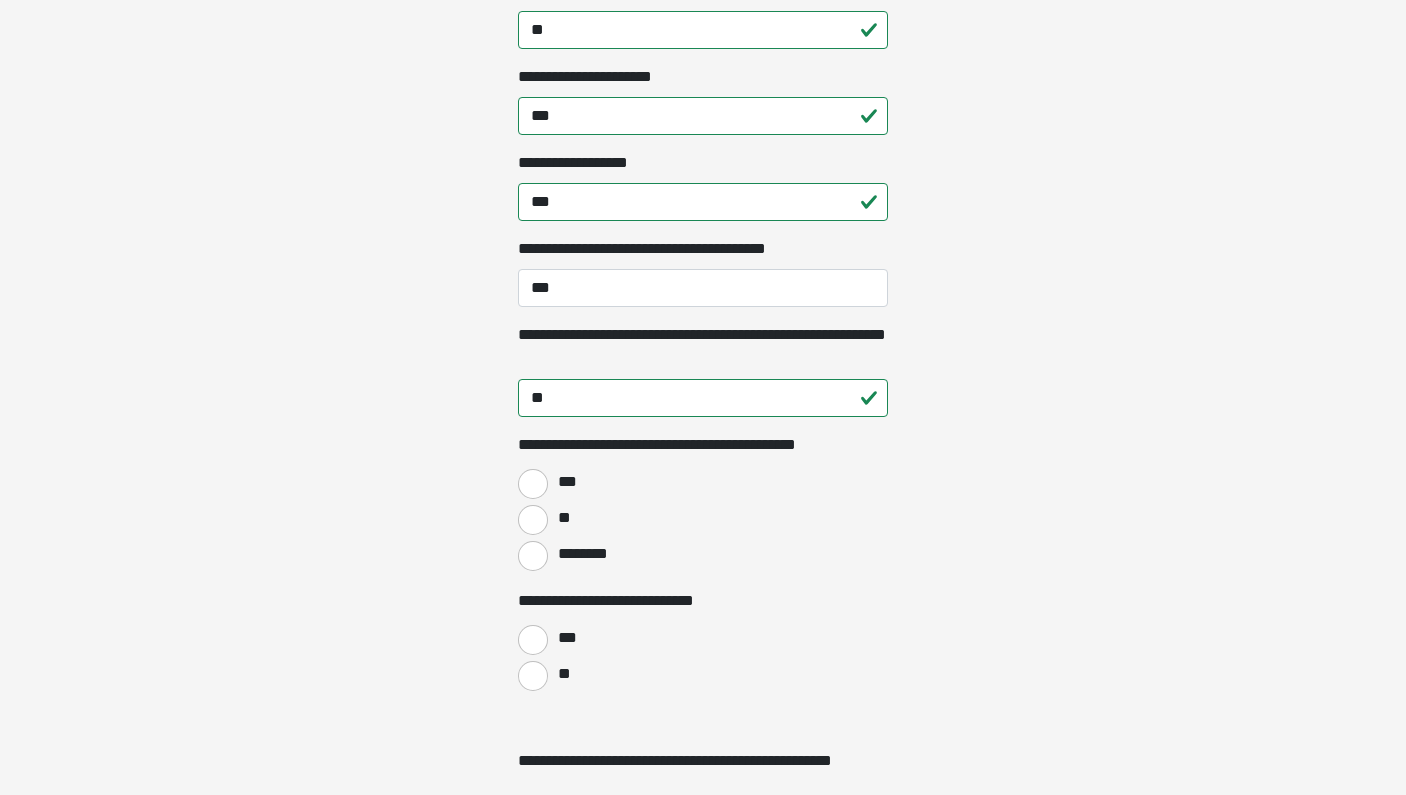 click on "***" at bounding box center (533, 484) 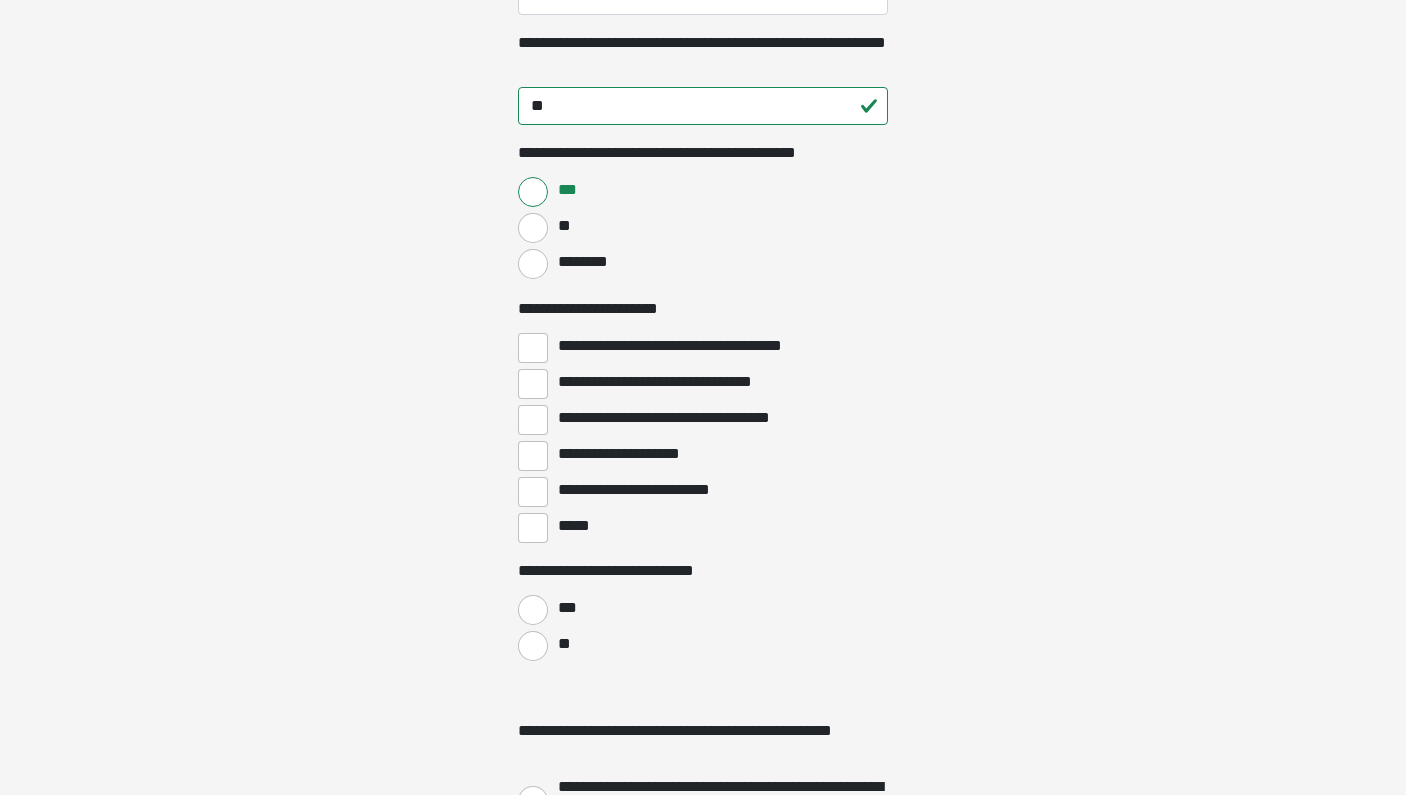 scroll, scrollTop: 2912, scrollLeft: 0, axis: vertical 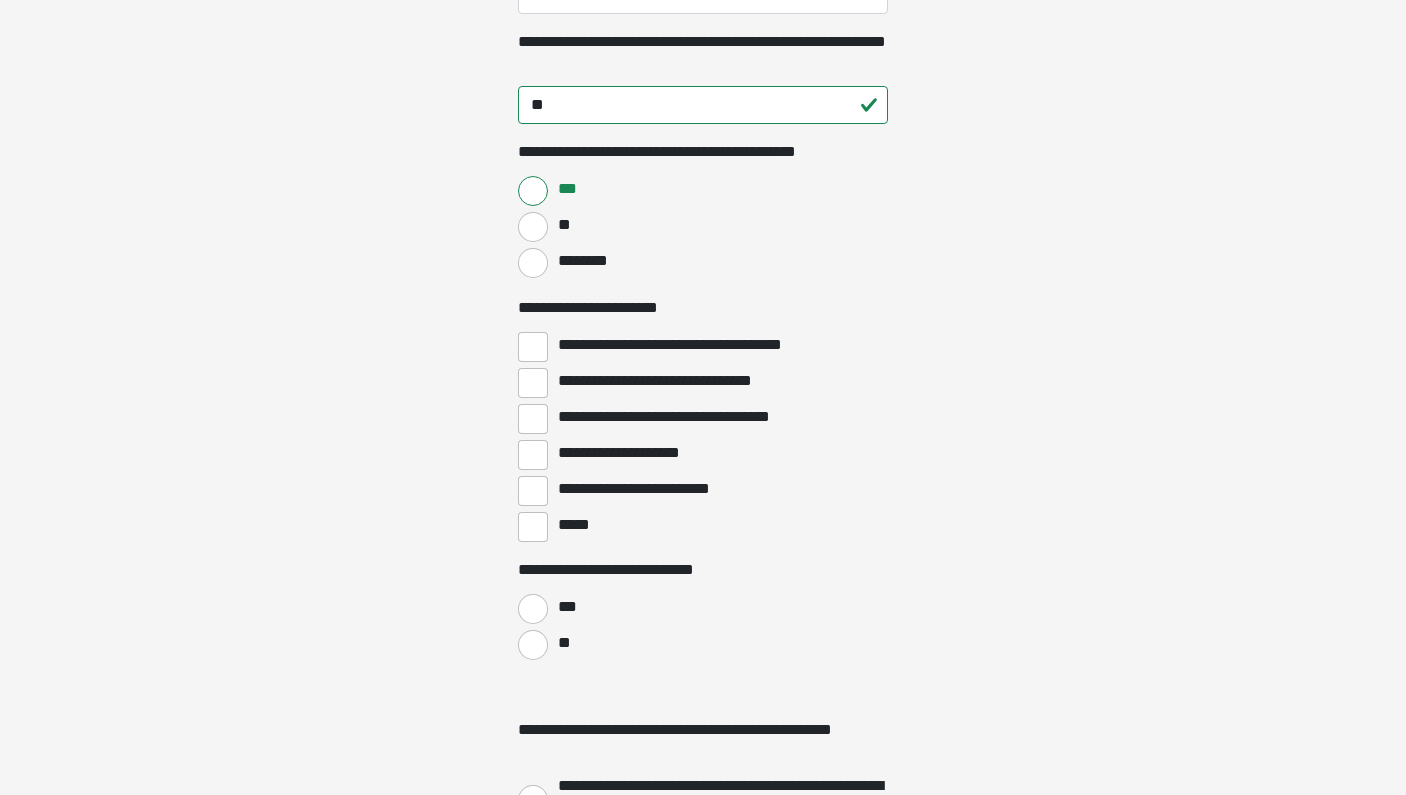 click on "**" at bounding box center [533, 645] 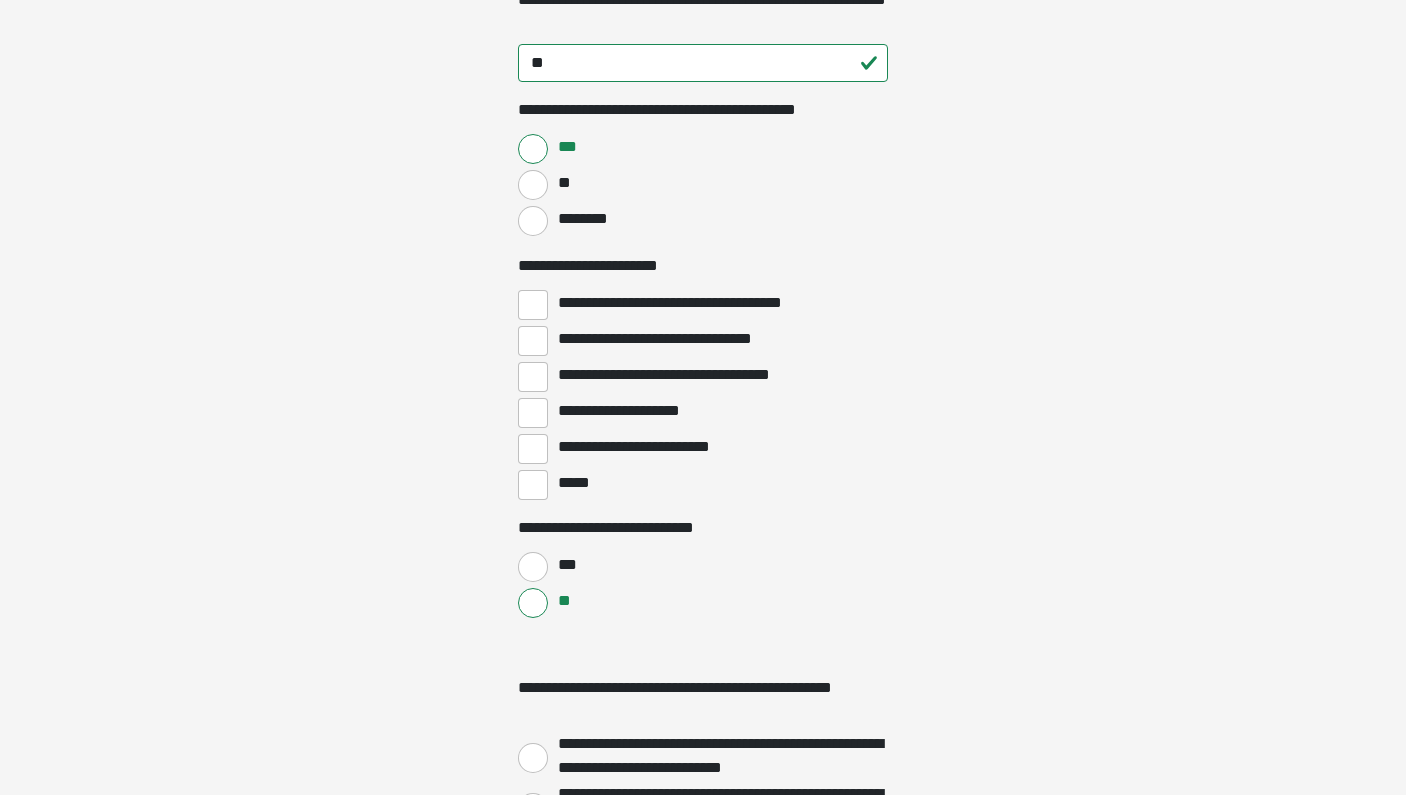 scroll, scrollTop: 2956, scrollLeft: 0, axis: vertical 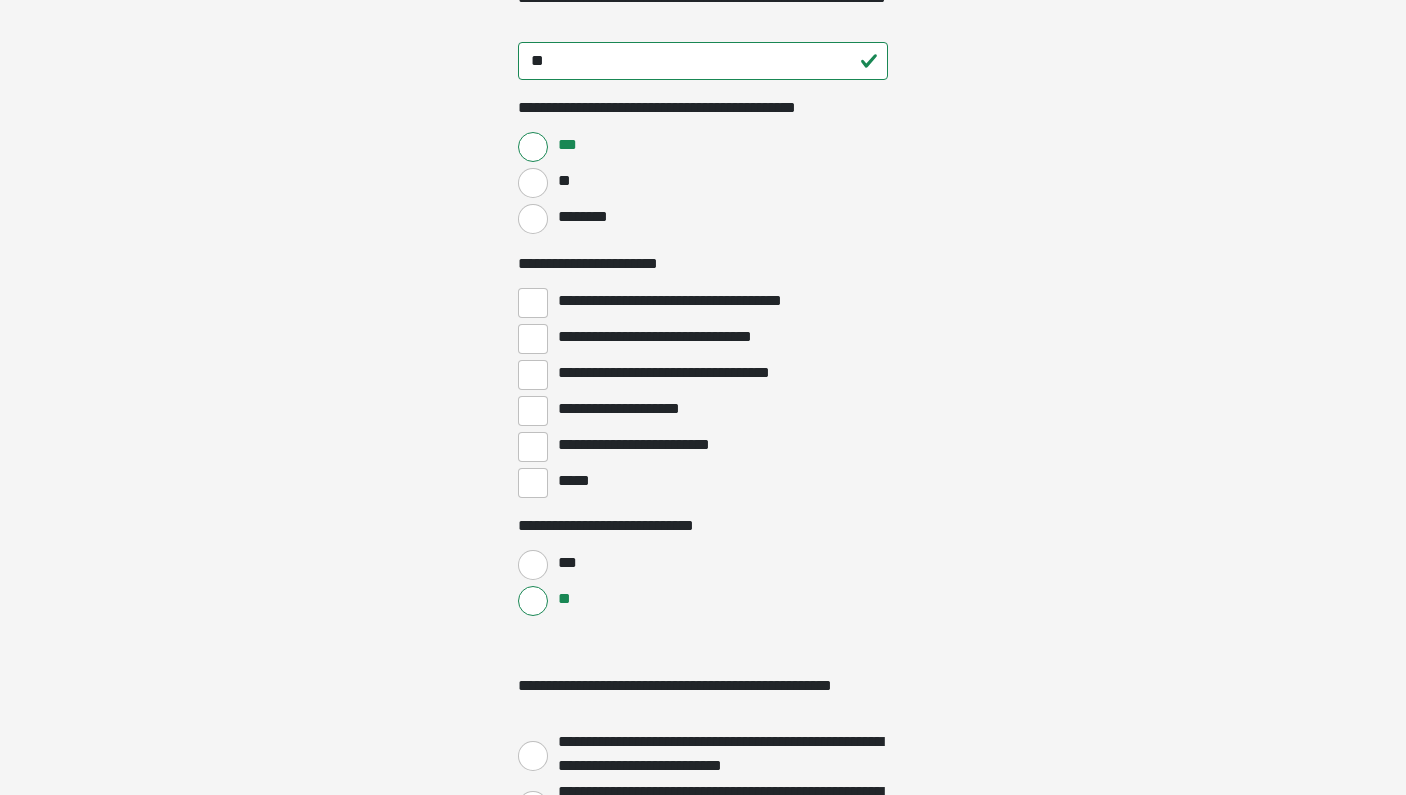 click on "**********" at bounding box center (533, 339) 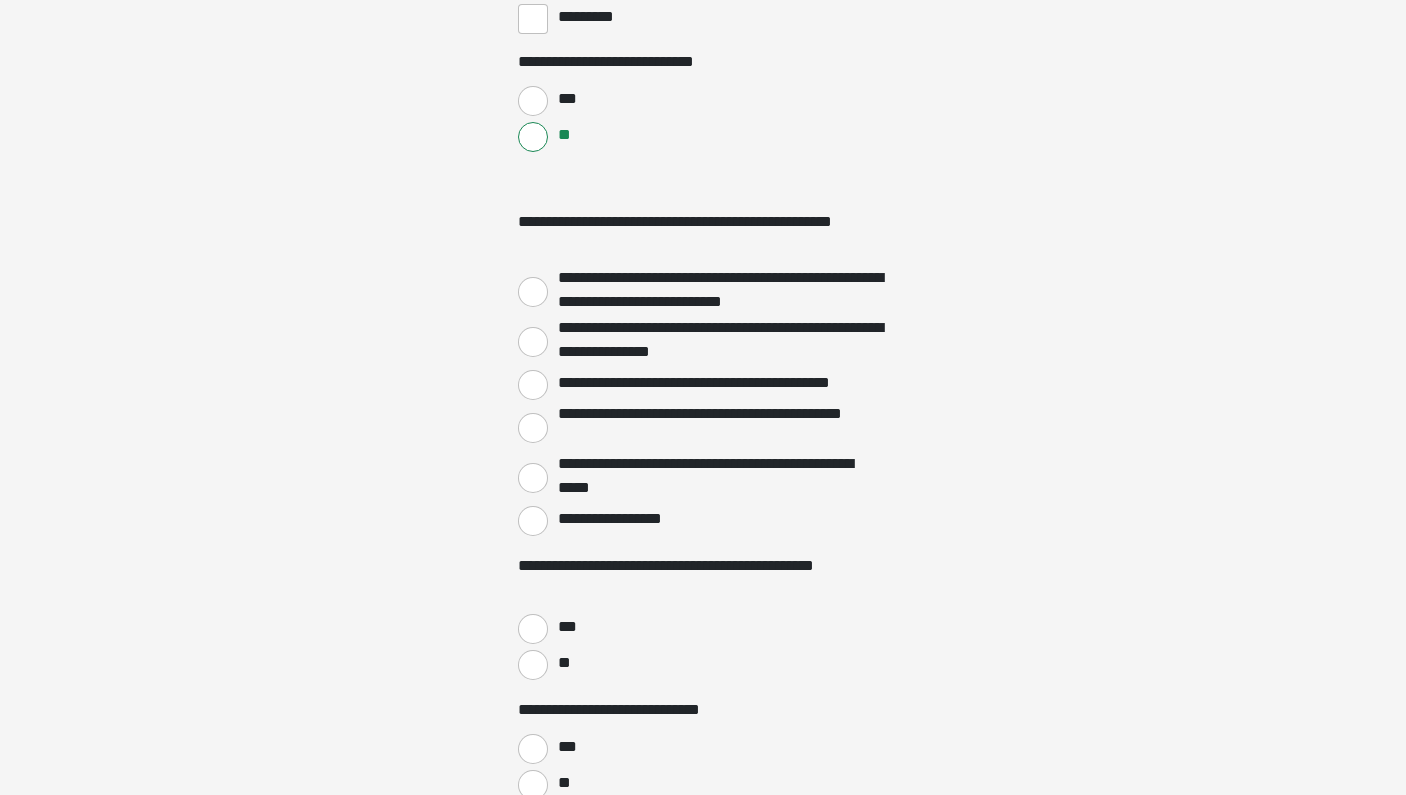 scroll, scrollTop: 3705, scrollLeft: 0, axis: vertical 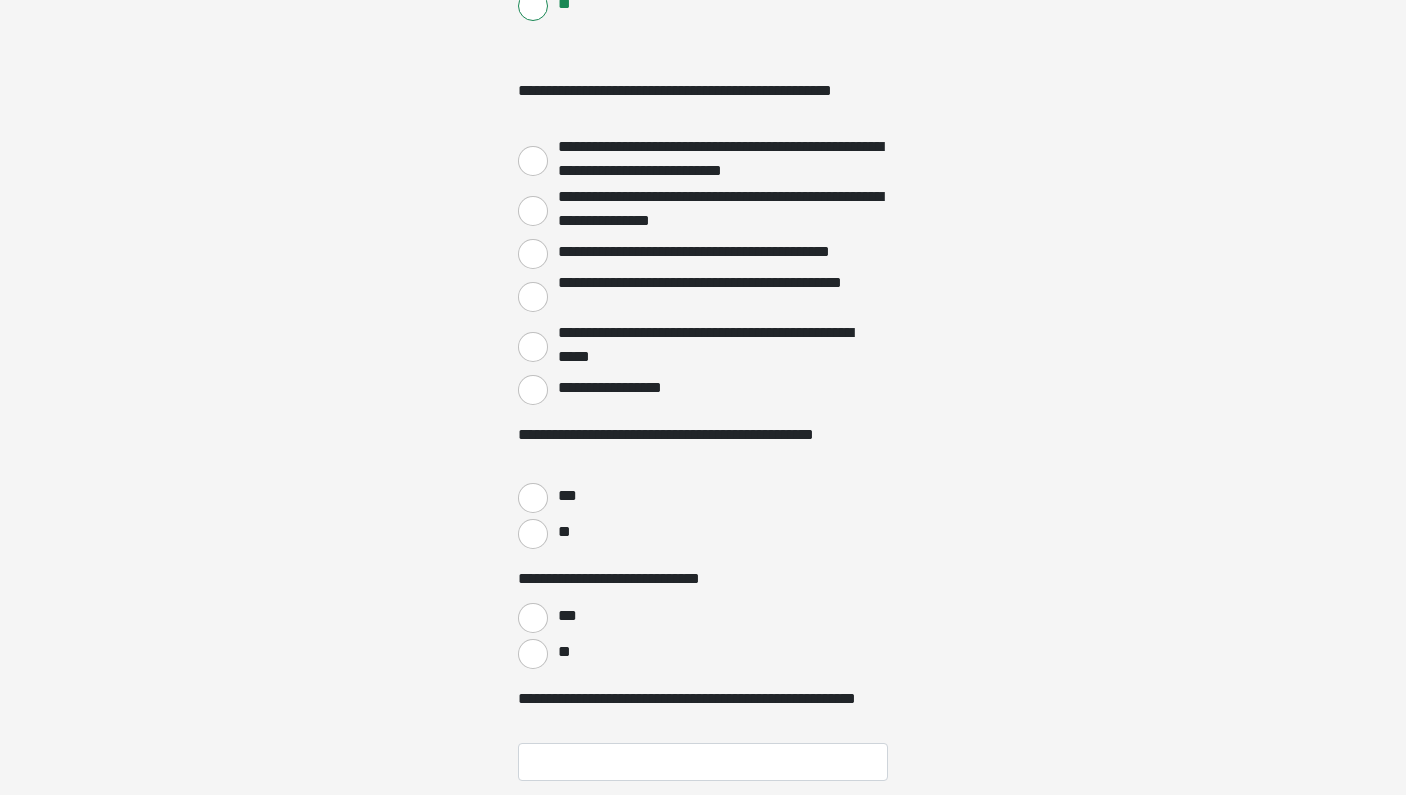 click on "***" at bounding box center [533, 498] 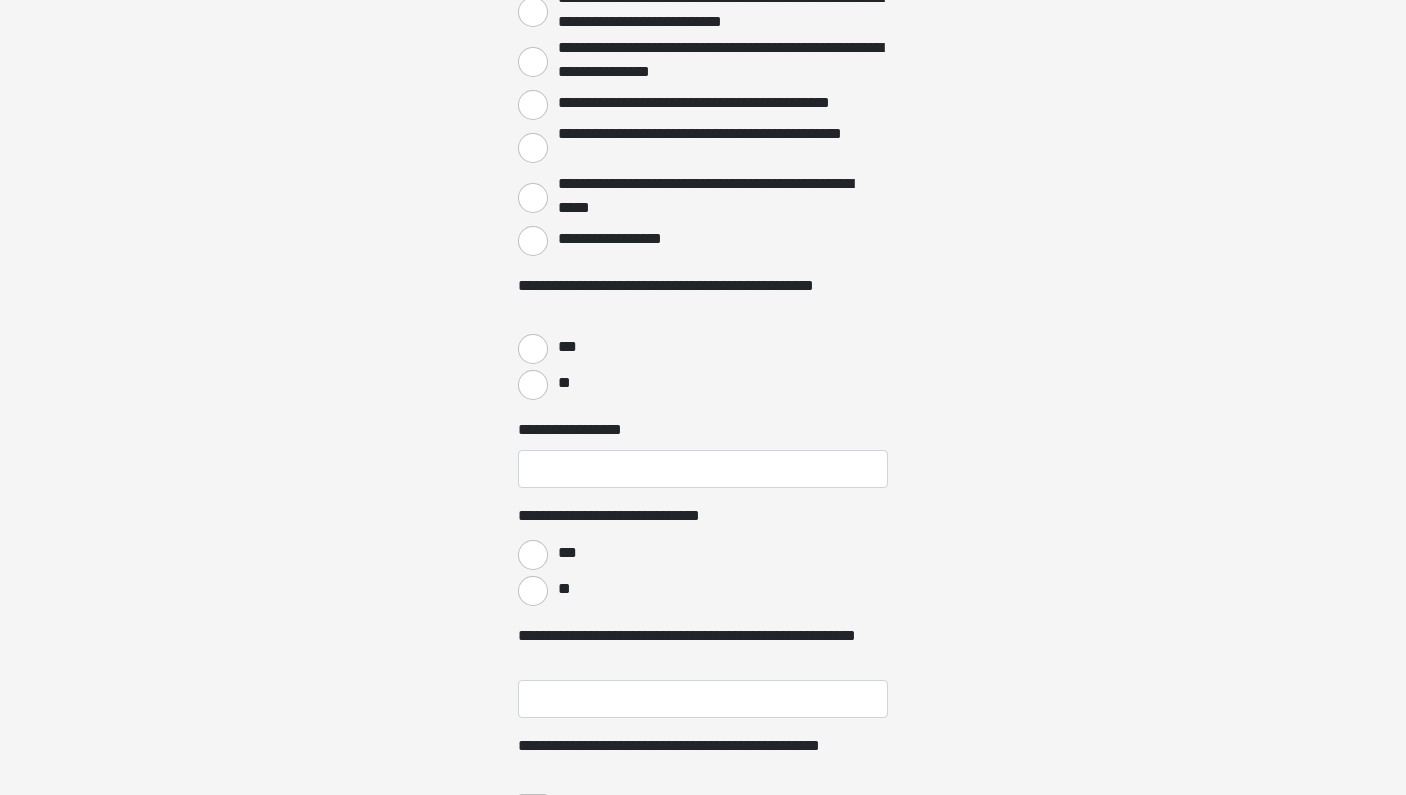 scroll, scrollTop: 3869, scrollLeft: 0, axis: vertical 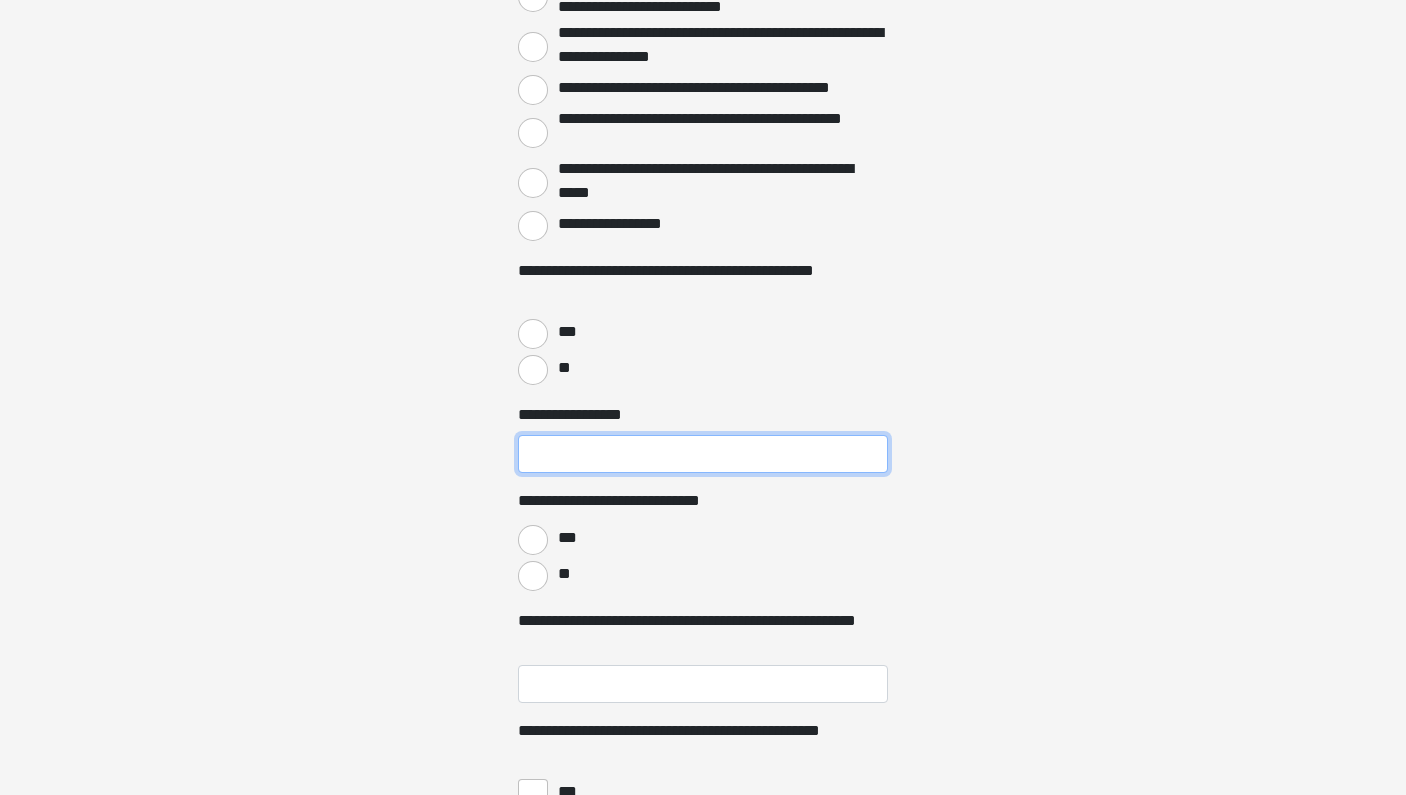 click on "**********" at bounding box center (703, 454) 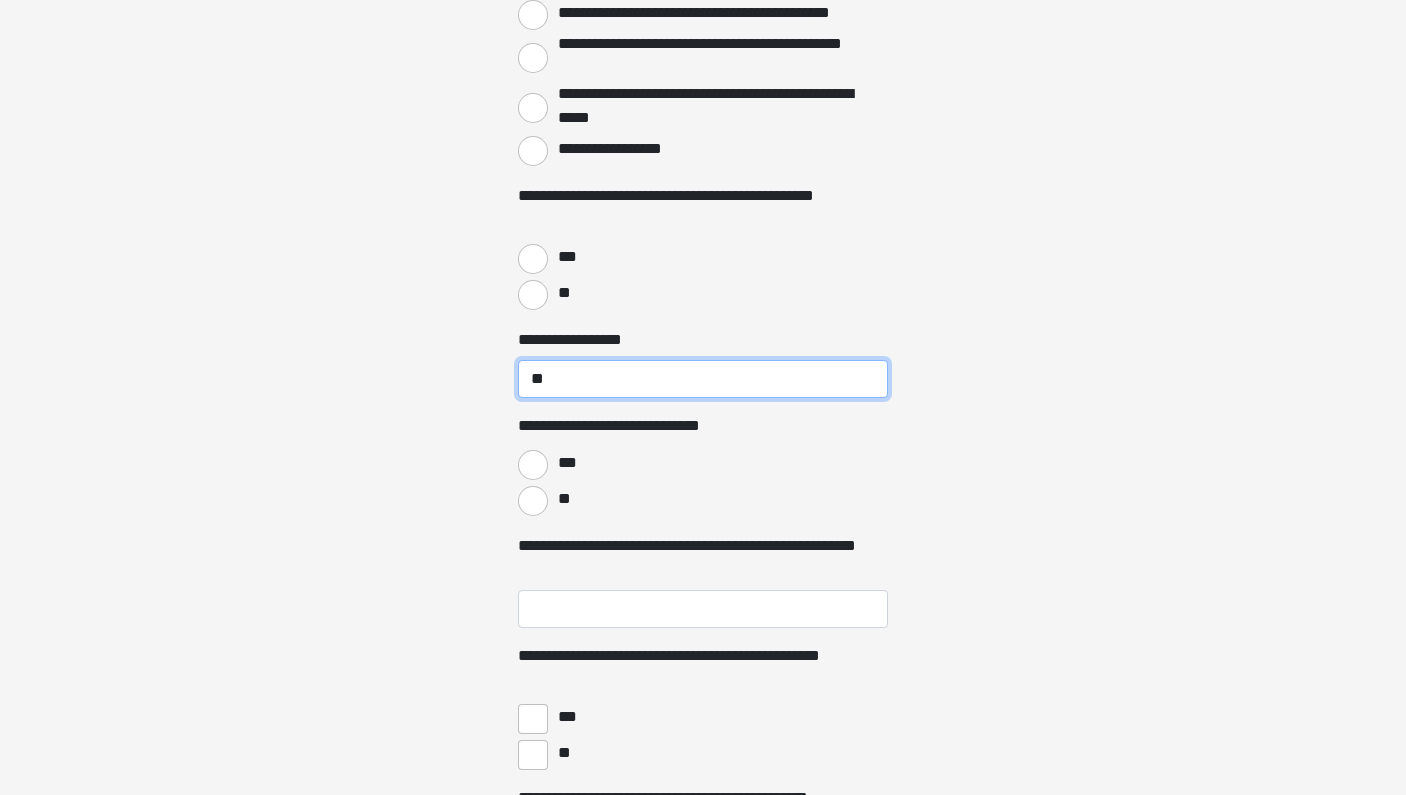 scroll, scrollTop: 3950, scrollLeft: 0, axis: vertical 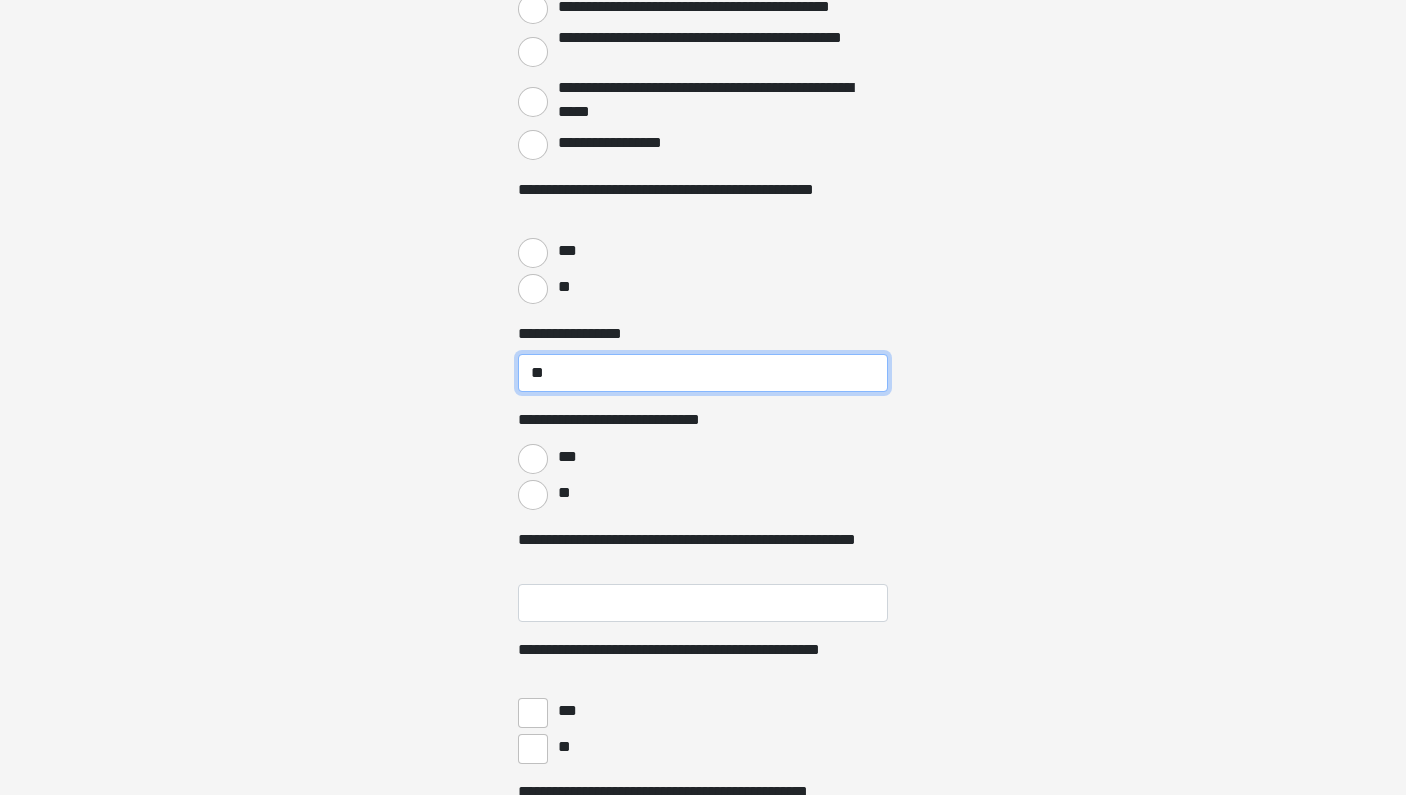 type on "**" 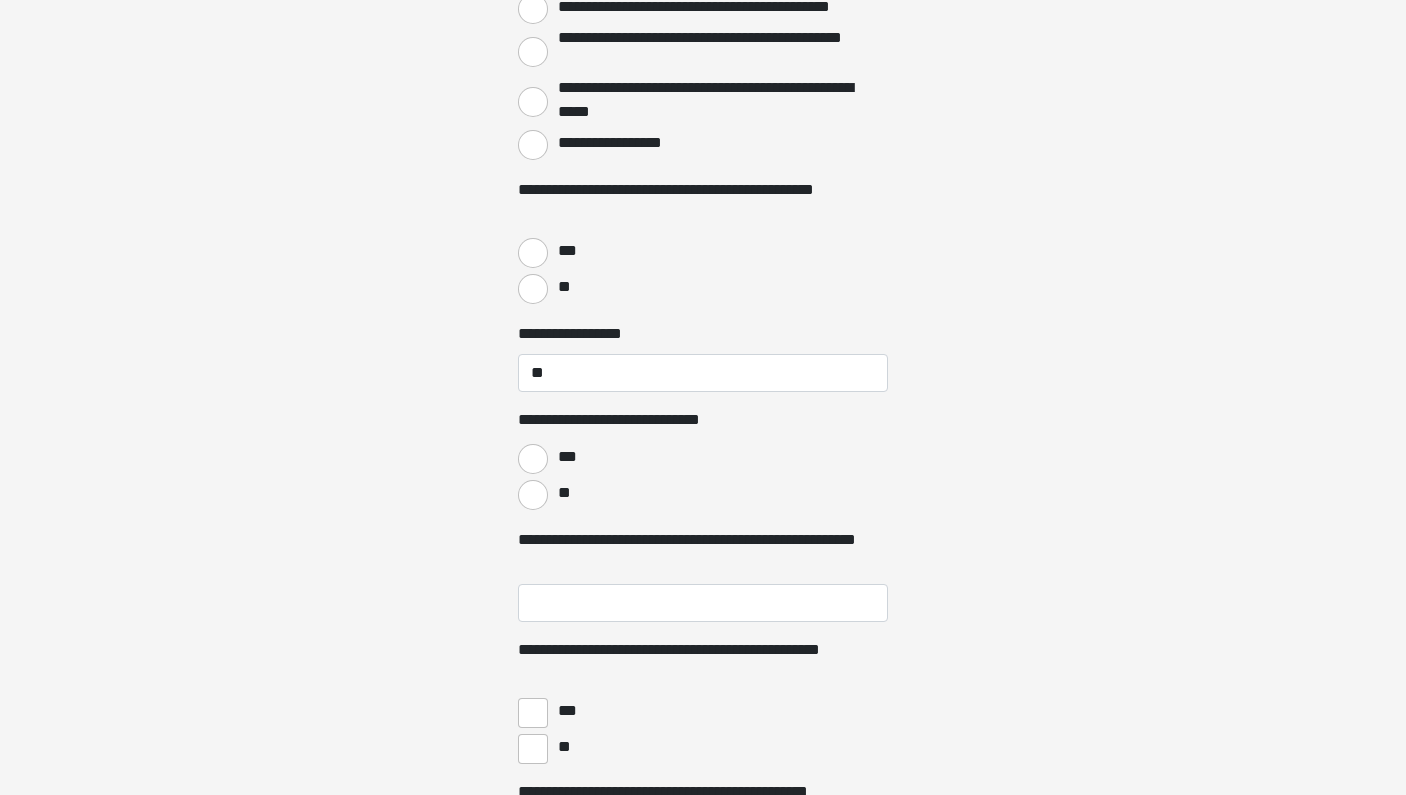 click on "**" at bounding box center [533, 495] 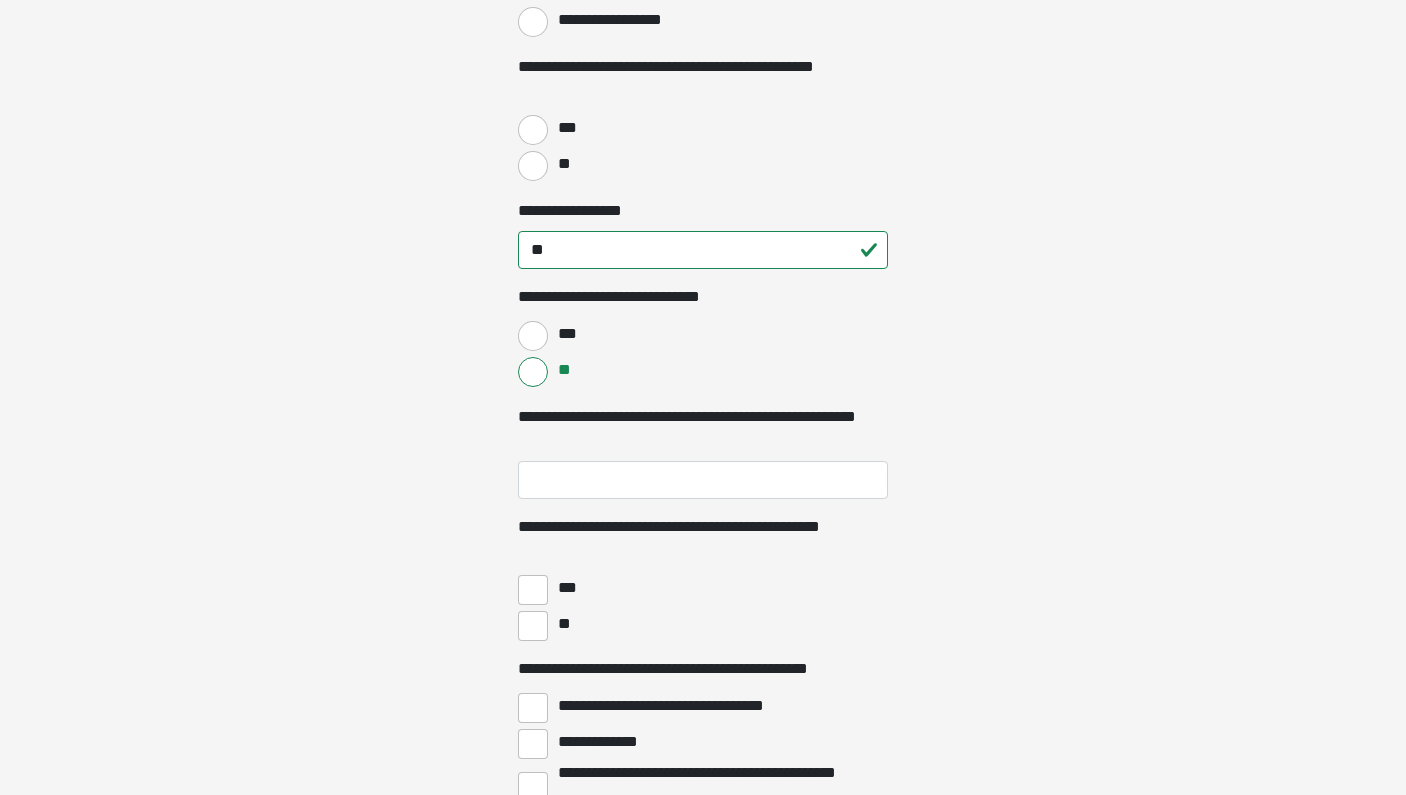 scroll, scrollTop: 4077, scrollLeft: 0, axis: vertical 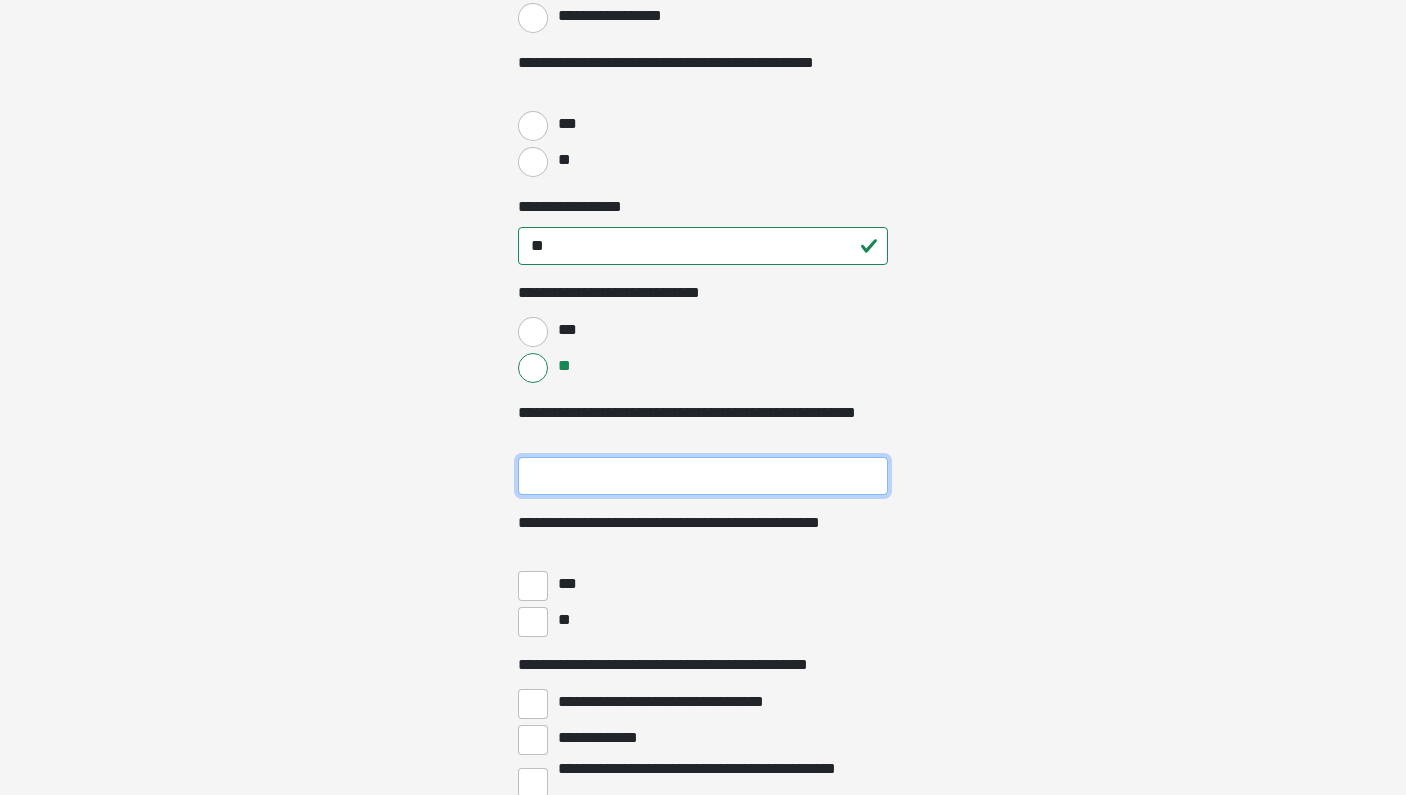 click on "**********" at bounding box center [703, 476] 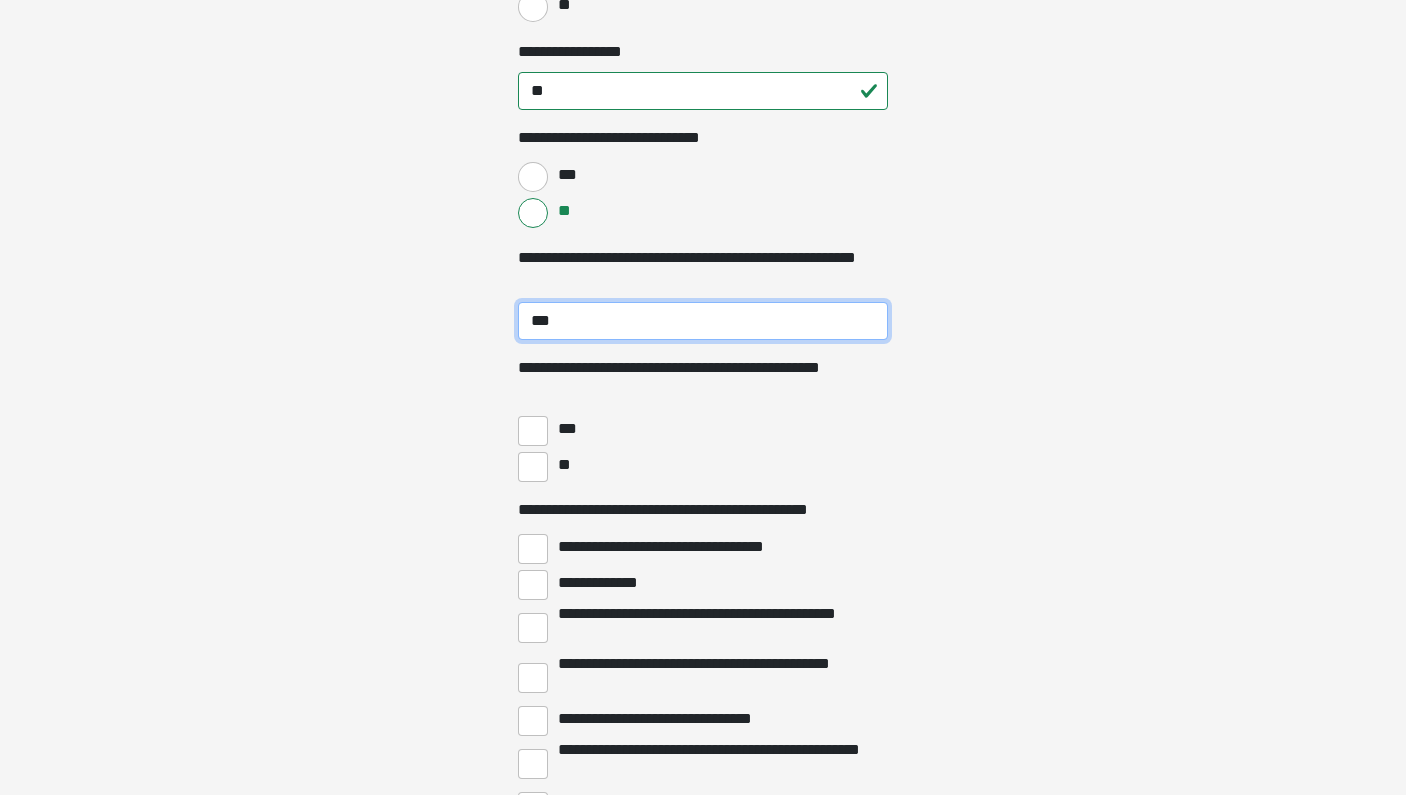 scroll, scrollTop: 4248, scrollLeft: 0, axis: vertical 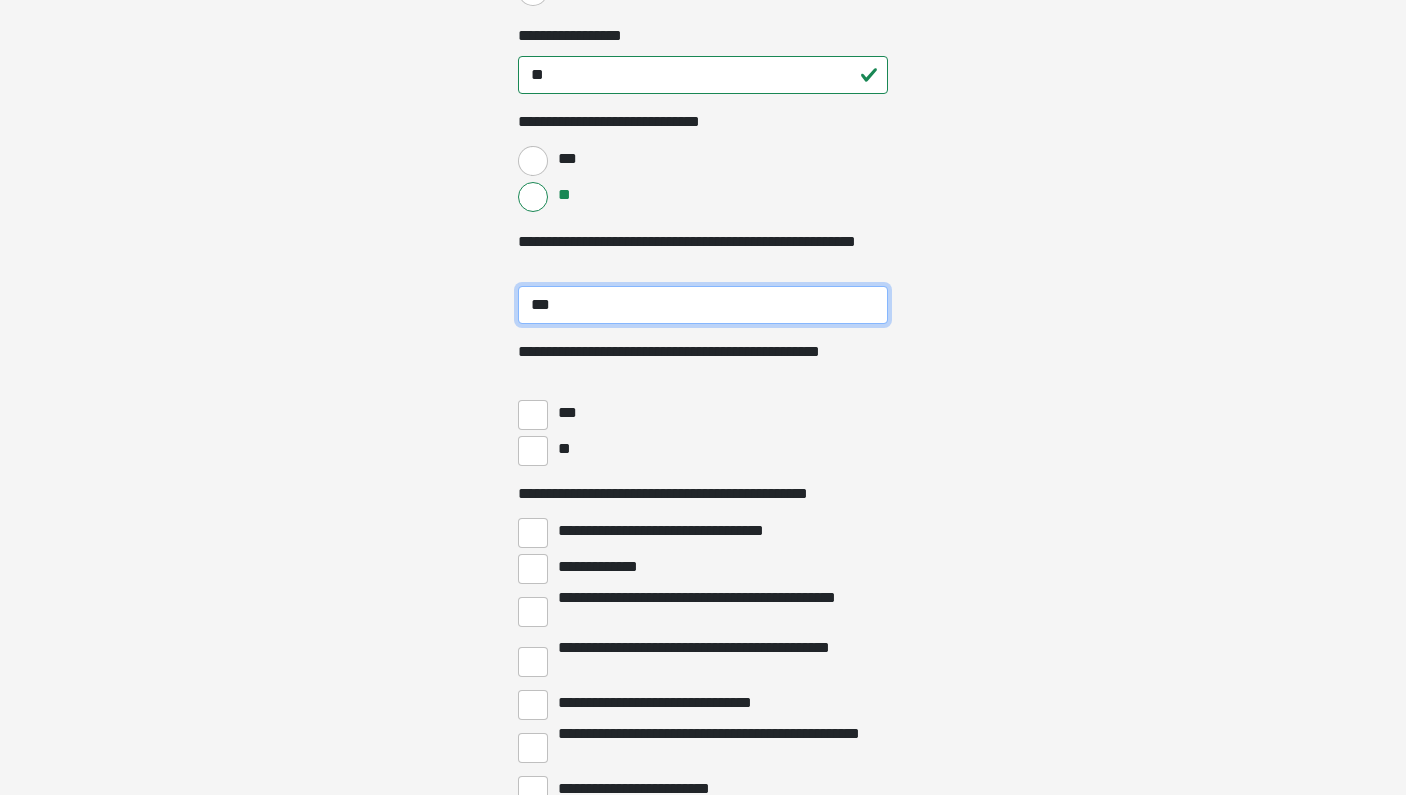 type on "***" 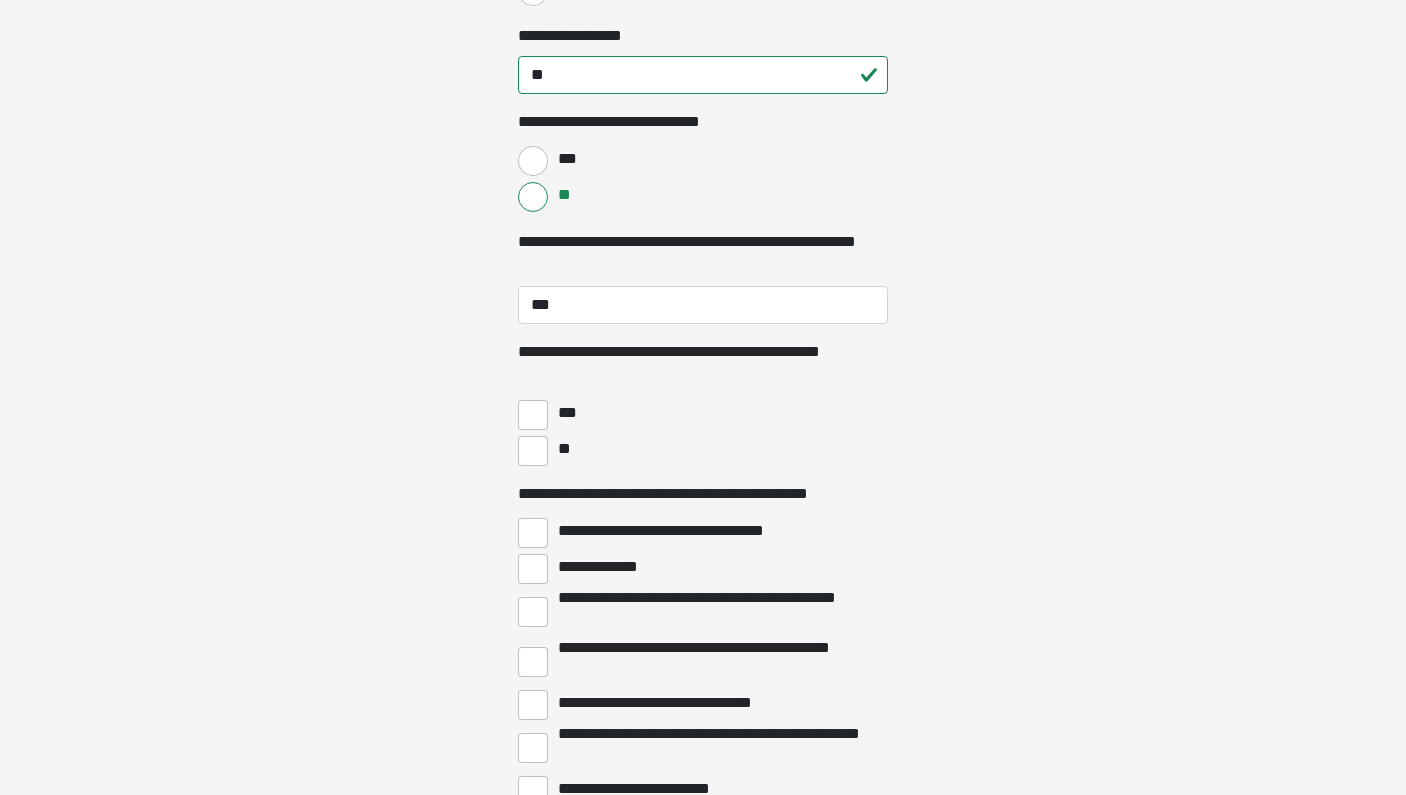 click on "**" at bounding box center [533, 451] 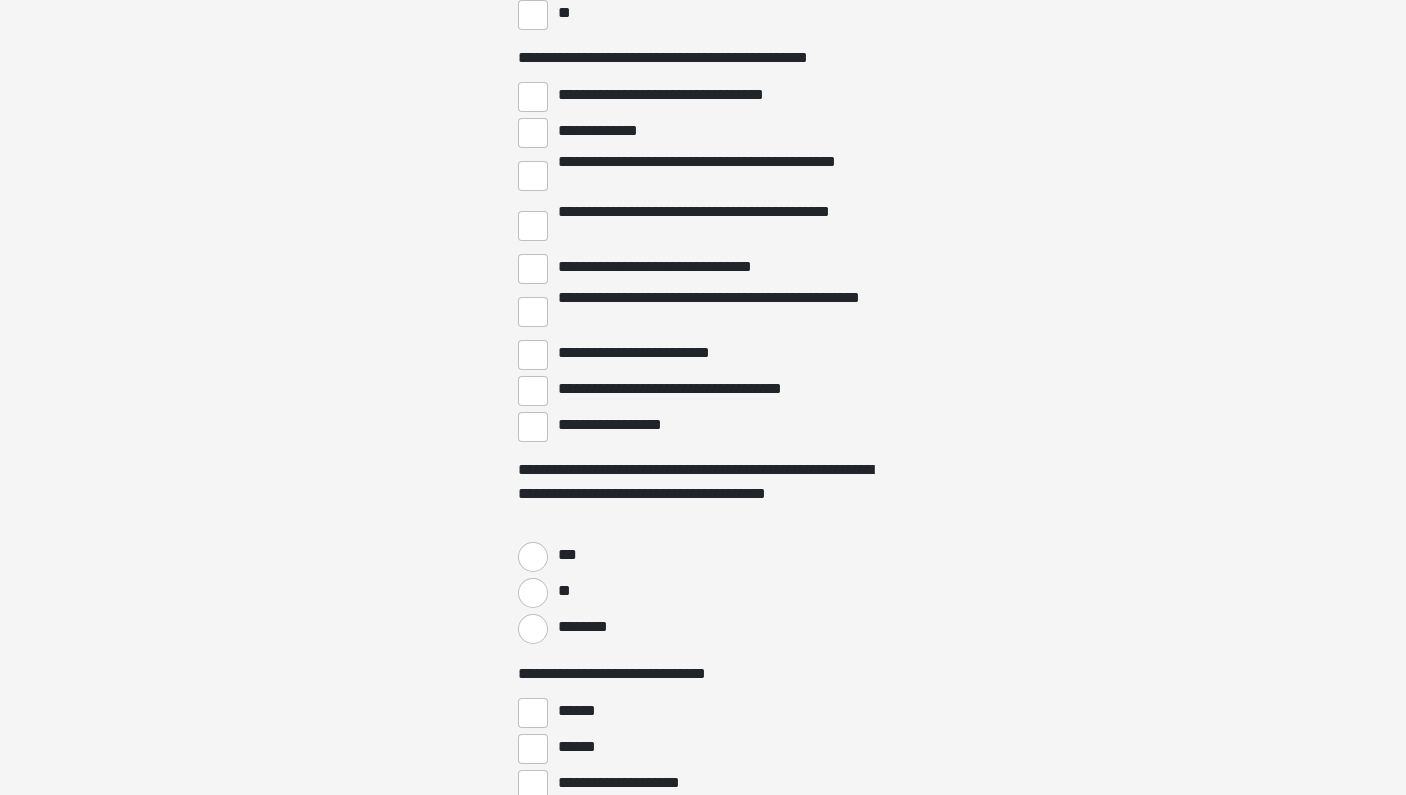 scroll, scrollTop: 4685, scrollLeft: 0, axis: vertical 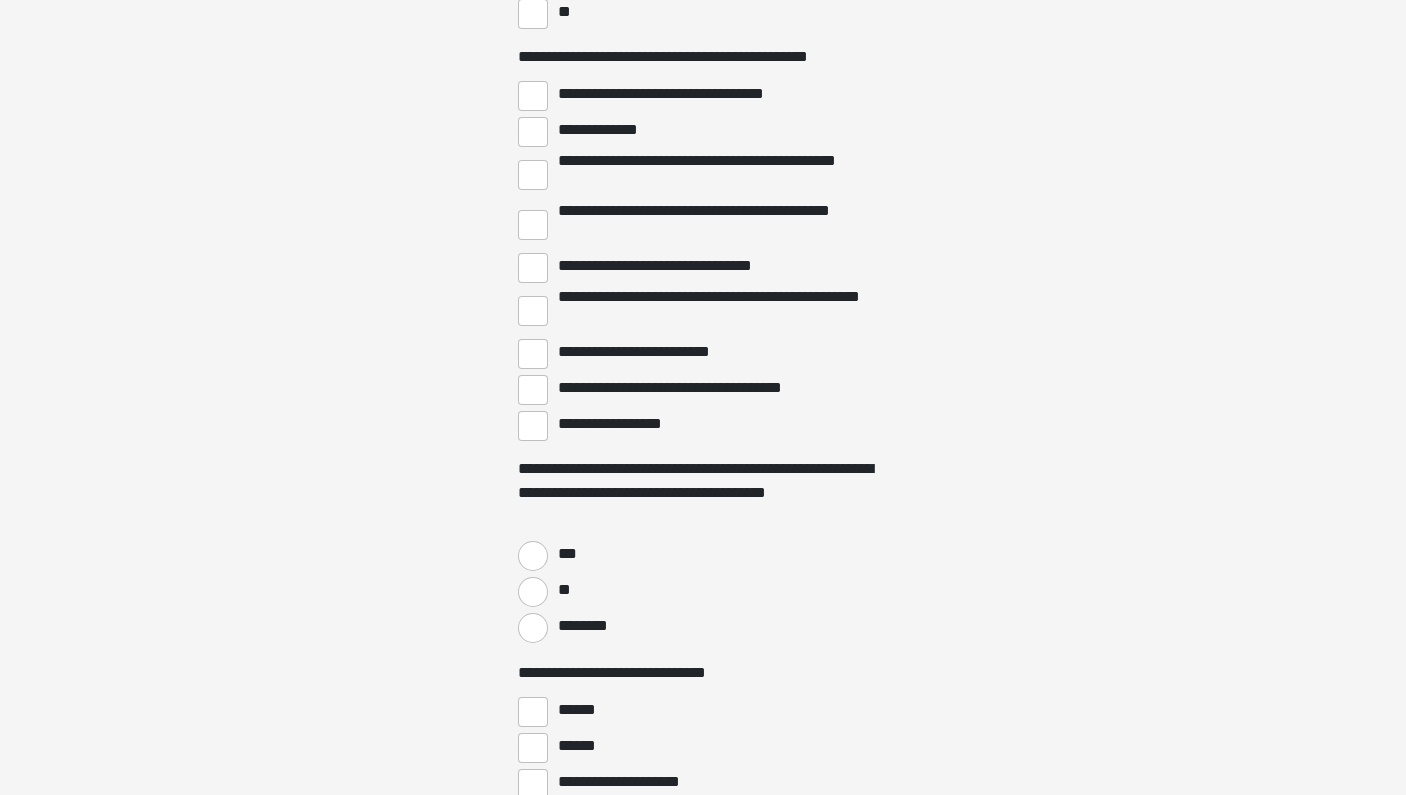 click on "**********" at bounding box center [533, 311] 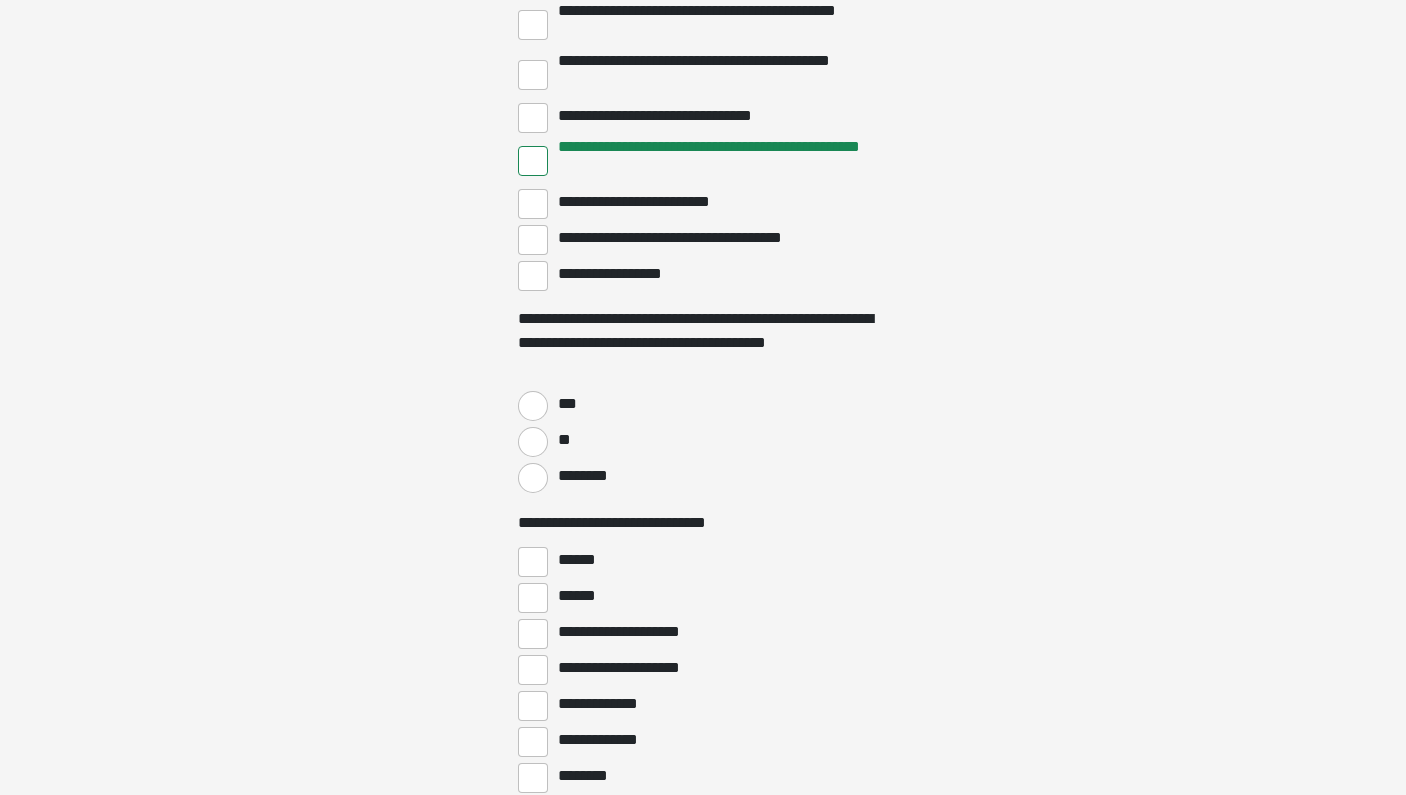 scroll, scrollTop: 4839, scrollLeft: 0, axis: vertical 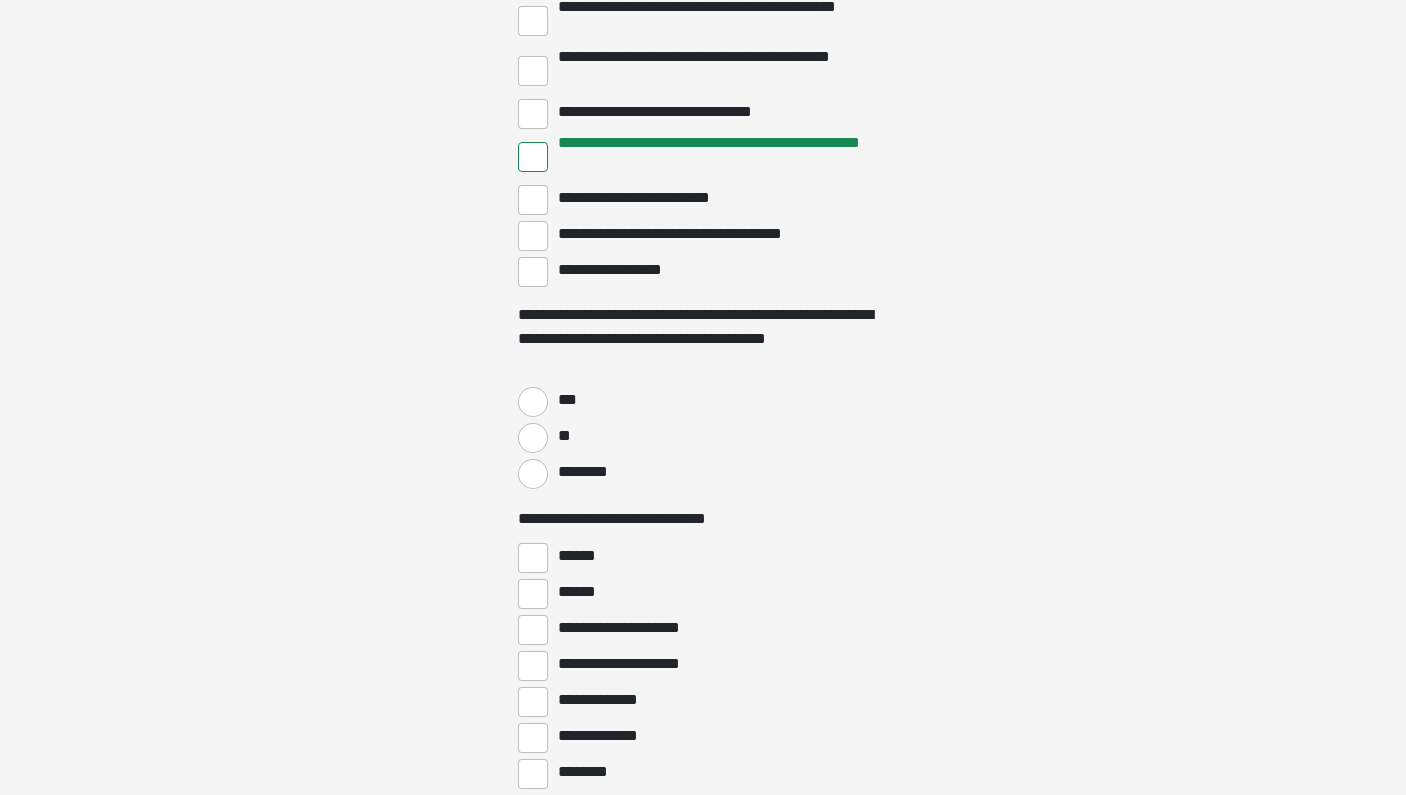 click on "**" at bounding box center (533, 438) 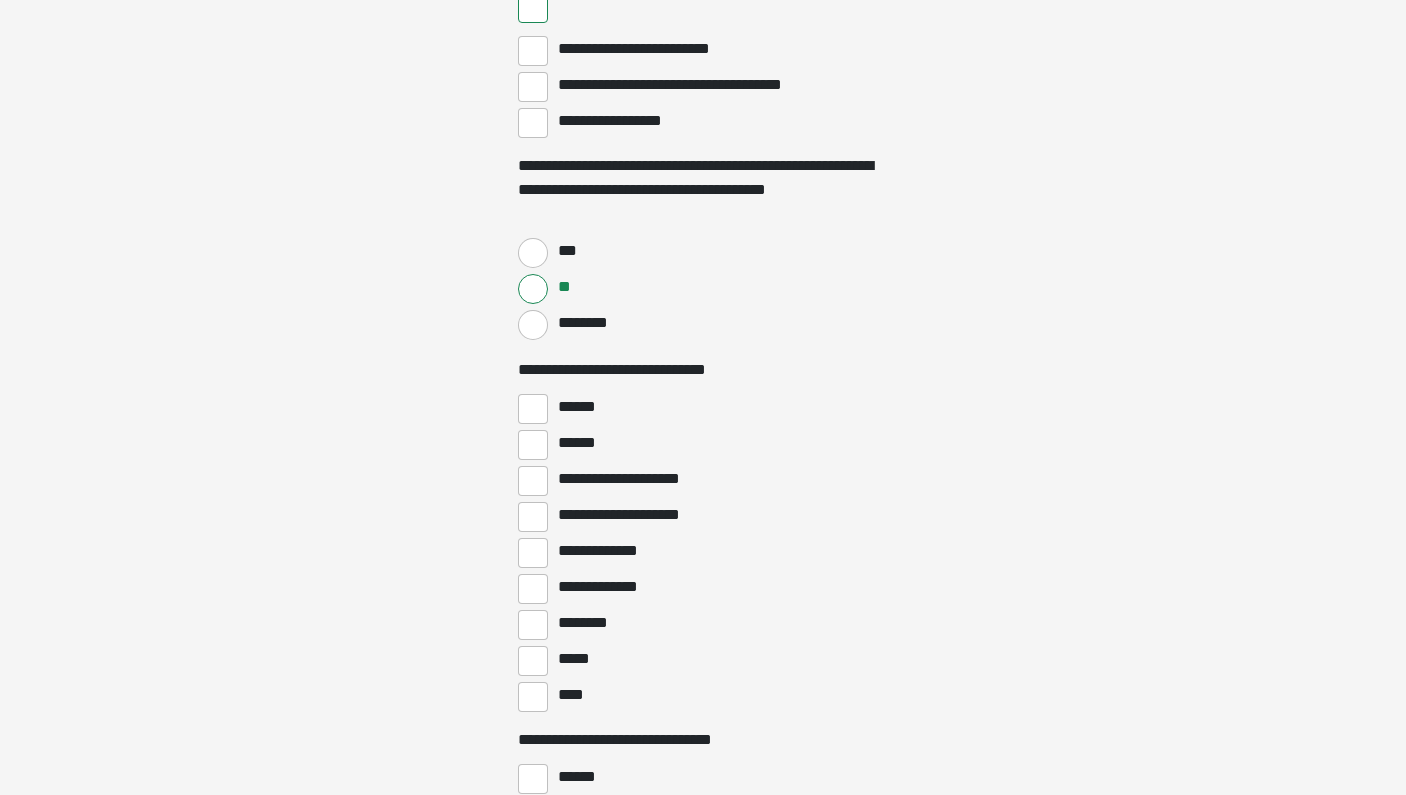 scroll, scrollTop: 4994, scrollLeft: 0, axis: vertical 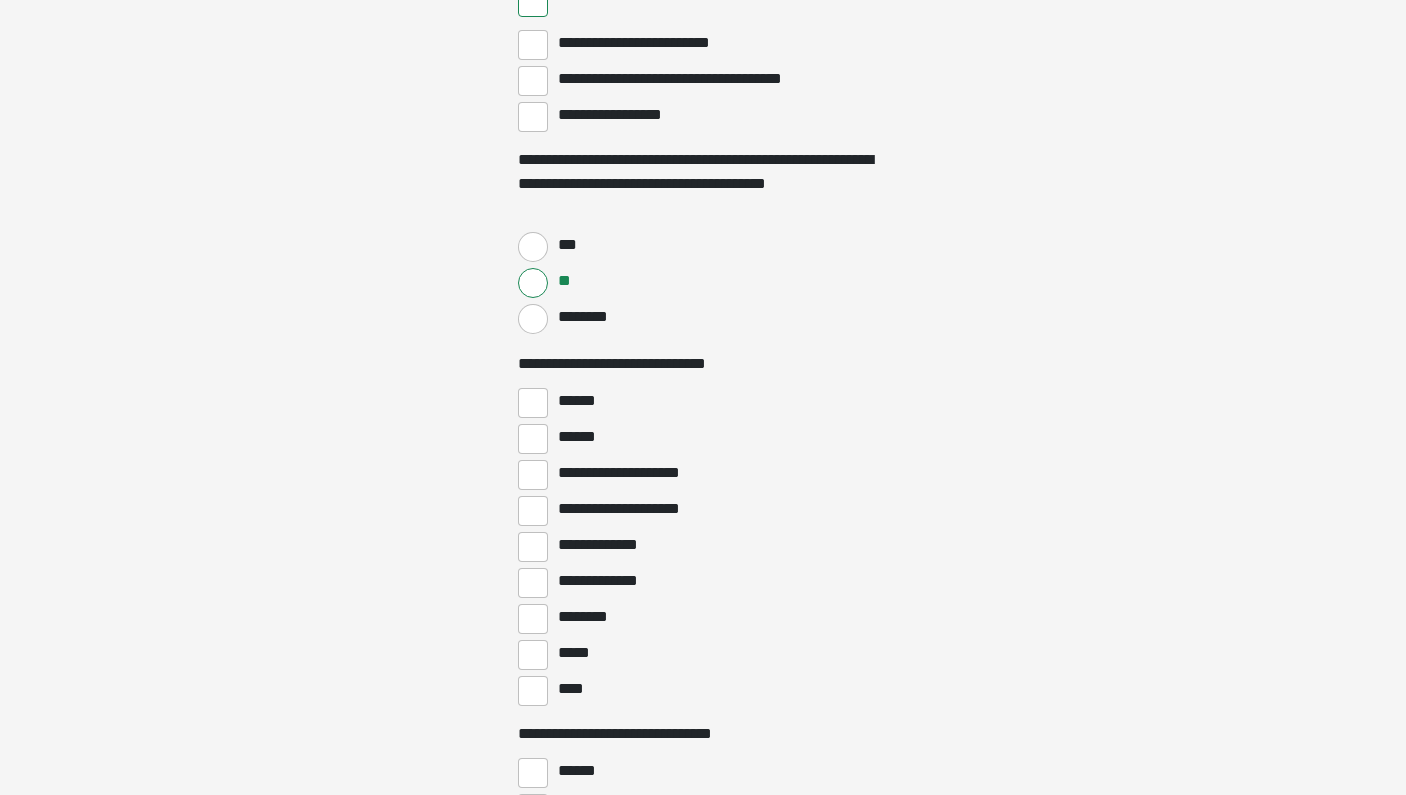click on "******" at bounding box center [533, 403] 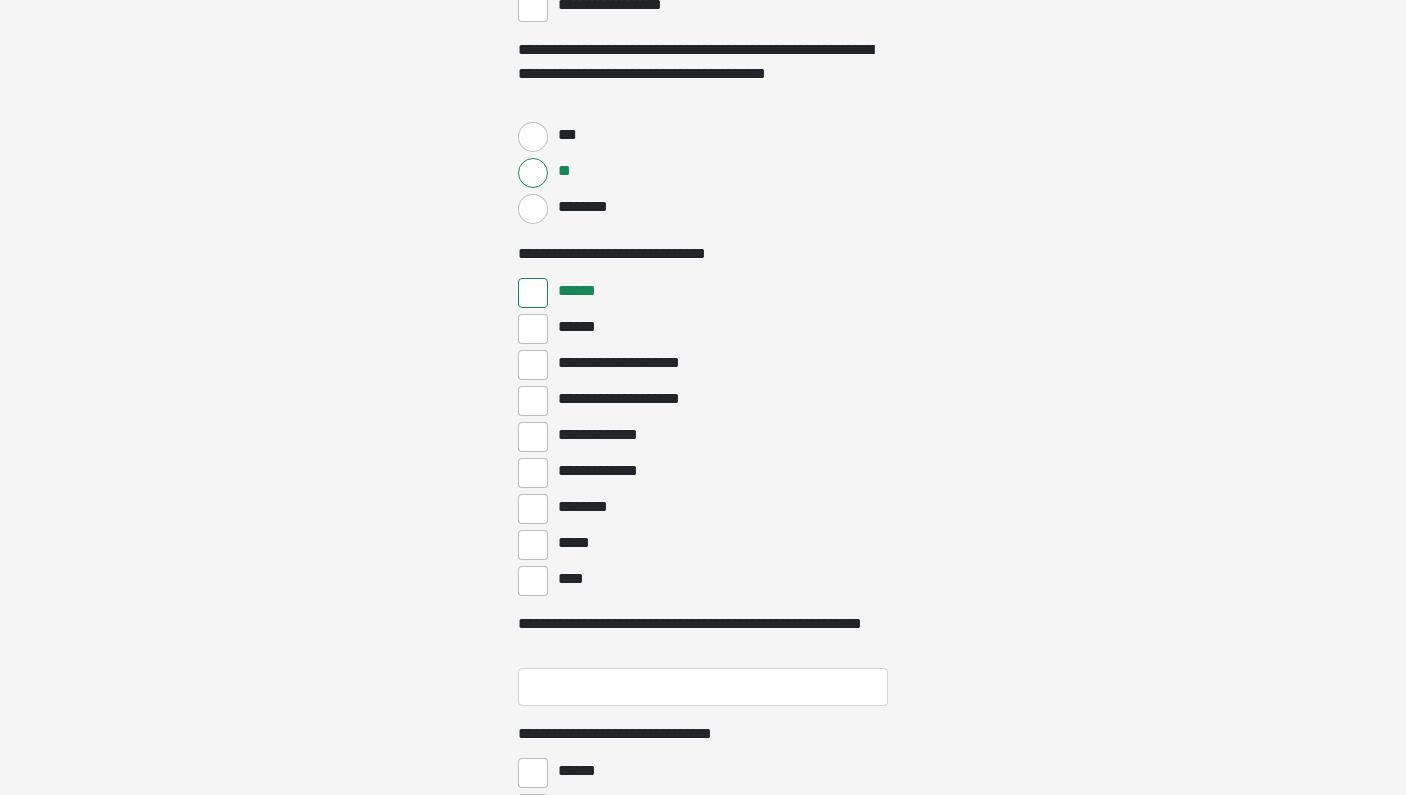 scroll, scrollTop: 5111, scrollLeft: 0, axis: vertical 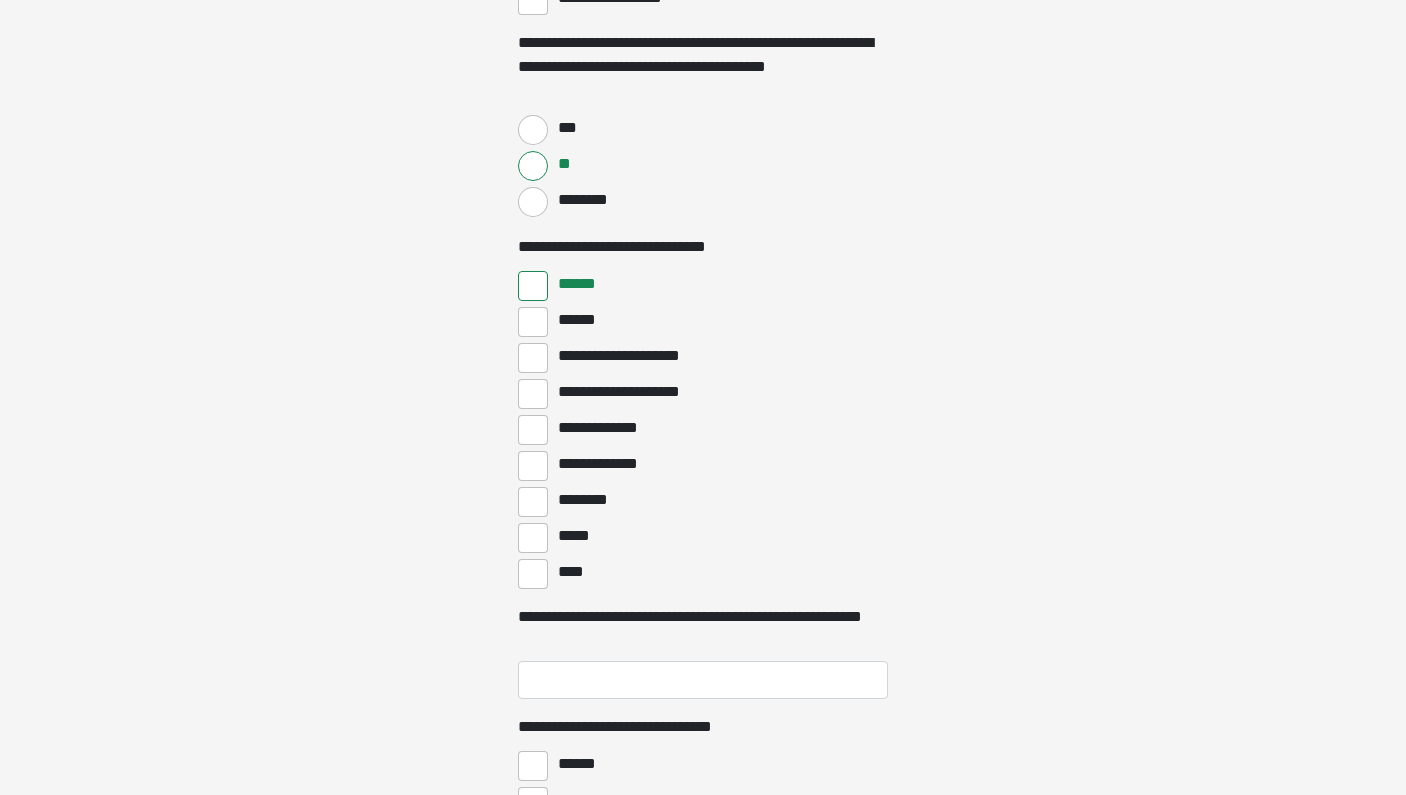 click on "**********" at bounding box center [533, 466] 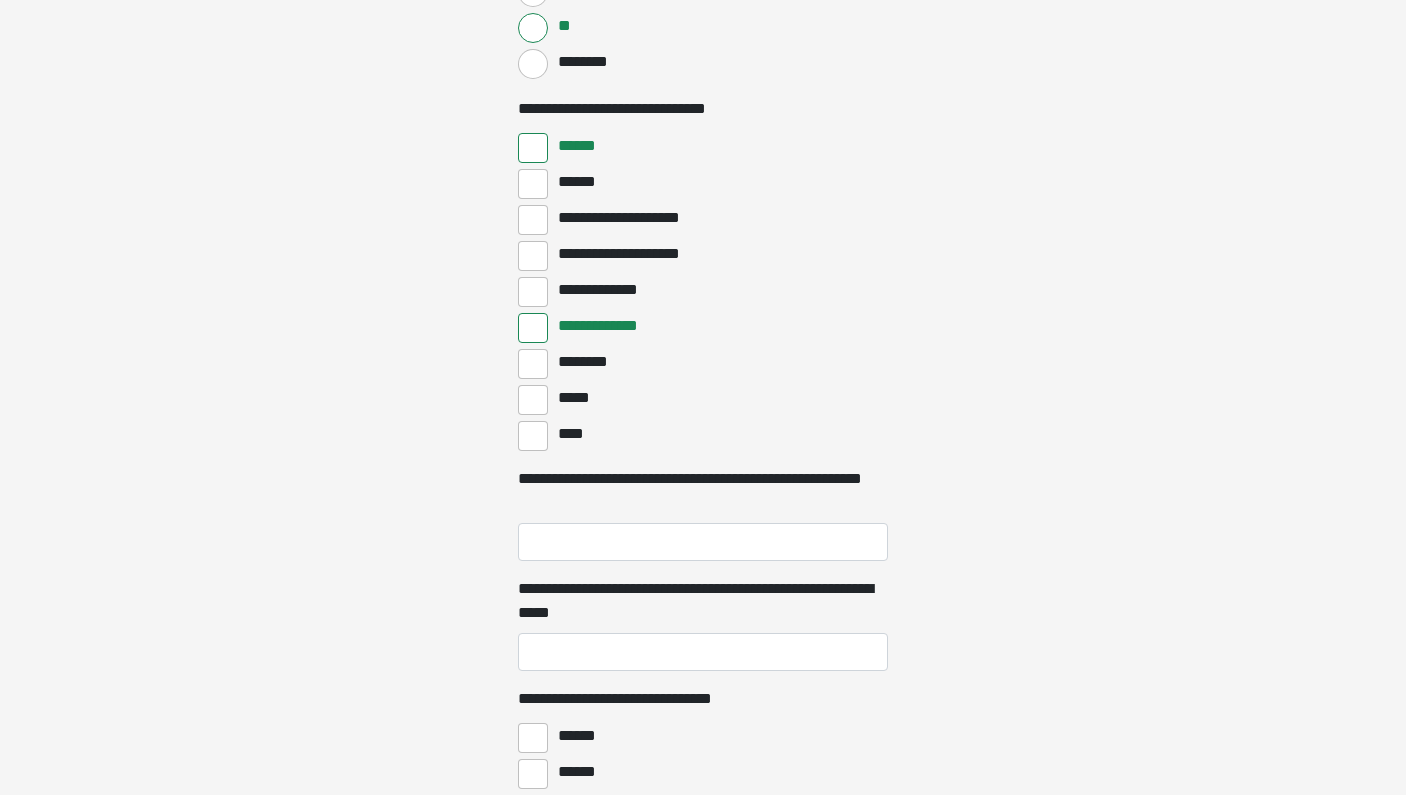 scroll, scrollTop: 5251, scrollLeft: 0, axis: vertical 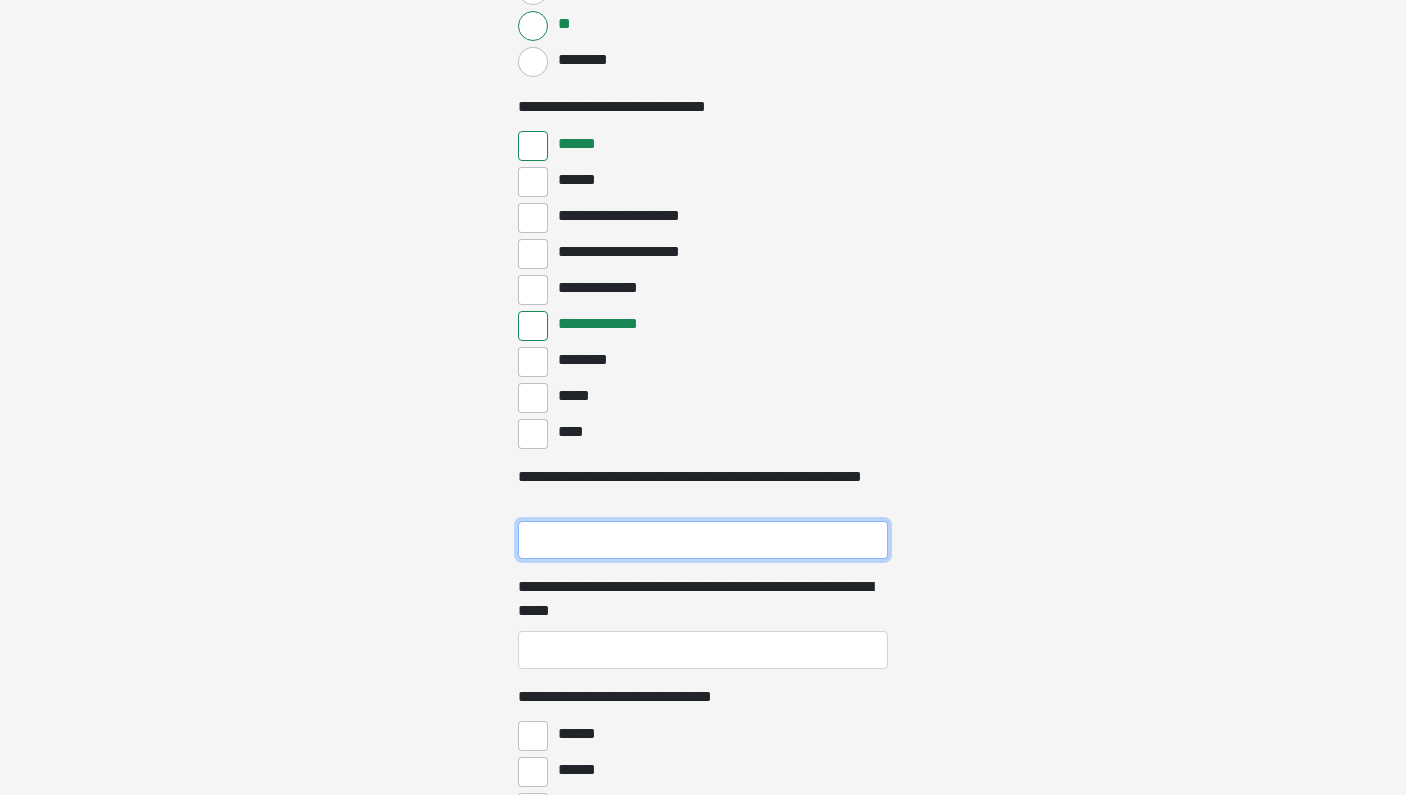 click on "**********" at bounding box center [703, 540] 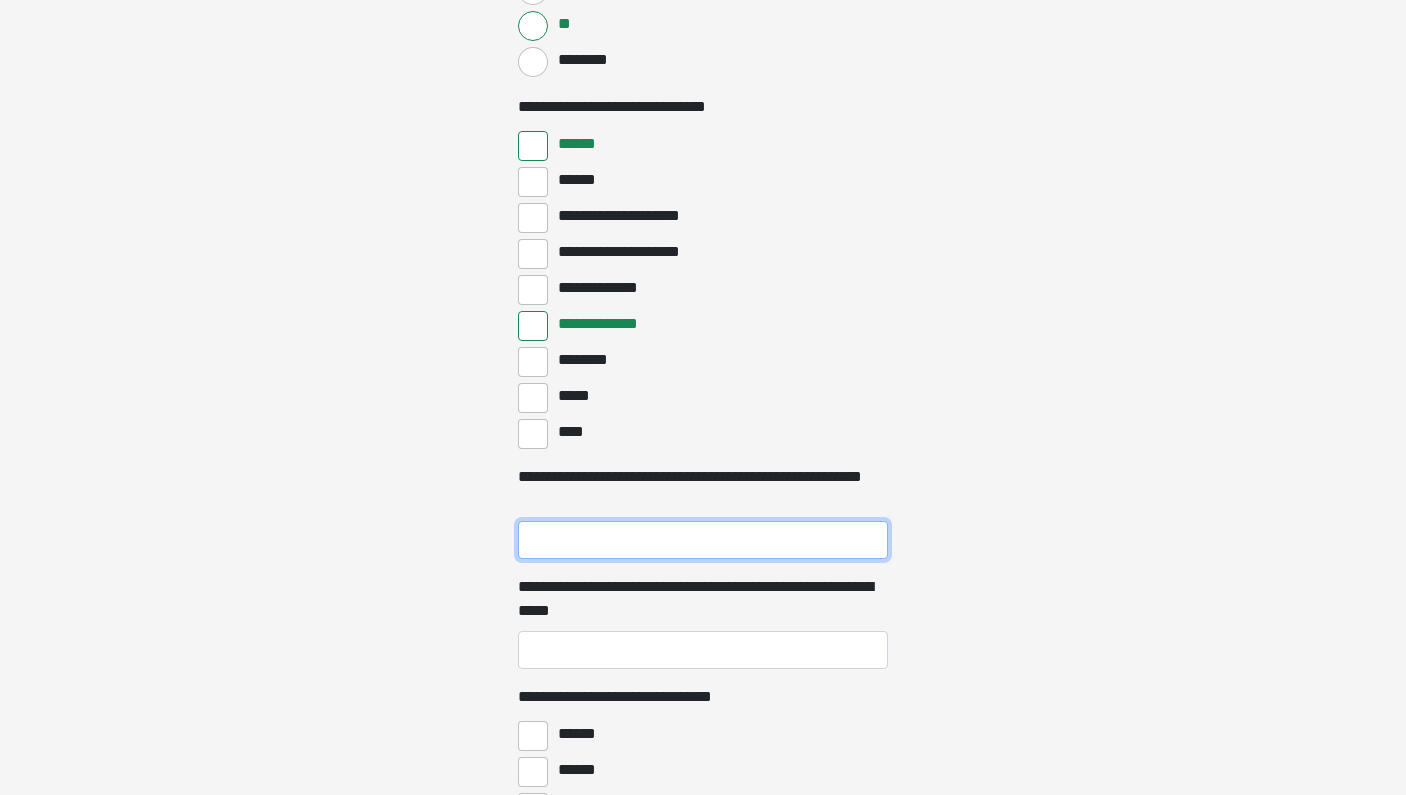 type on "*" 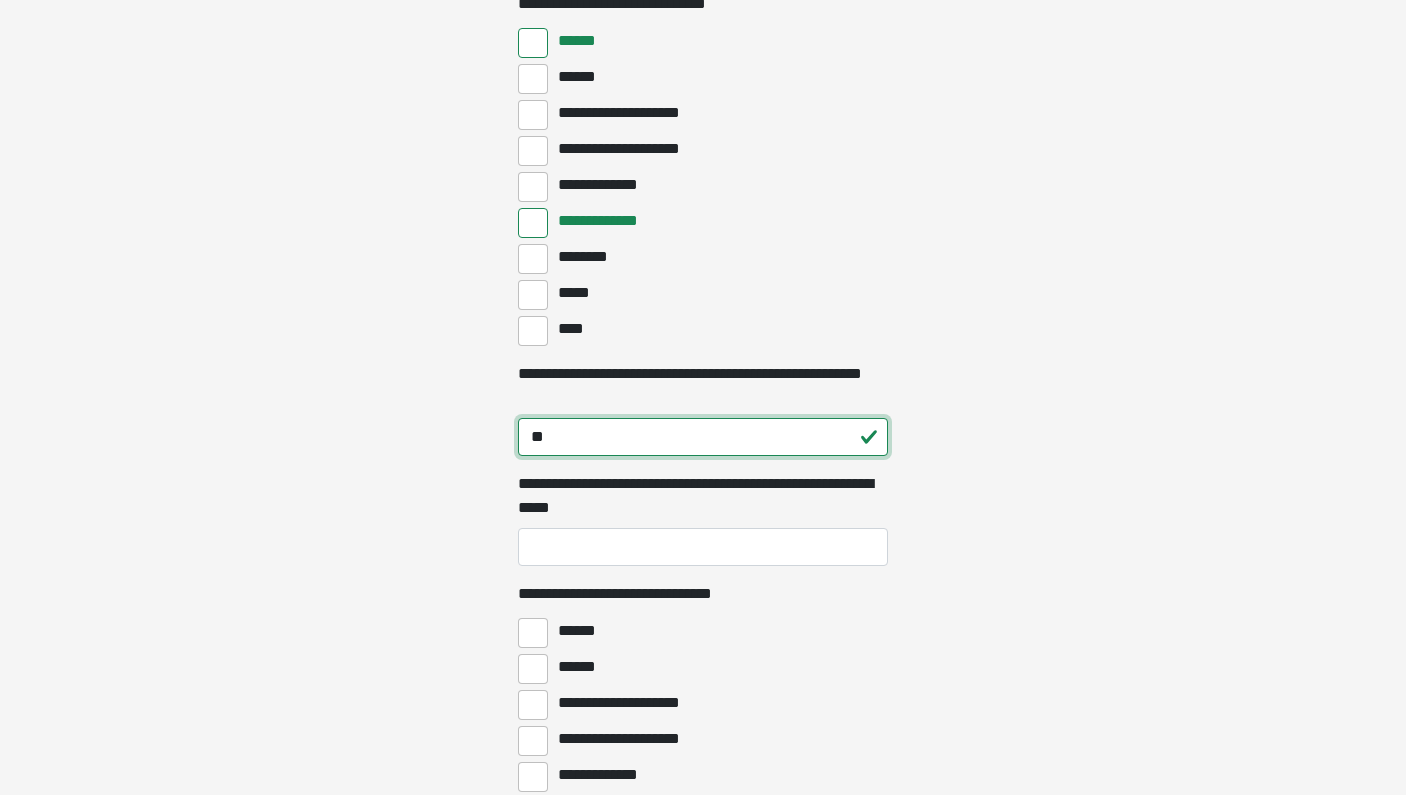 scroll, scrollTop: 5363, scrollLeft: 0, axis: vertical 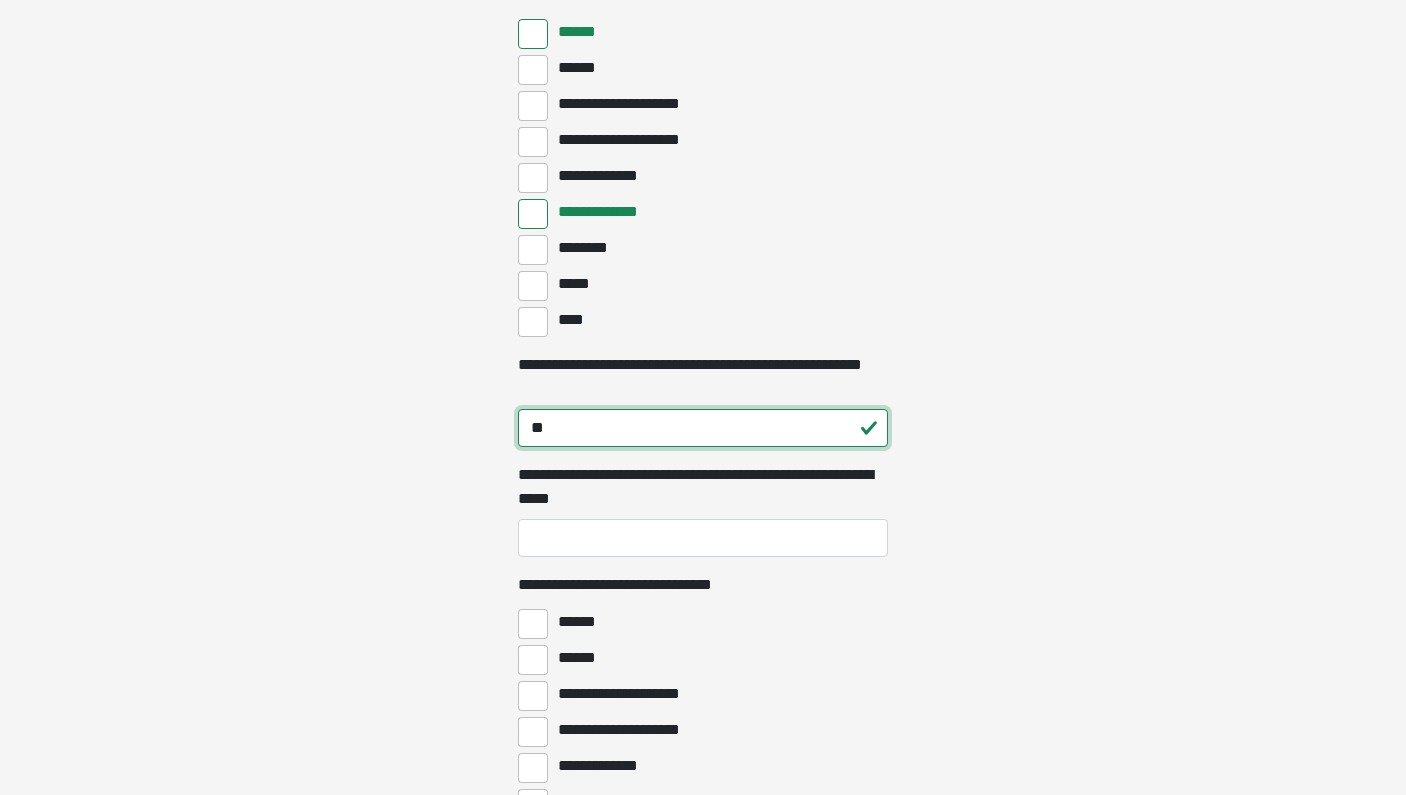 type on "**" 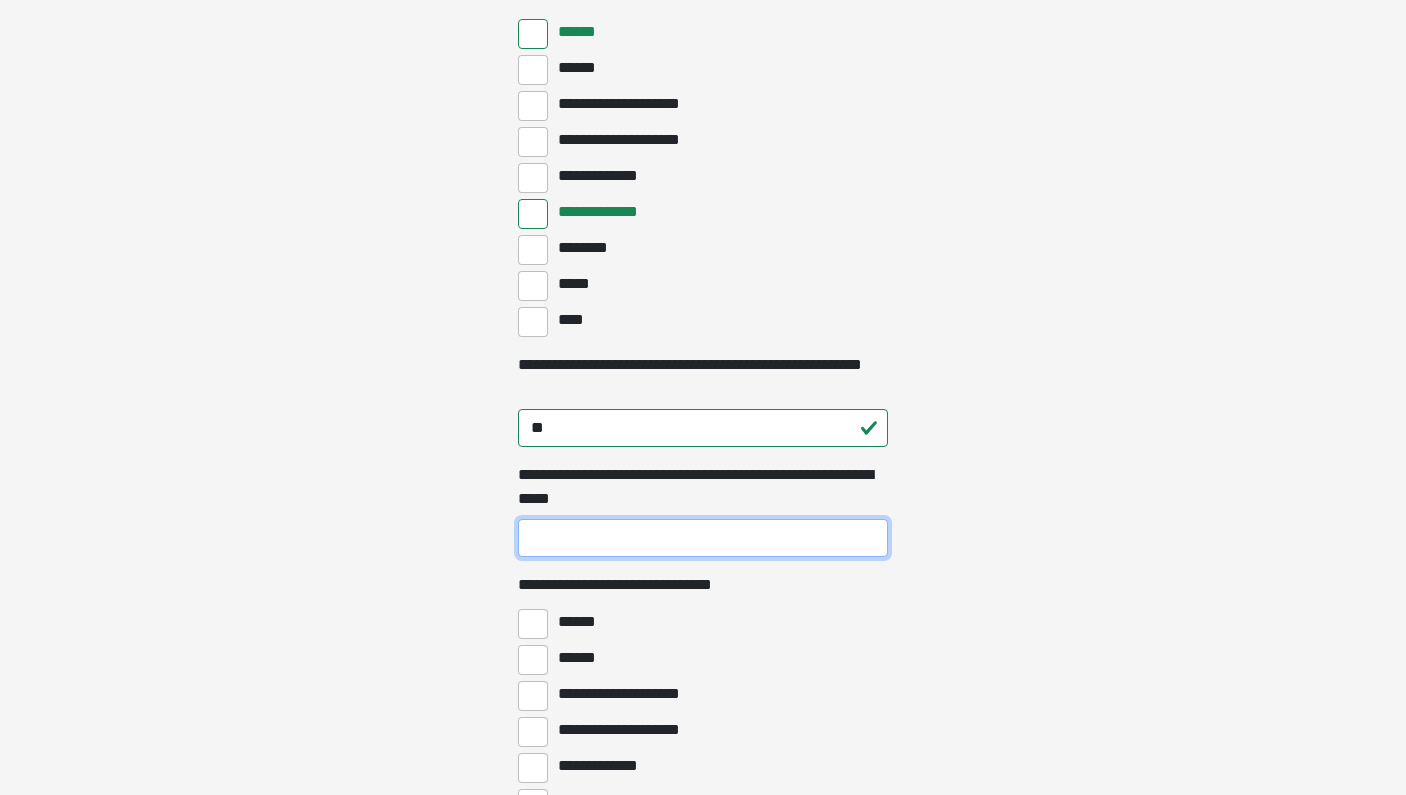 click on "**********" at bounding box center (703, 538) 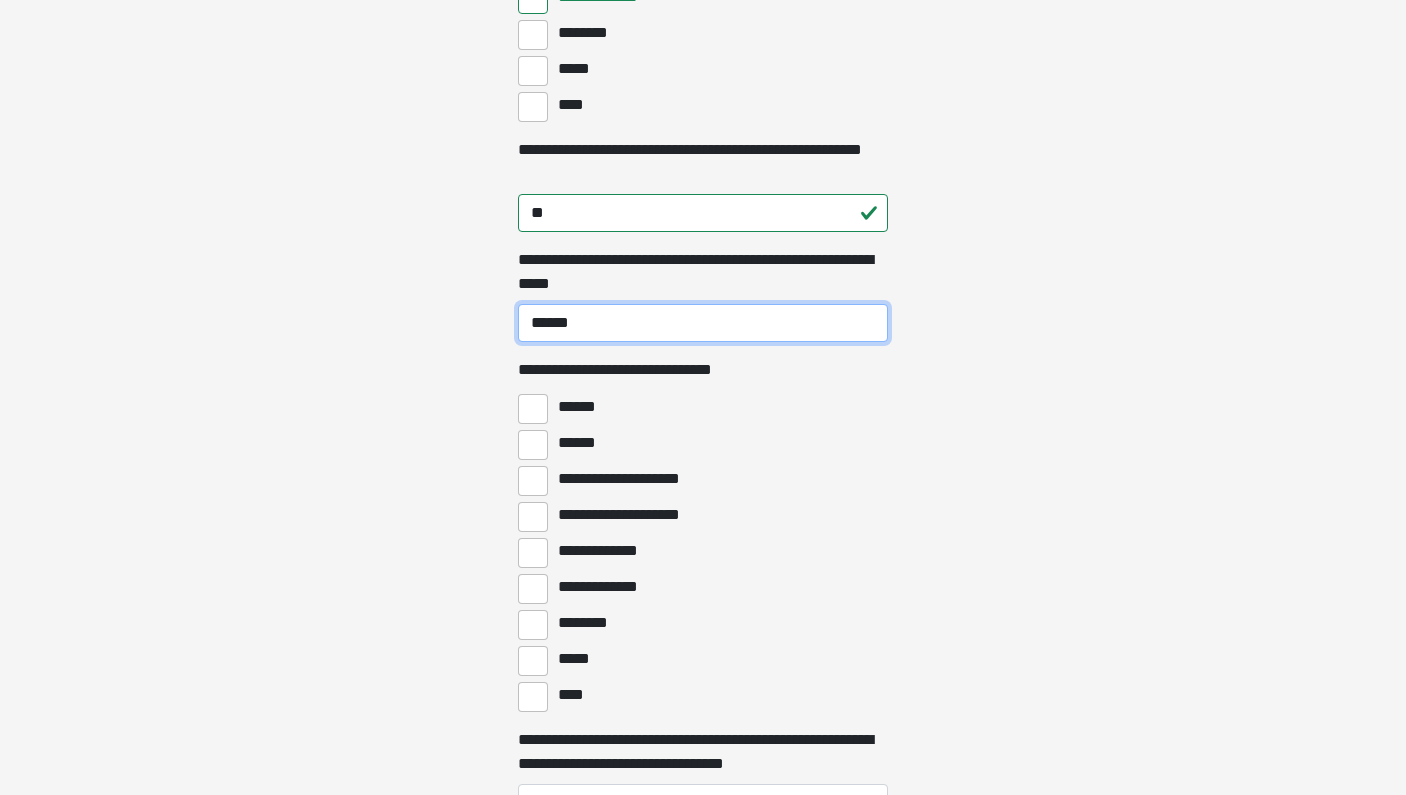 scroll, scrollTop: 5584, scrollLeft: 0, axis: vertical 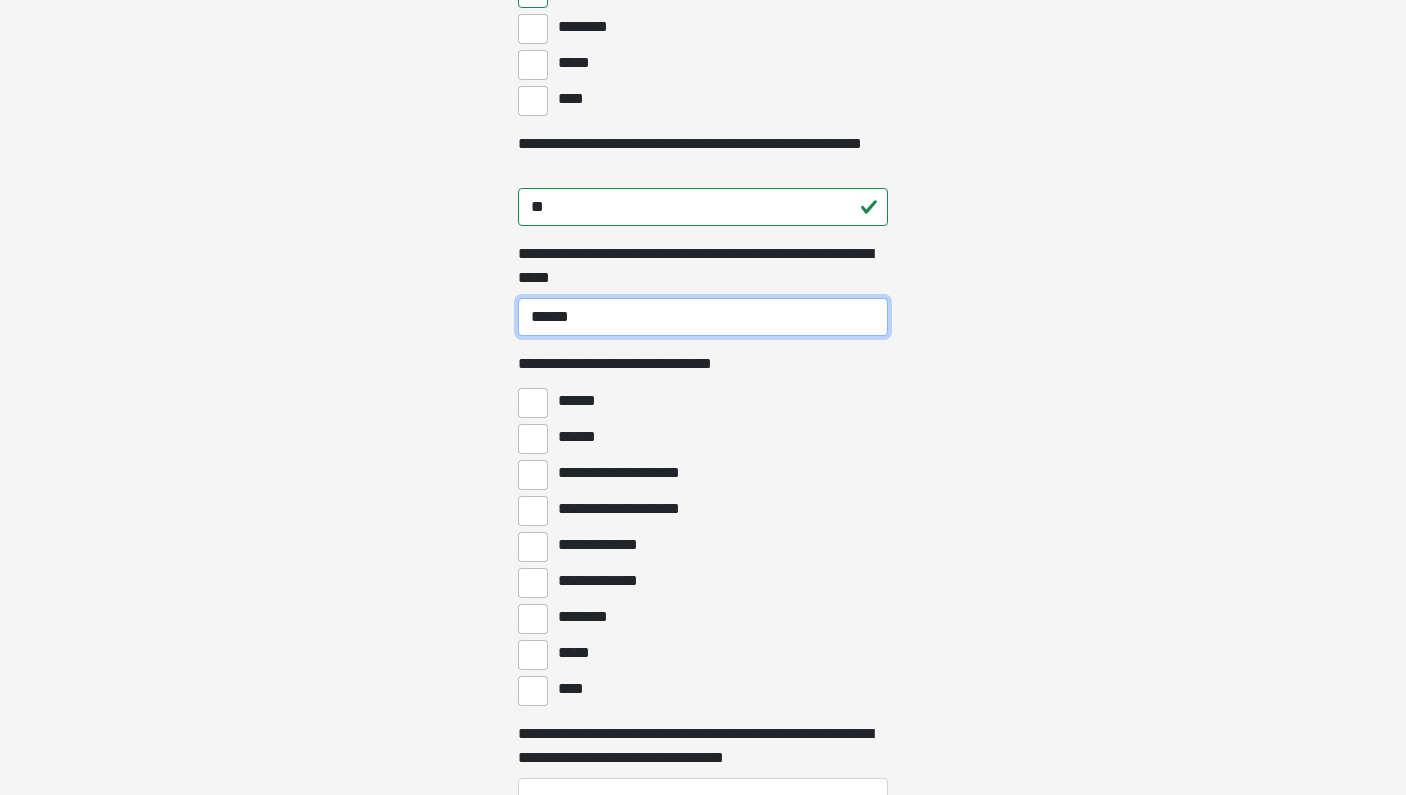 type on "******" 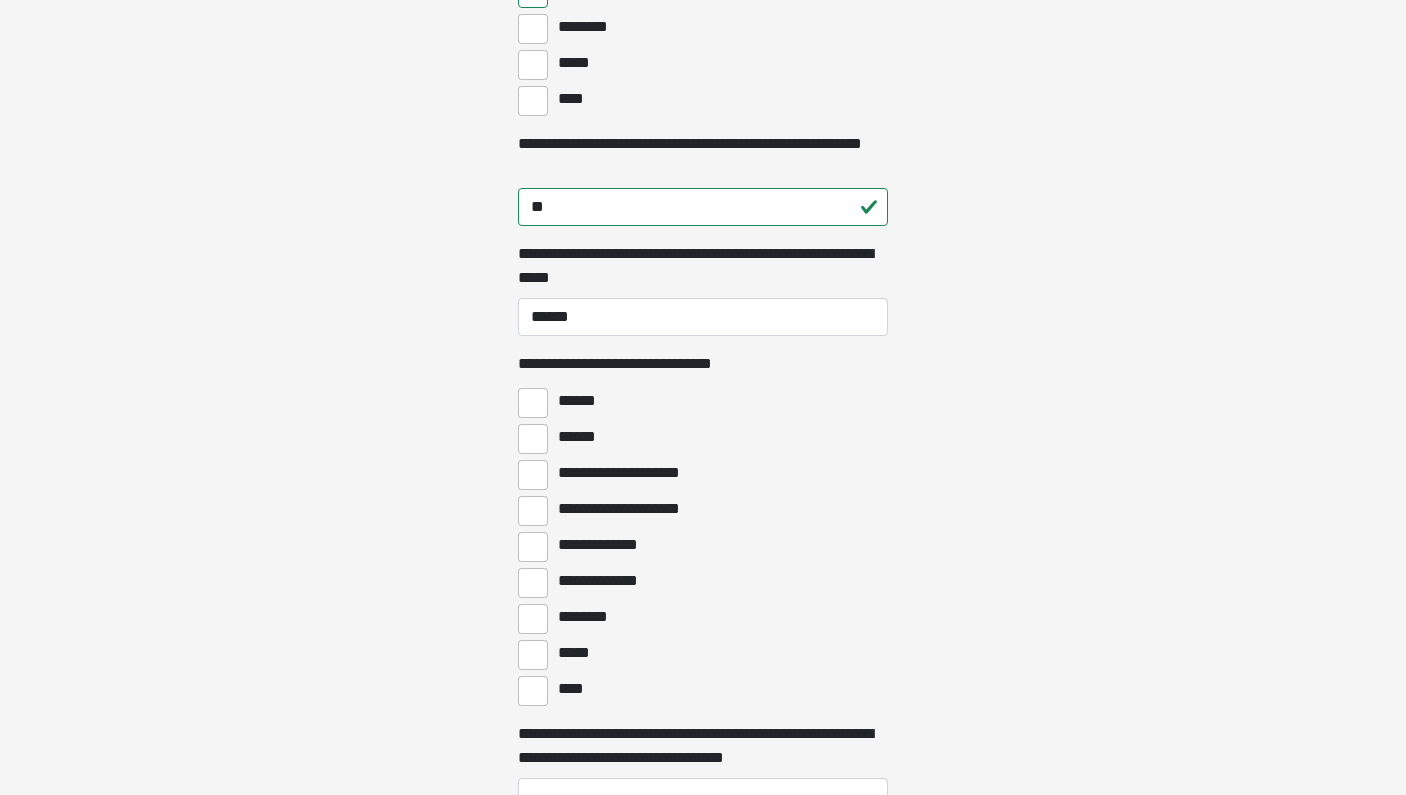 click on "****" at bounding box center [533, 691] 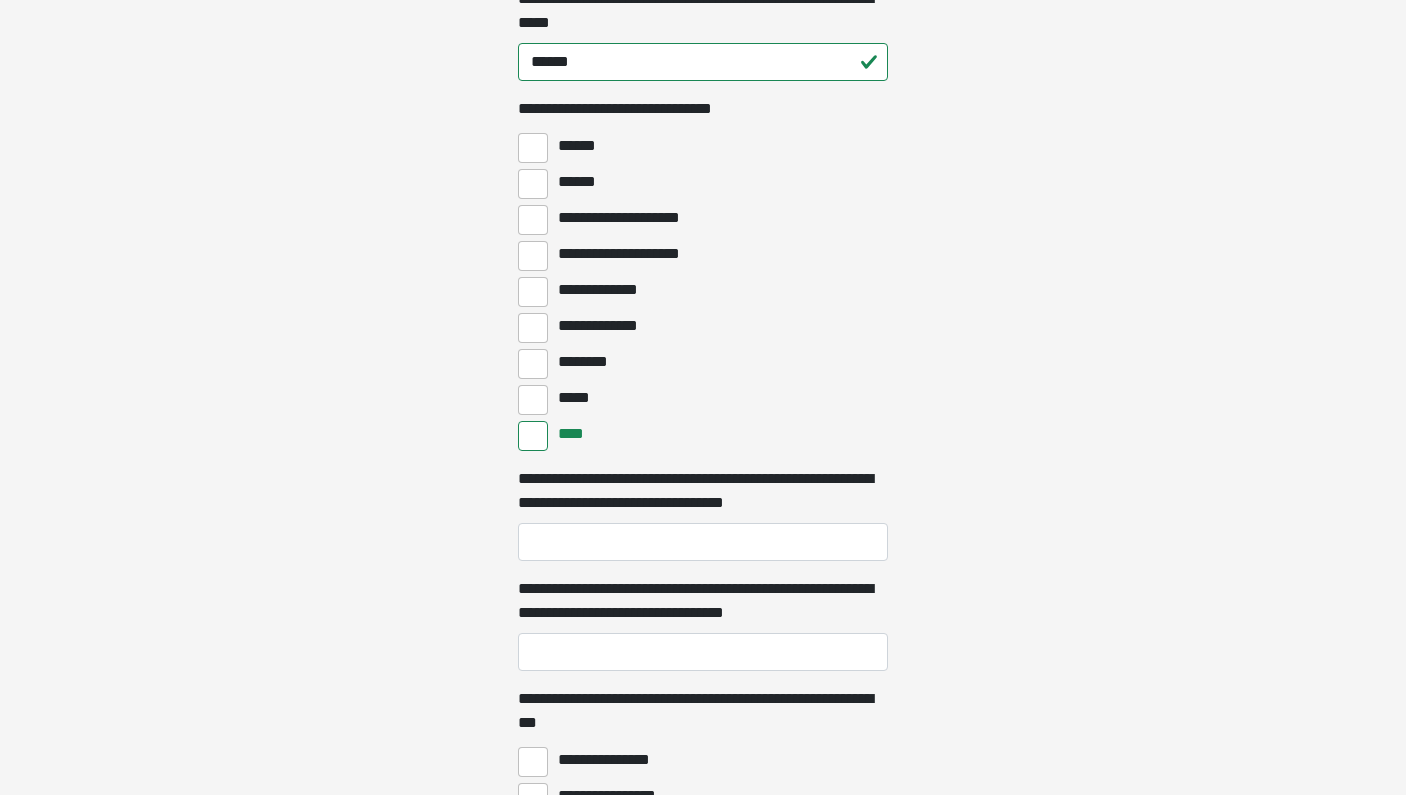 scroll, scrollTop: 5840, scrollLeft: 0, axis: vertical 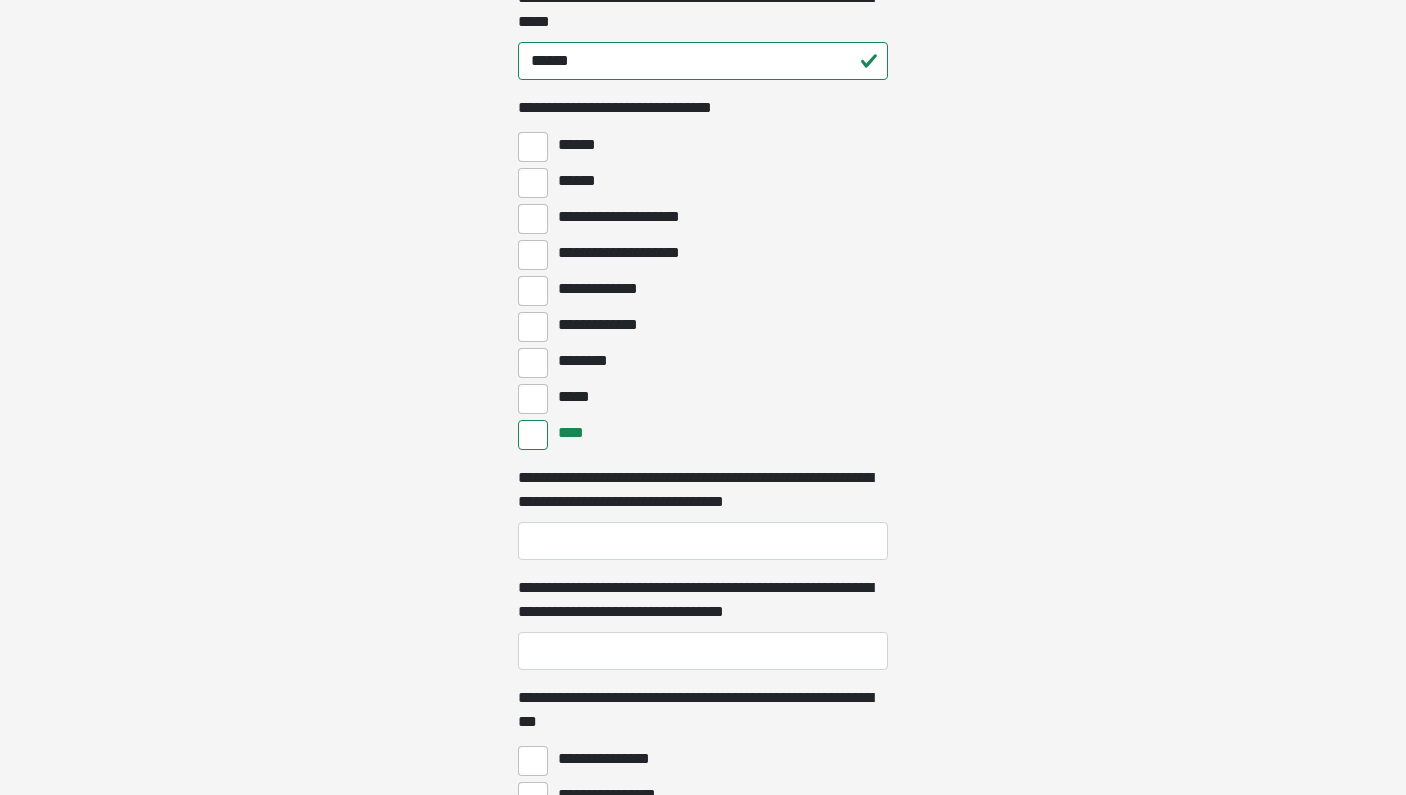 click on "**********" at bounding box center (703, -2240) 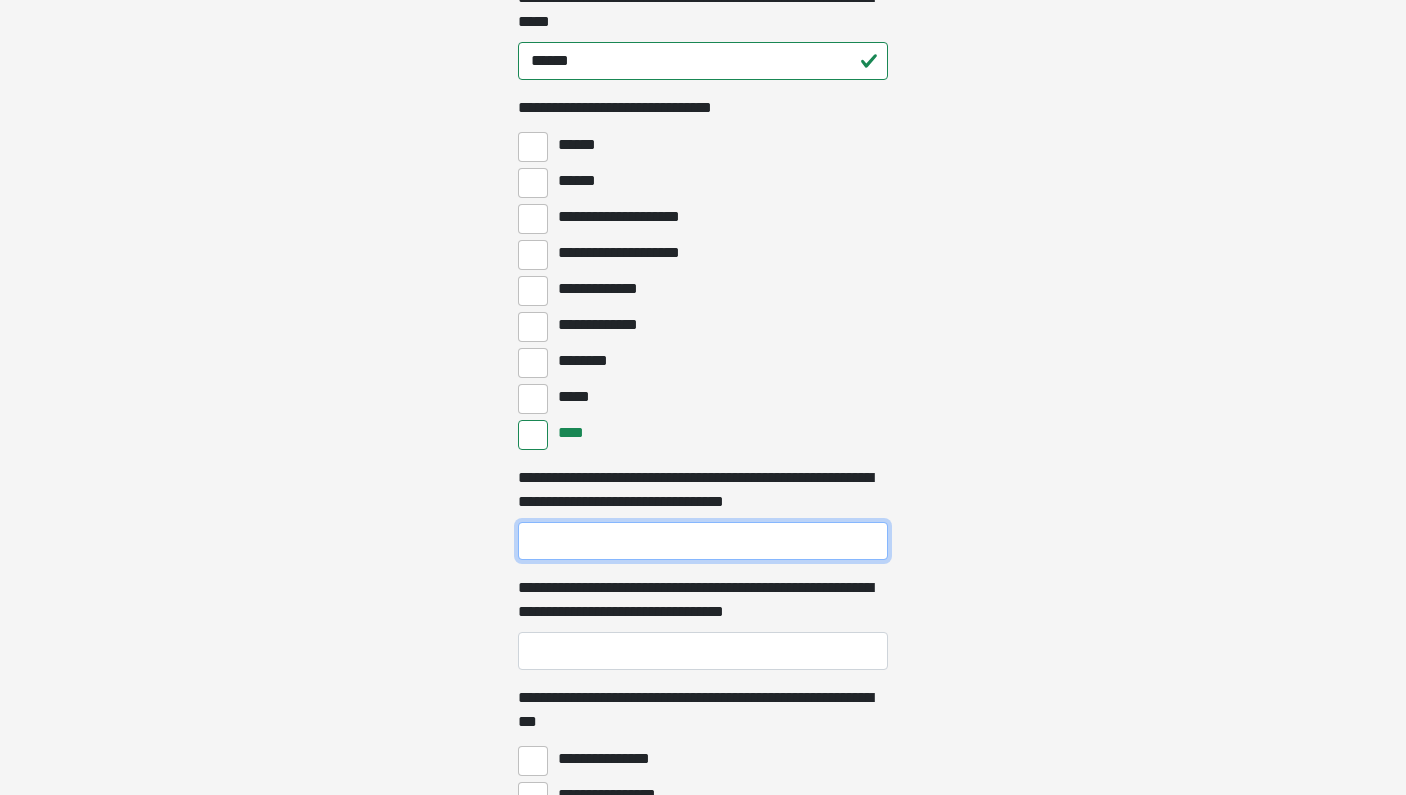 click on "**********" at bounding box center [703, 541] 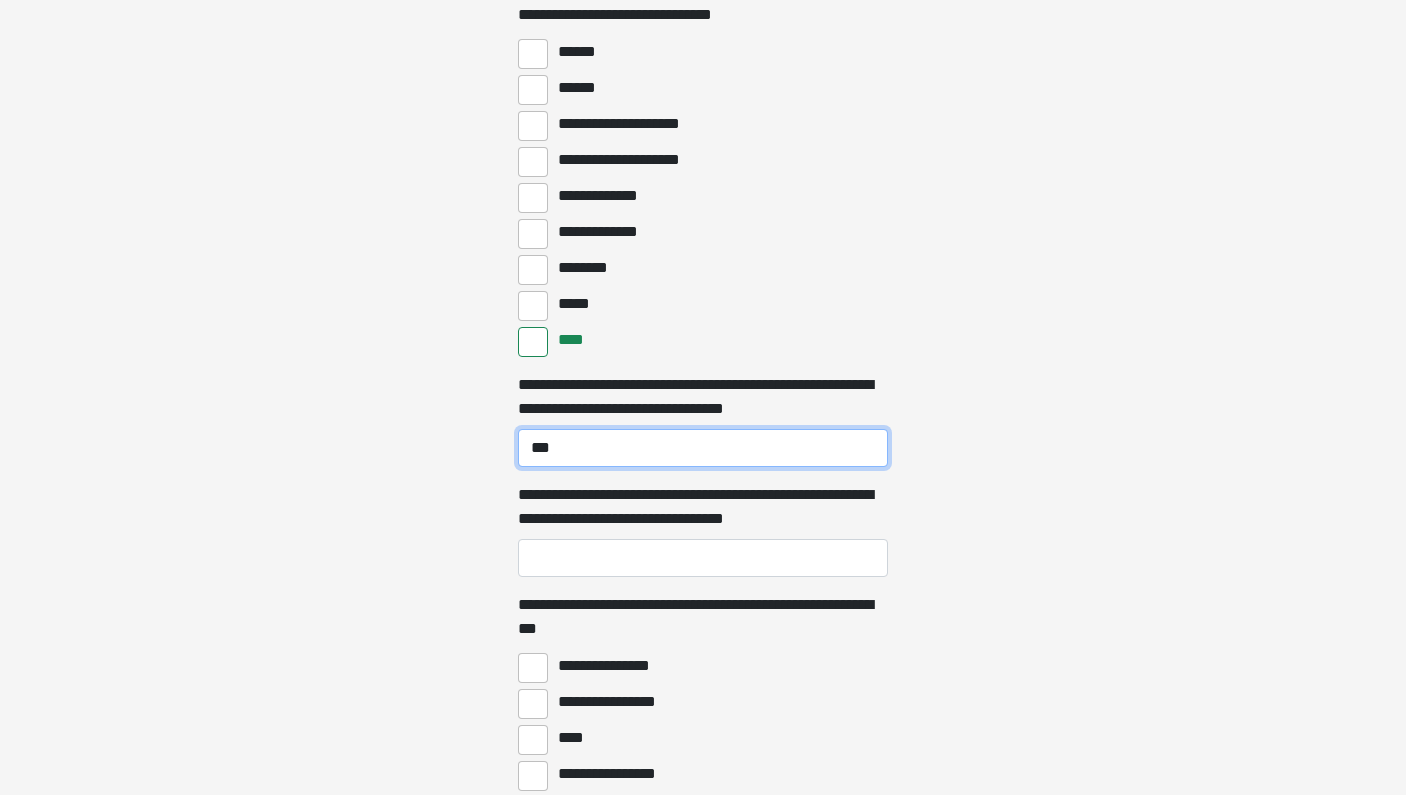scroll, scrollTop: 5972, scrollLeft: 0, axis: vertical 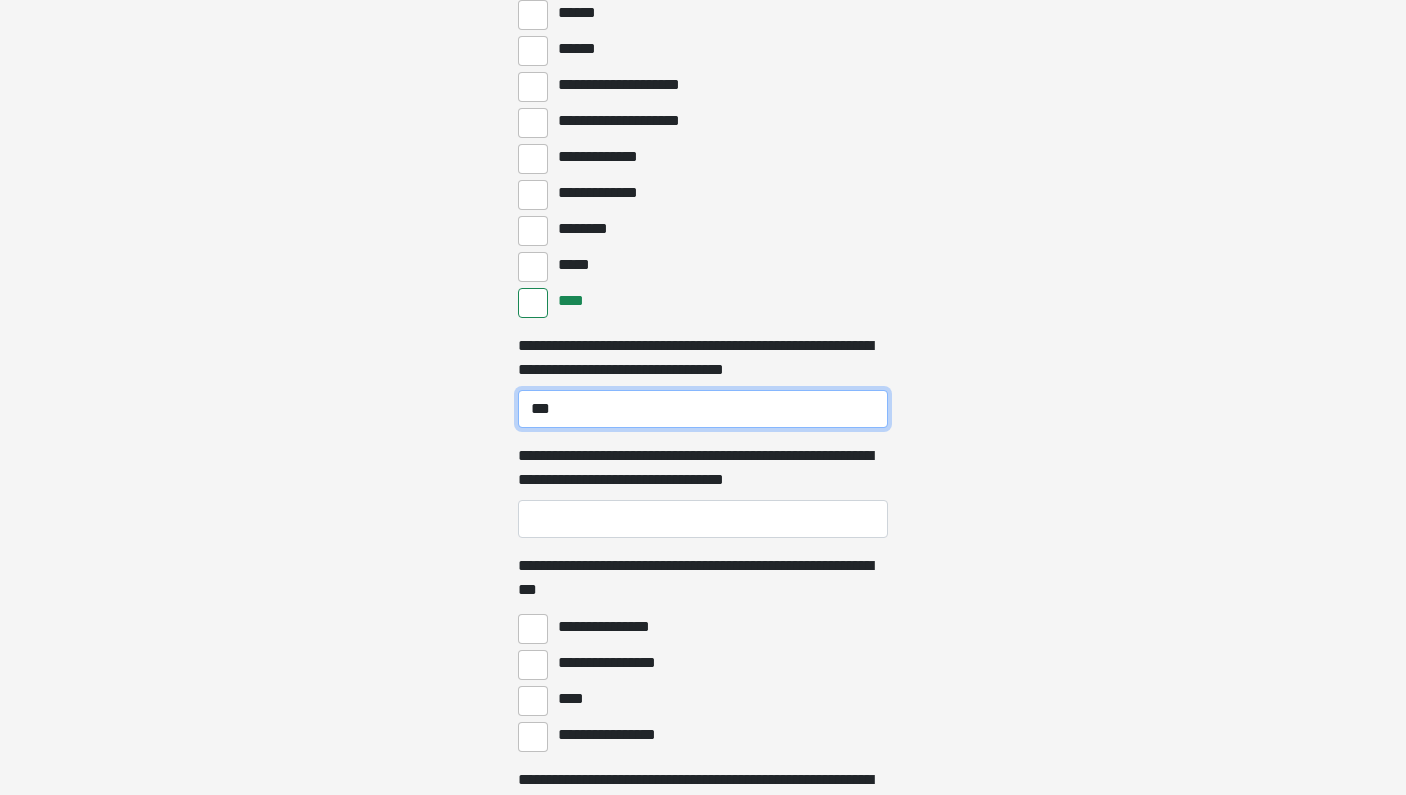 type on "***" 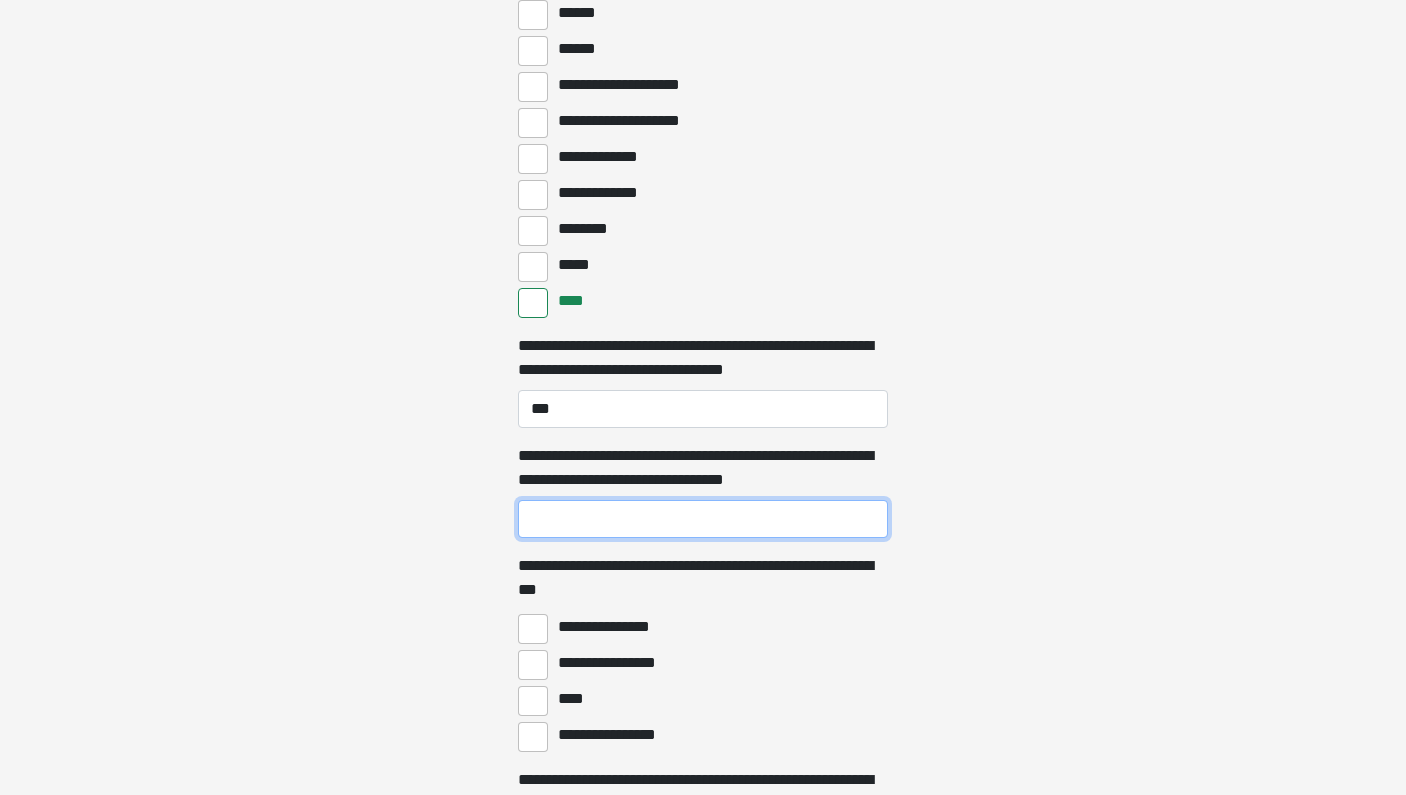 click on "**********" at bounding box center [703, 519] 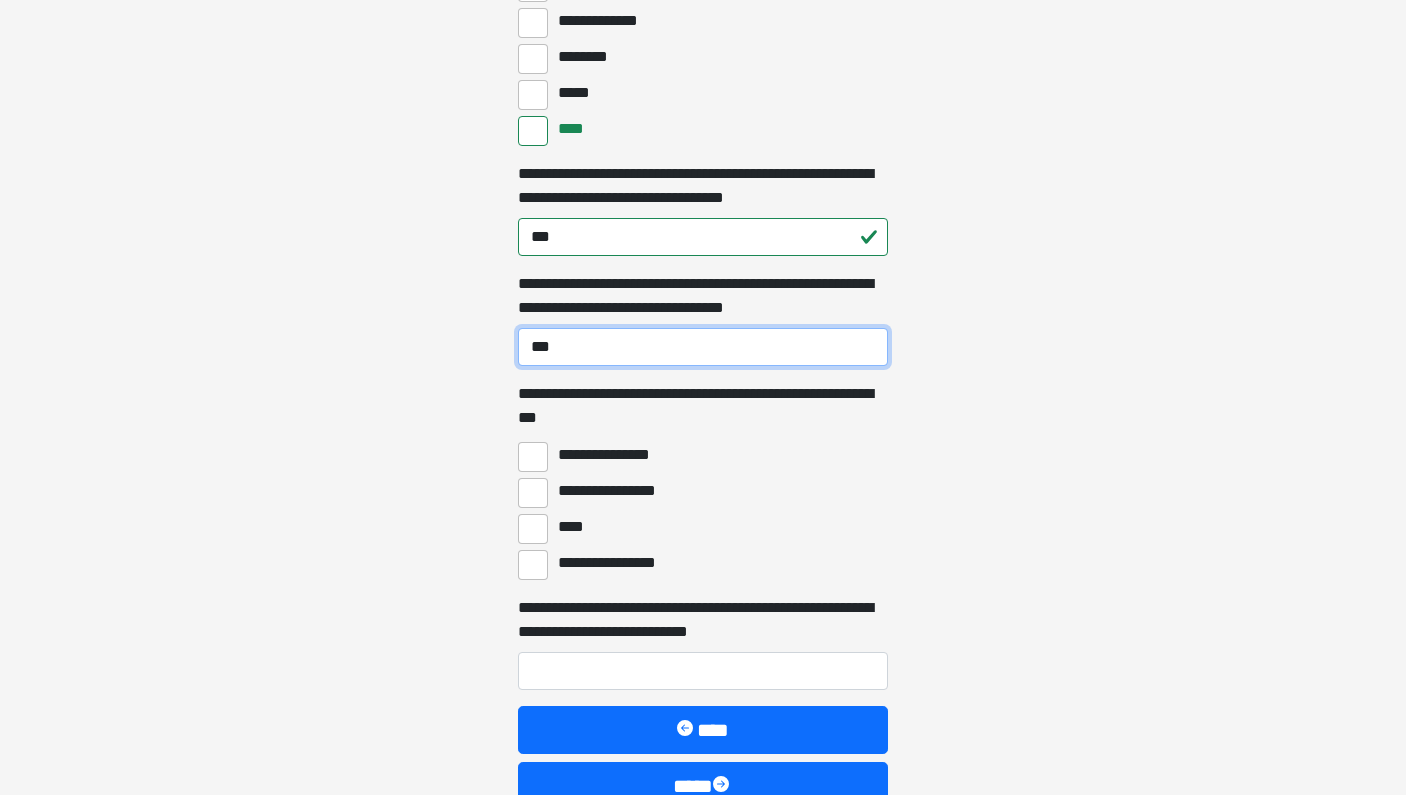 scroll, scrollTop: 6154, scrollLeft: 0, axis: vertical 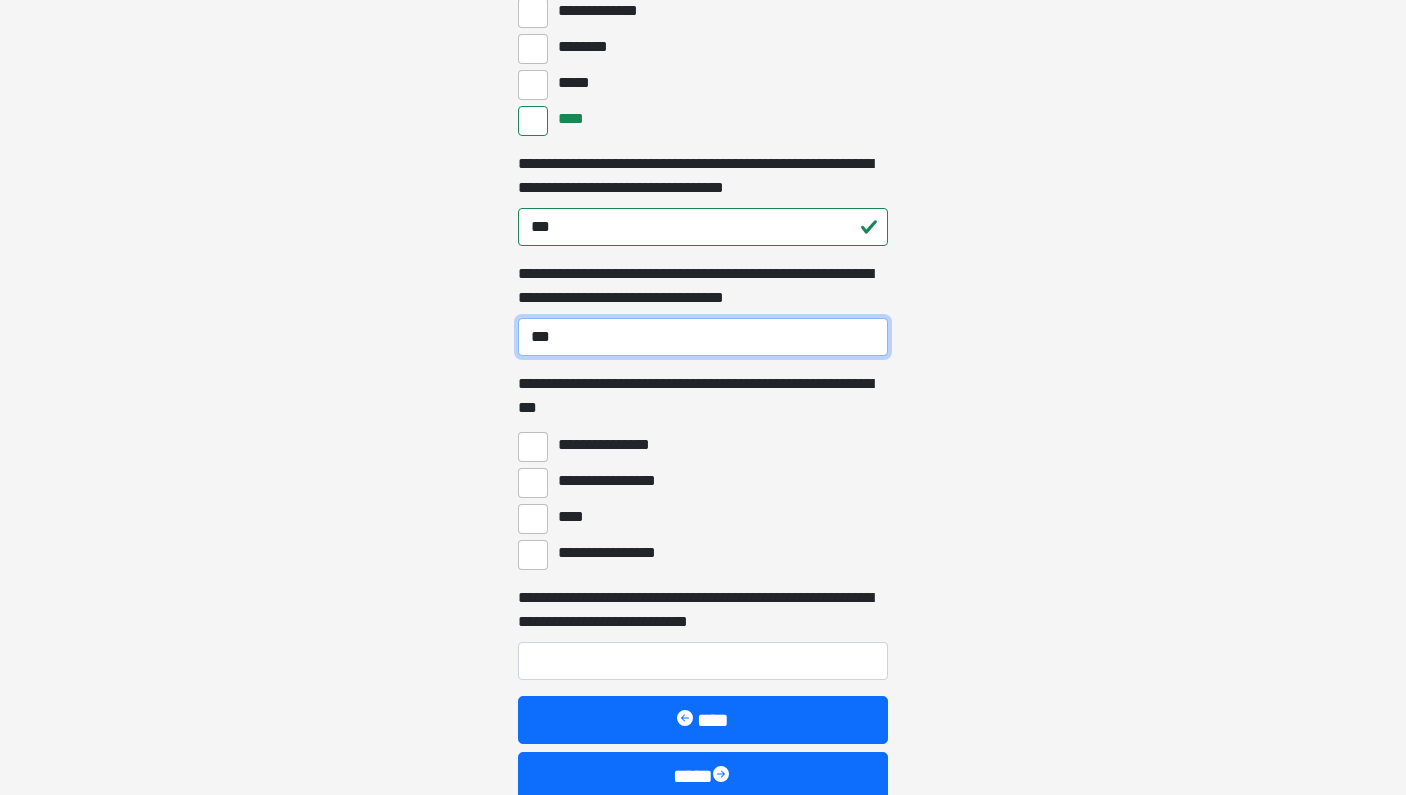type on "***" 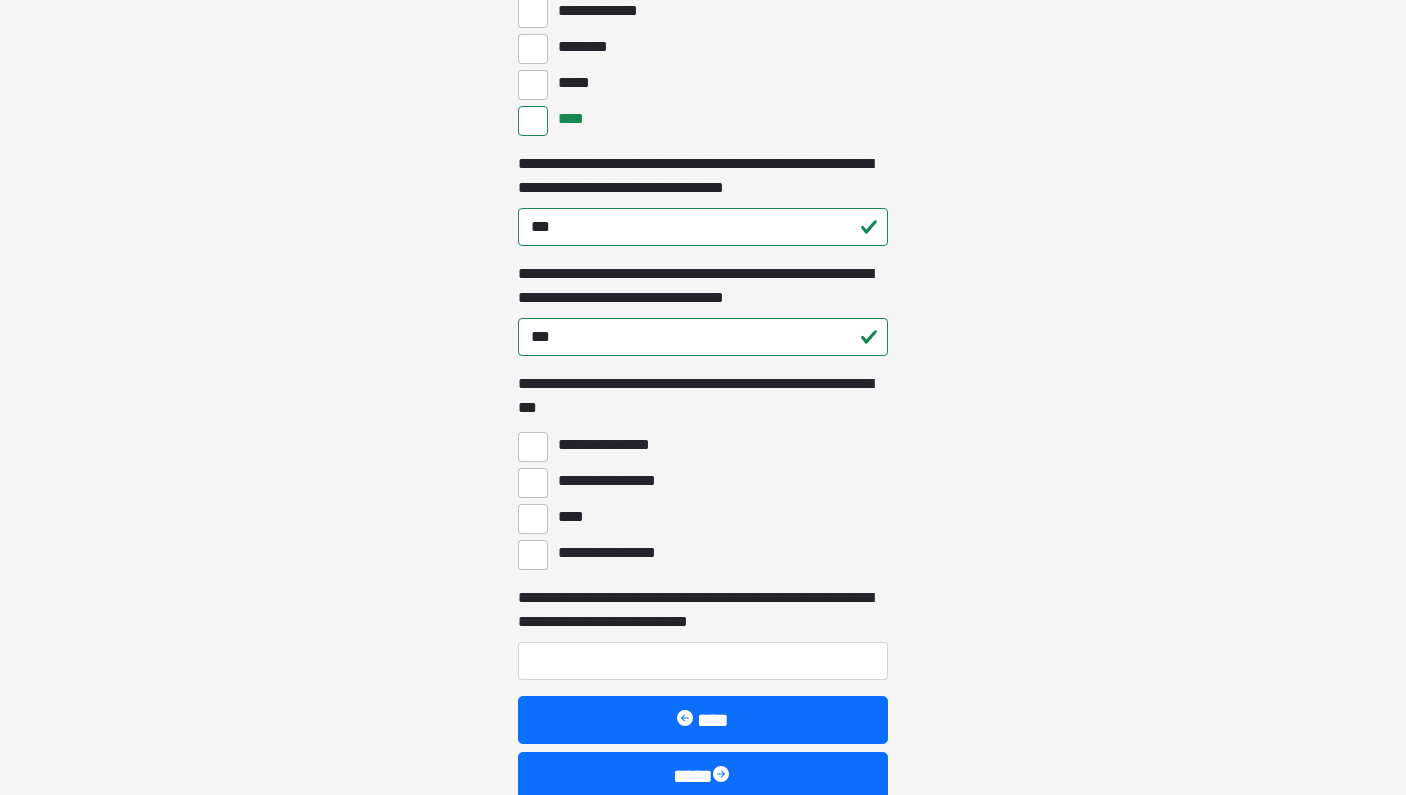click on "****" at bounding box center (533, 519) 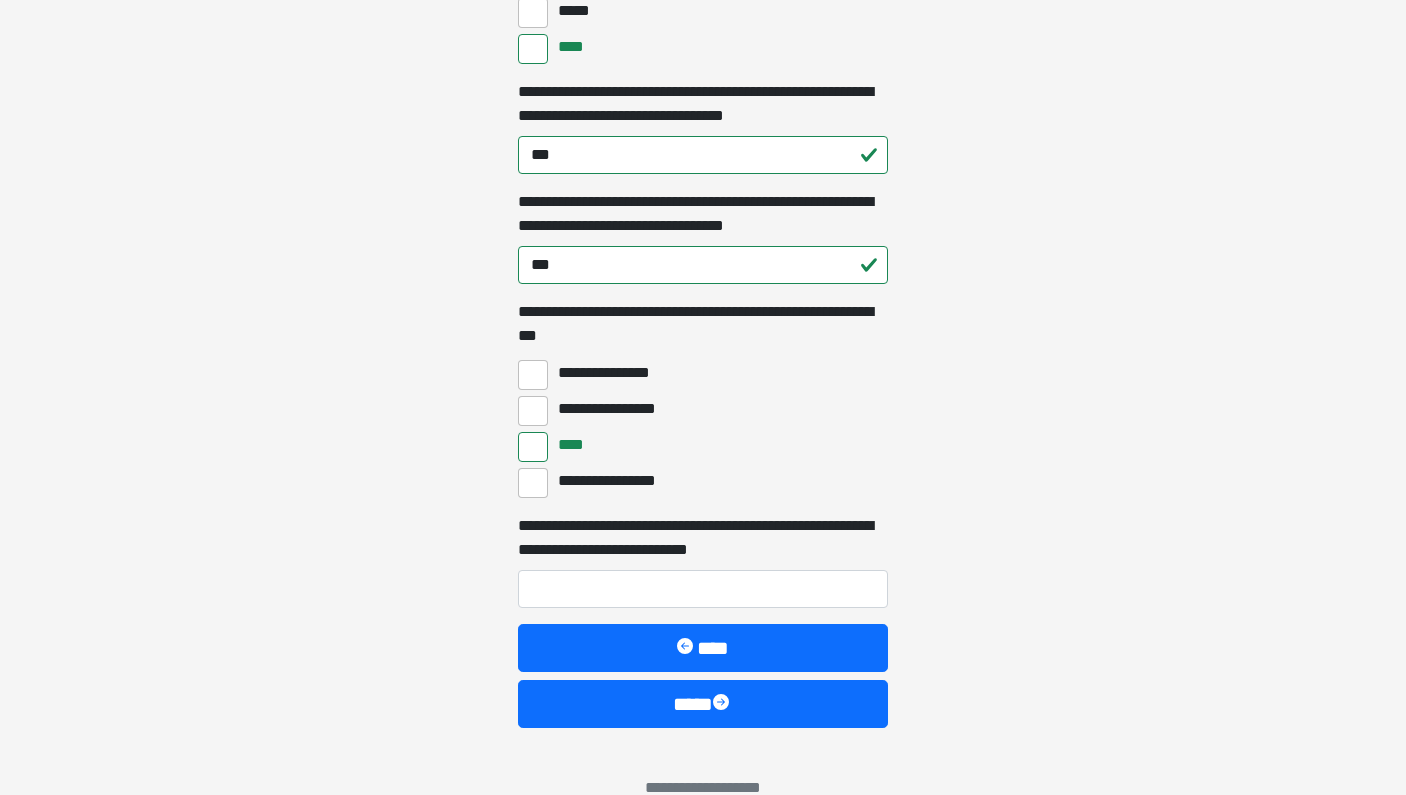 scroll, scrollTop: 6228, scrollLeft: 0, axis: vertical 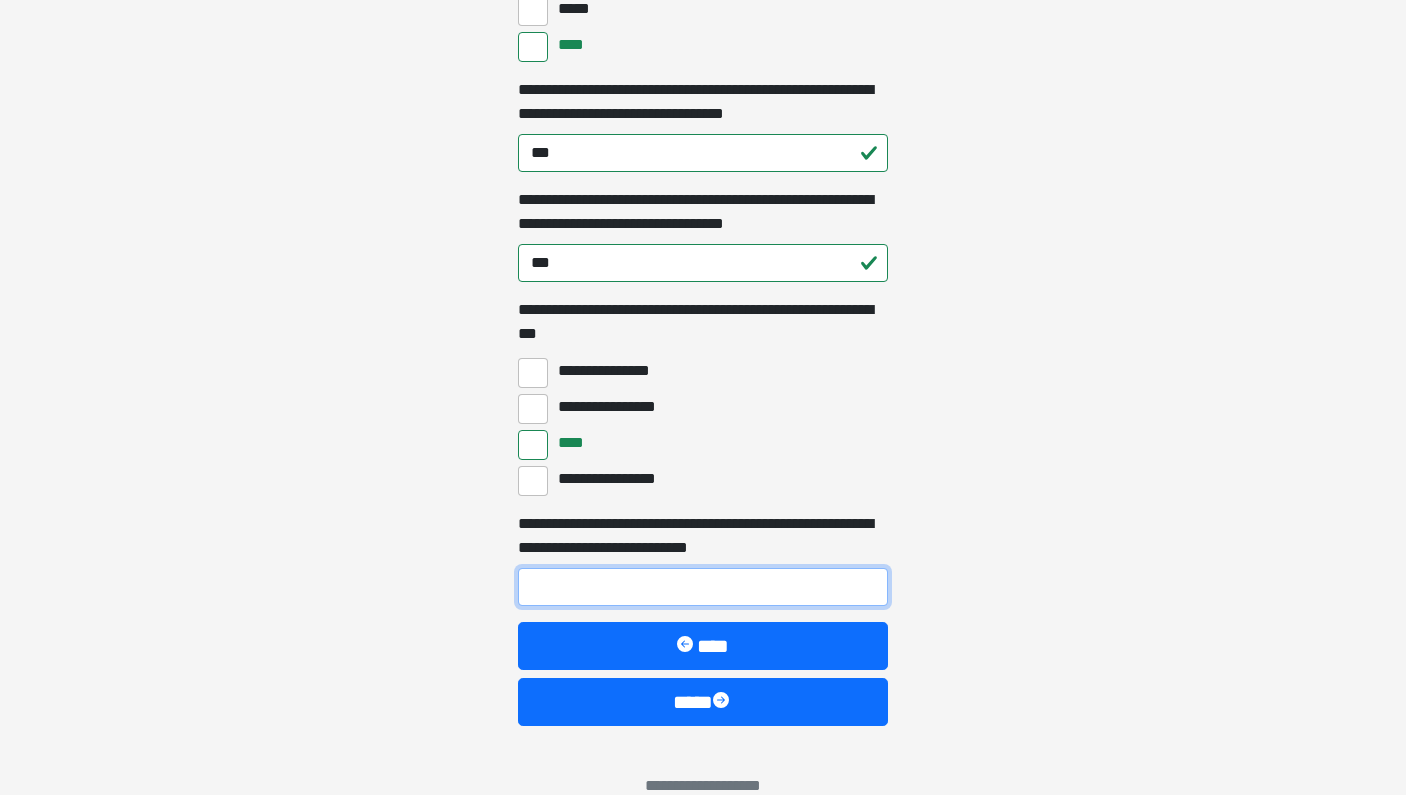 click on "**********" at bounding box center [703, 587] 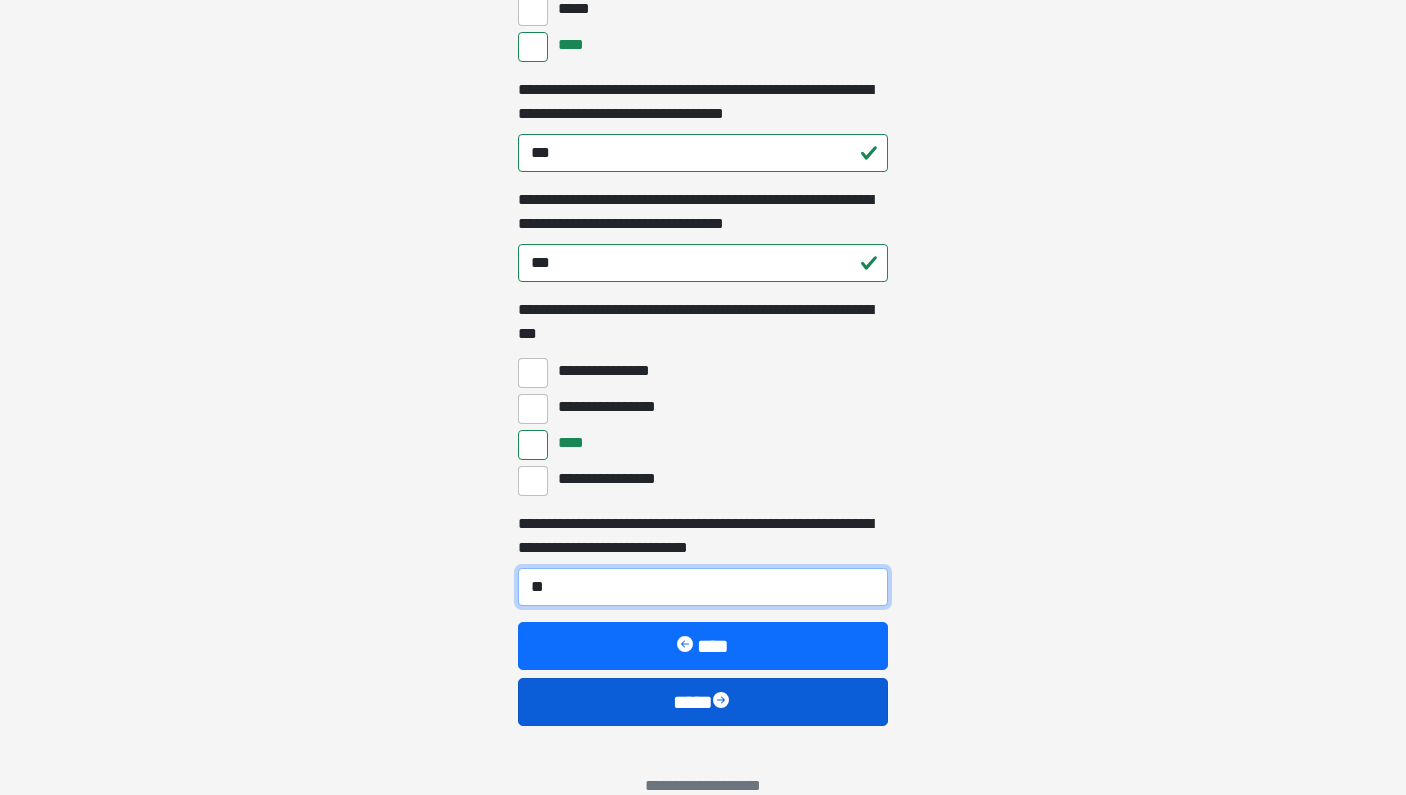 type on "**" 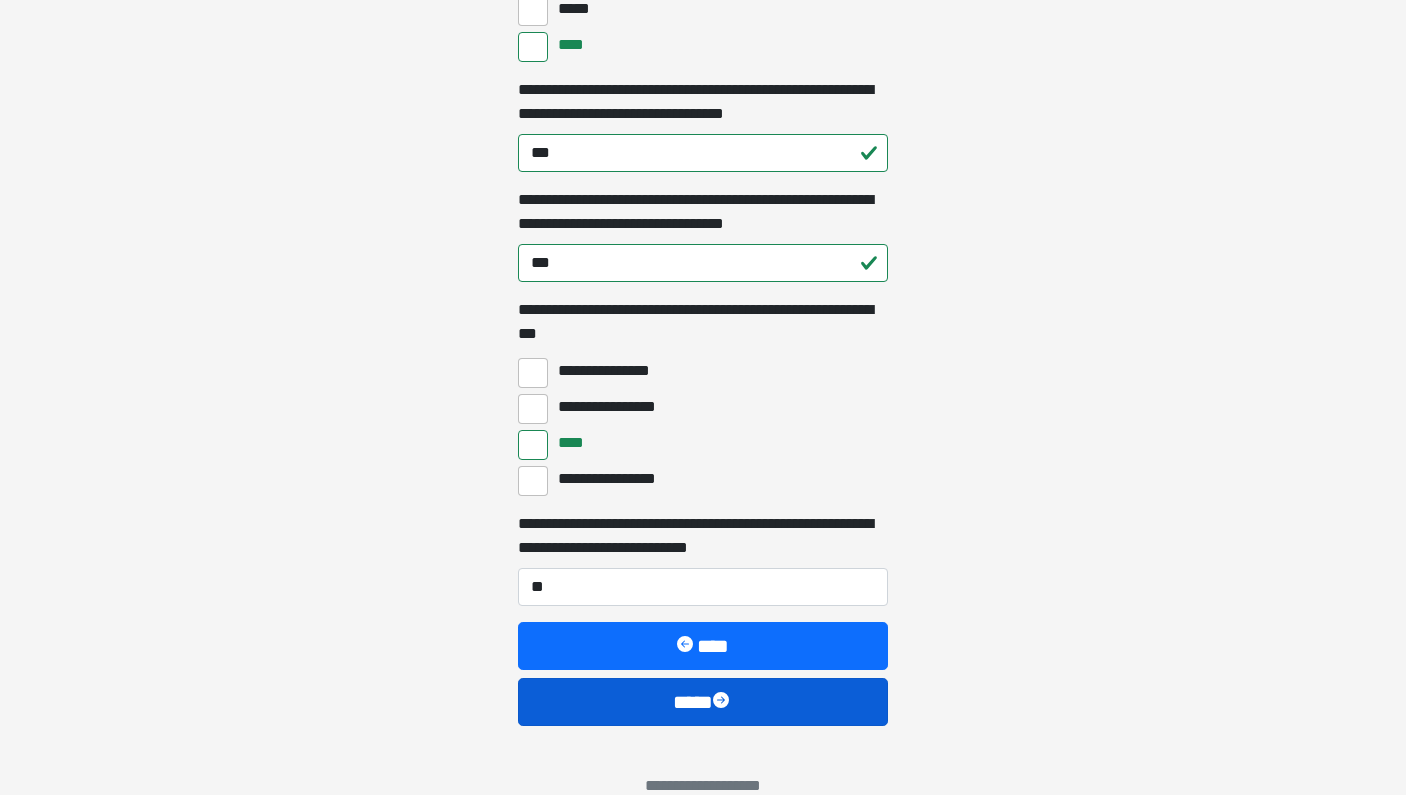 click on "****" at bounding box center [703, 702] 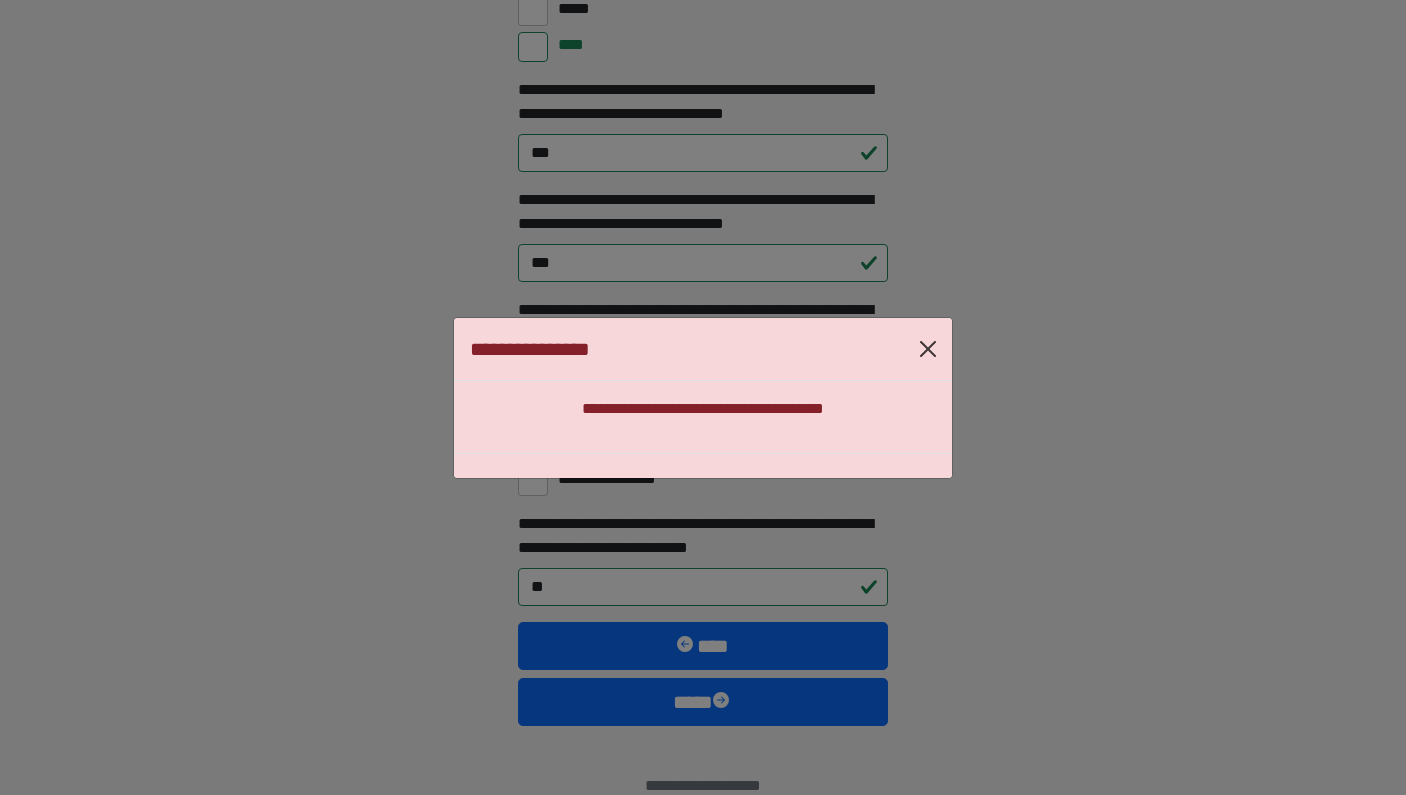 click at bounding box center (928, 349) 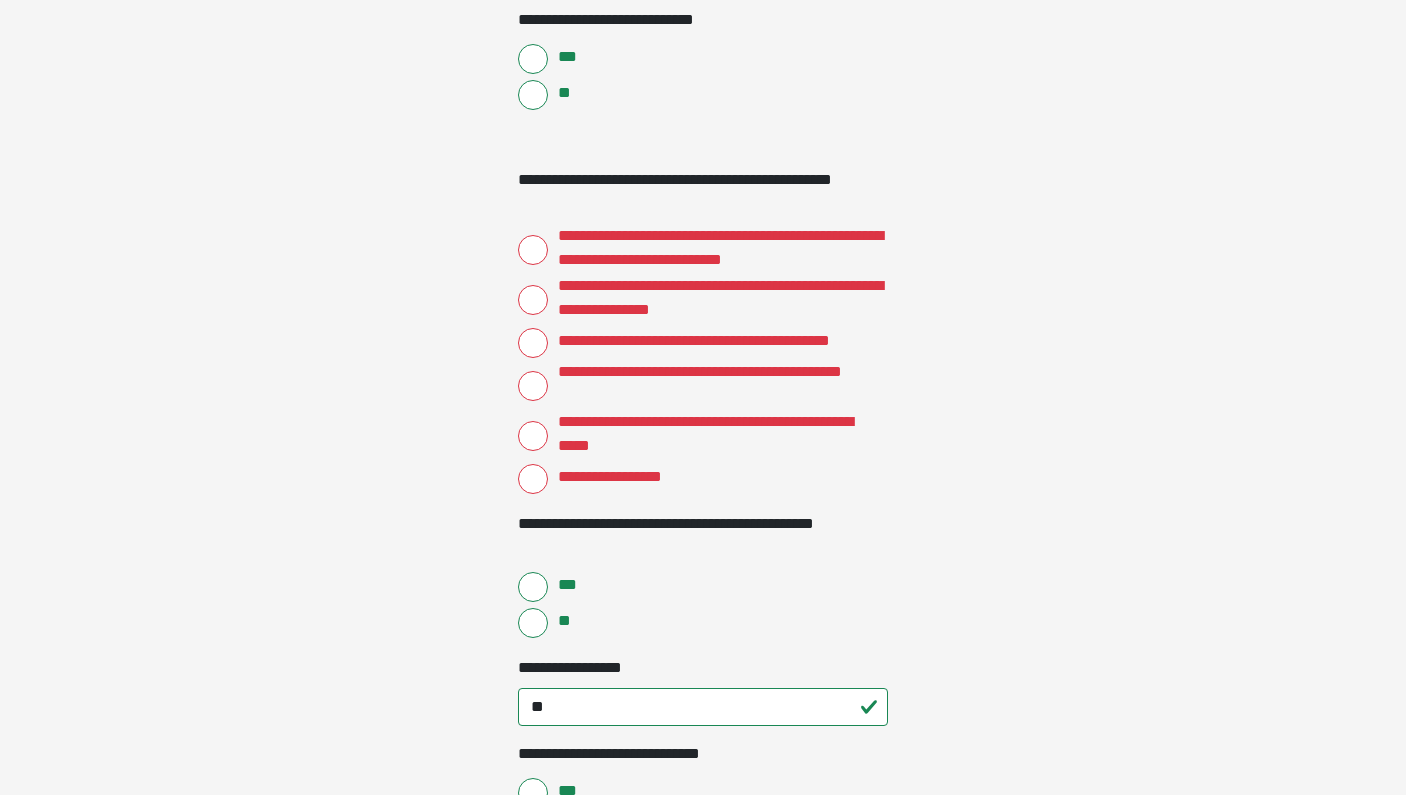 scroll, scrollTop: 3601, scrollLeft: 0, axis: vertical 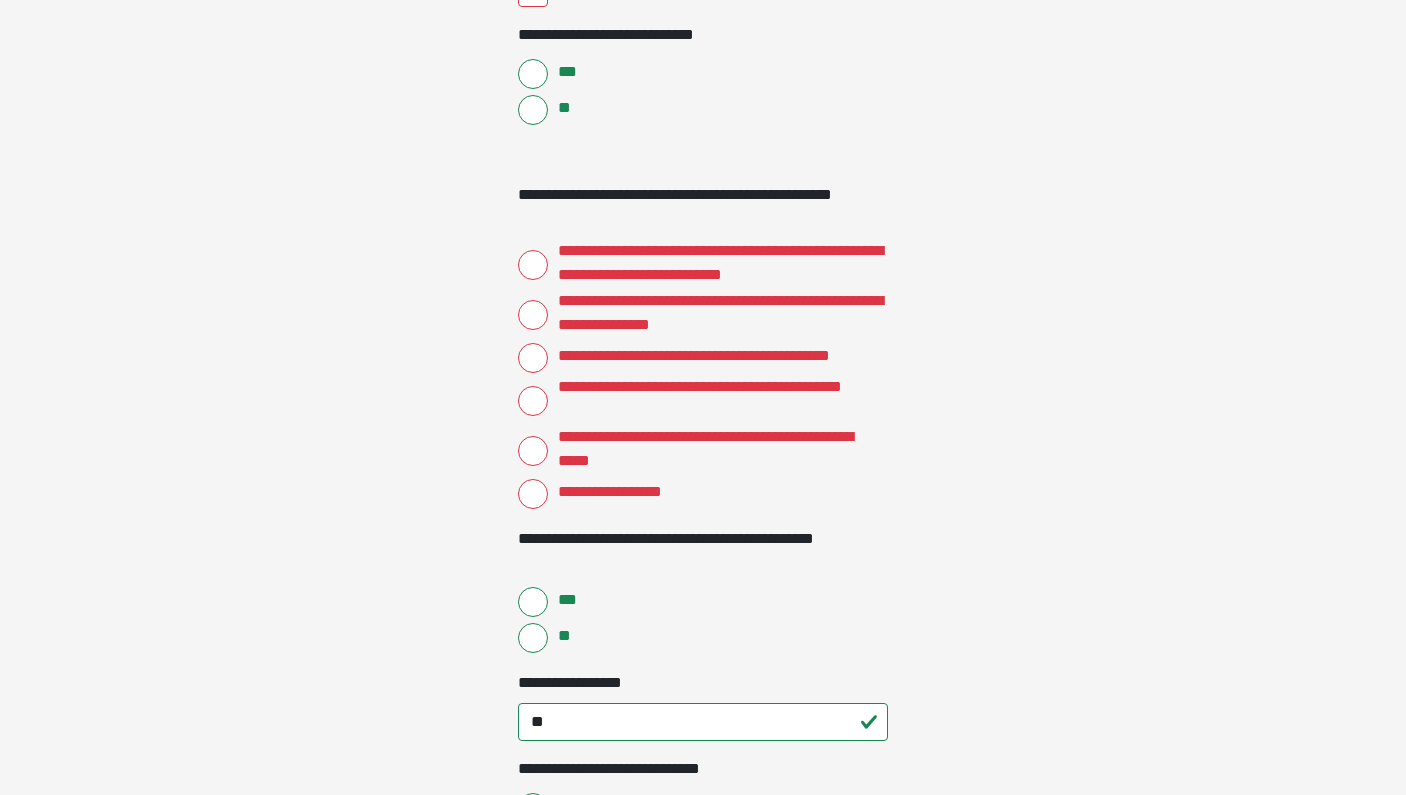 click on "**********" at bounding box center [533, 494] 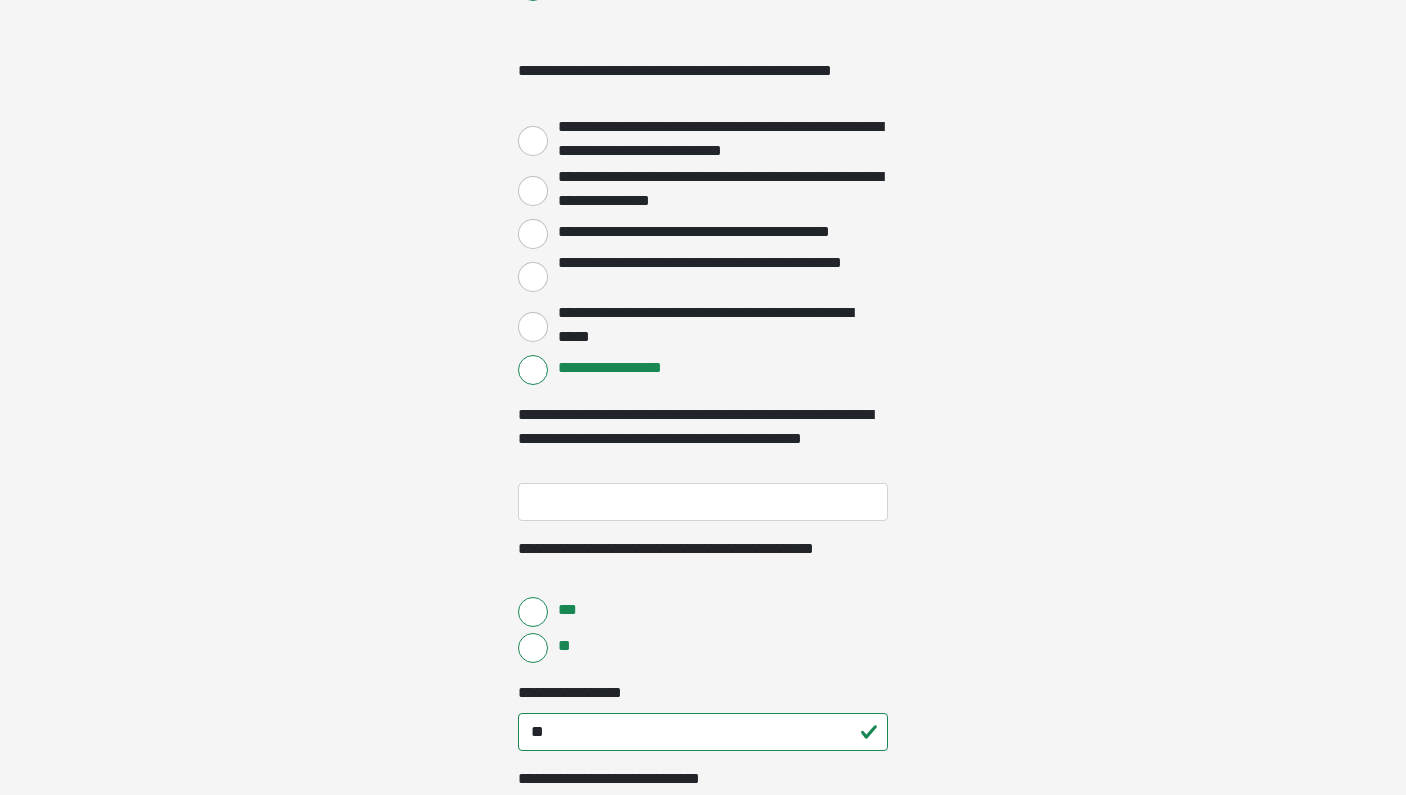 scroll, scrollTop: 3725, scrollLeft: 0, axis: vertical 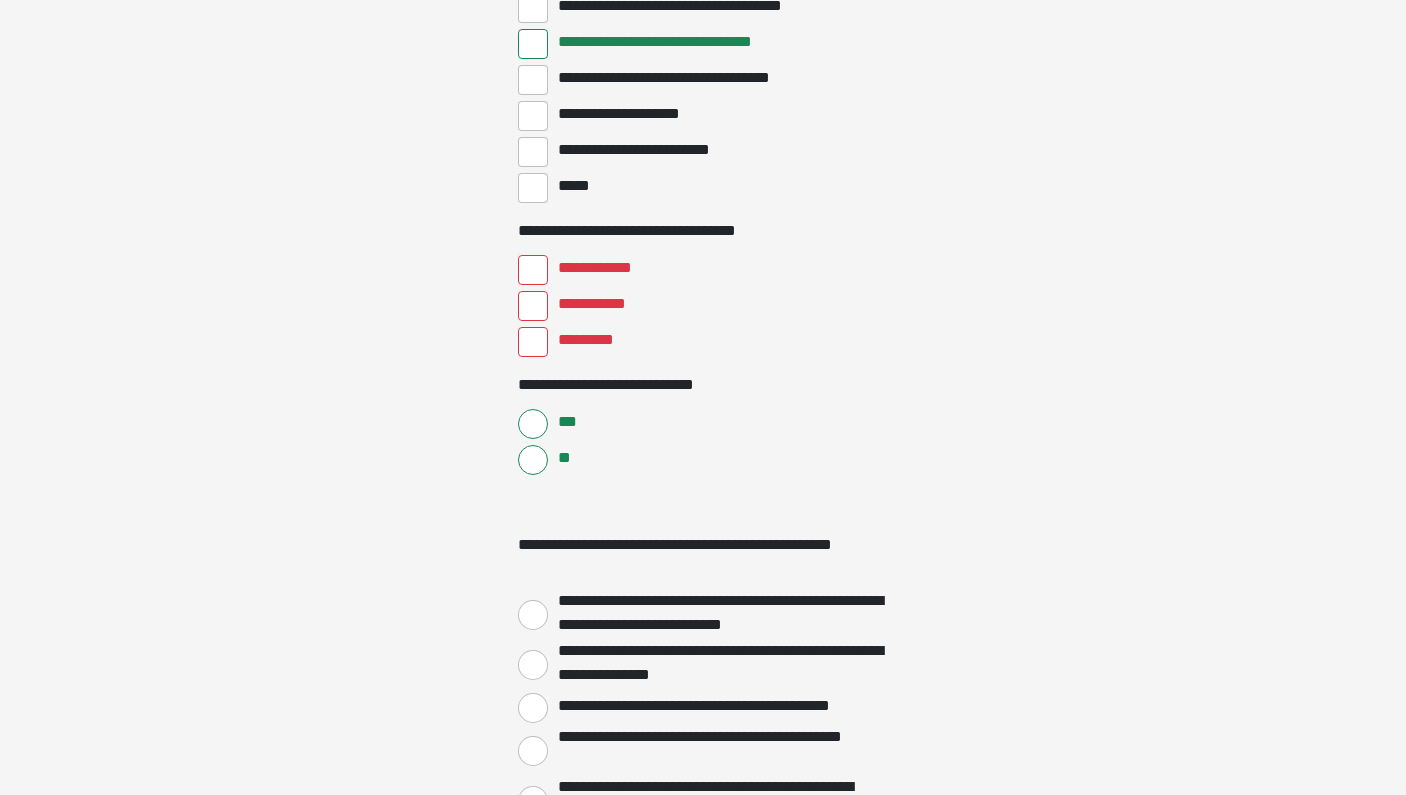type on "****" 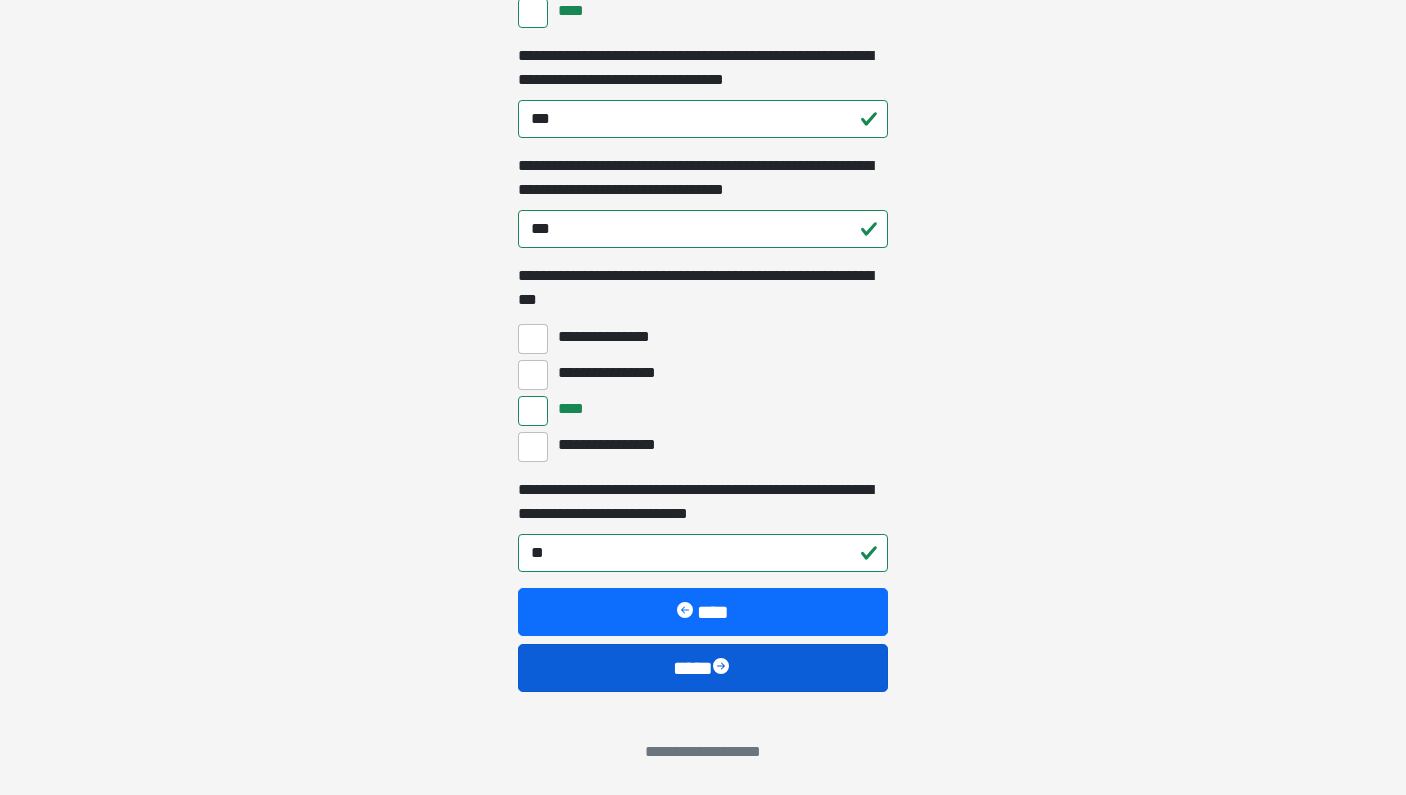 scroll, scrollTop: 6396, scrollLeft: 0, axis: vertical 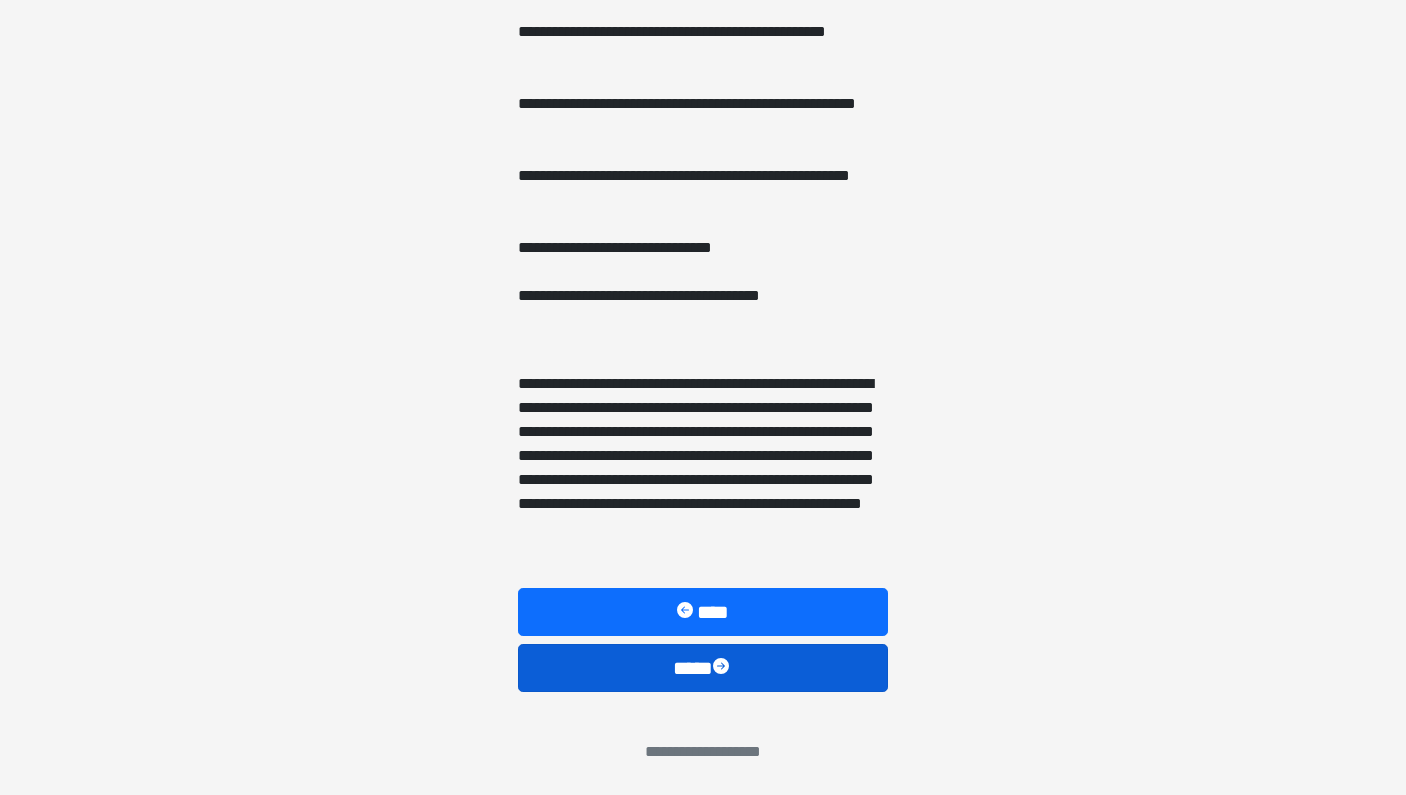 click on "****" at bounding box center (703, 668) 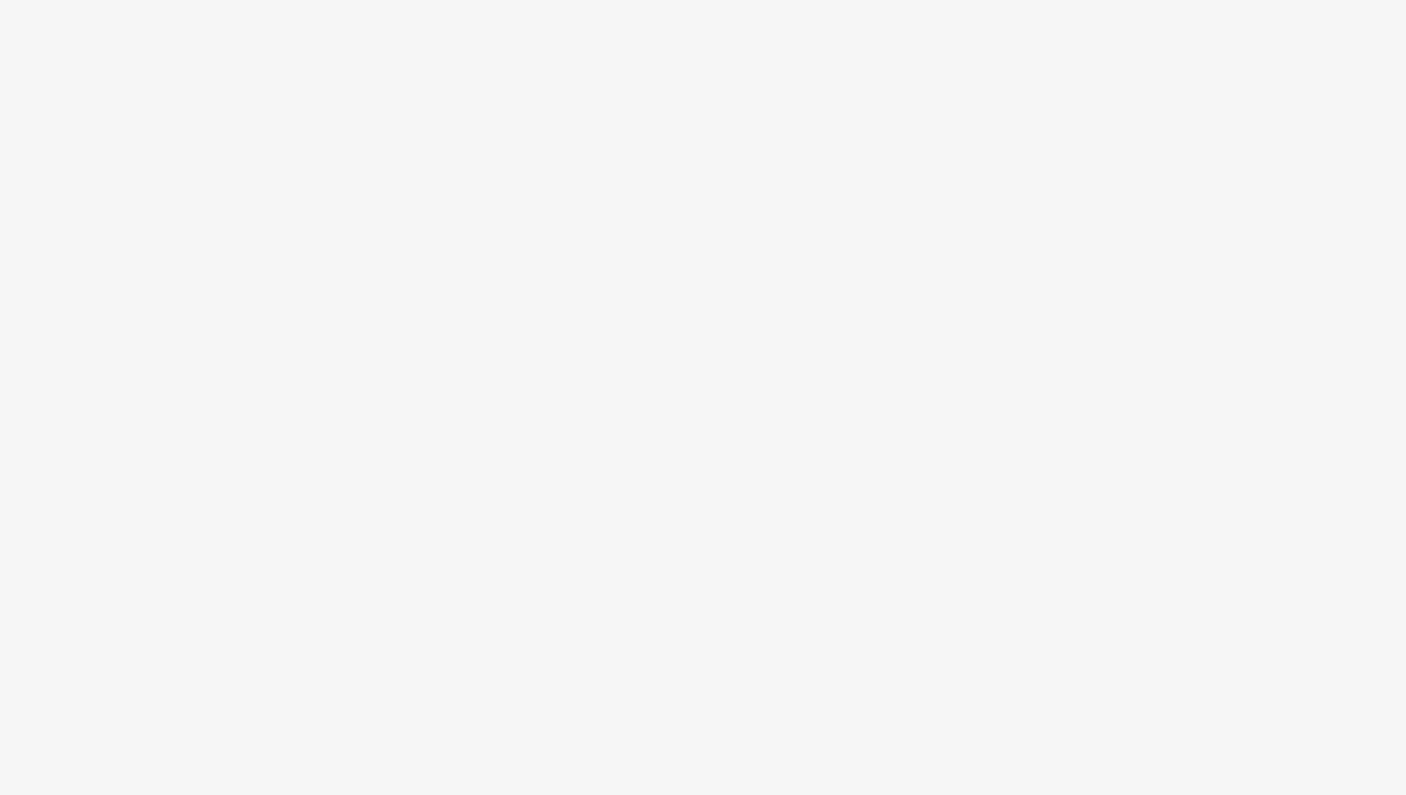scroll, scrollTop: 0, scrollLeft: 0, axis: both 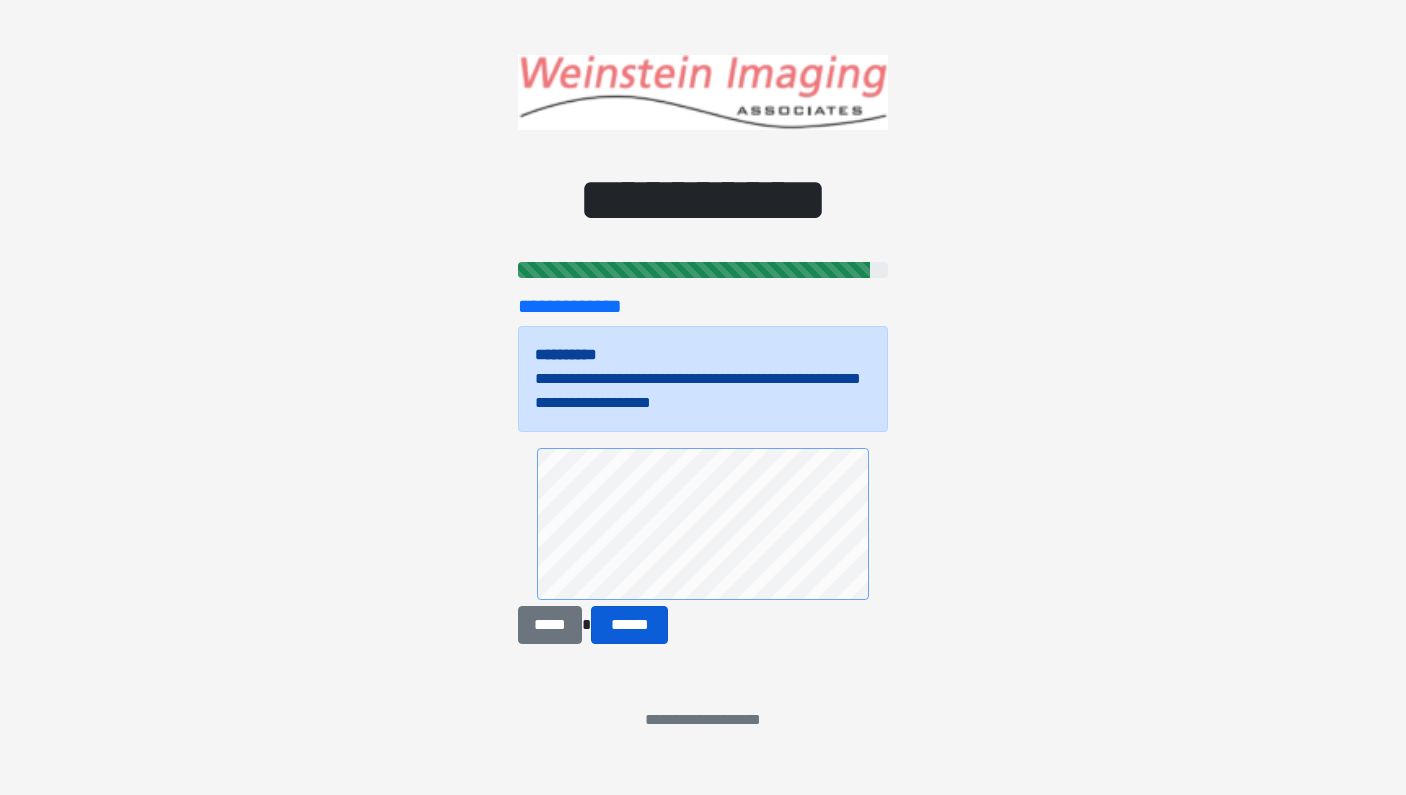 click on "******" at bounding box center [629, 625] 